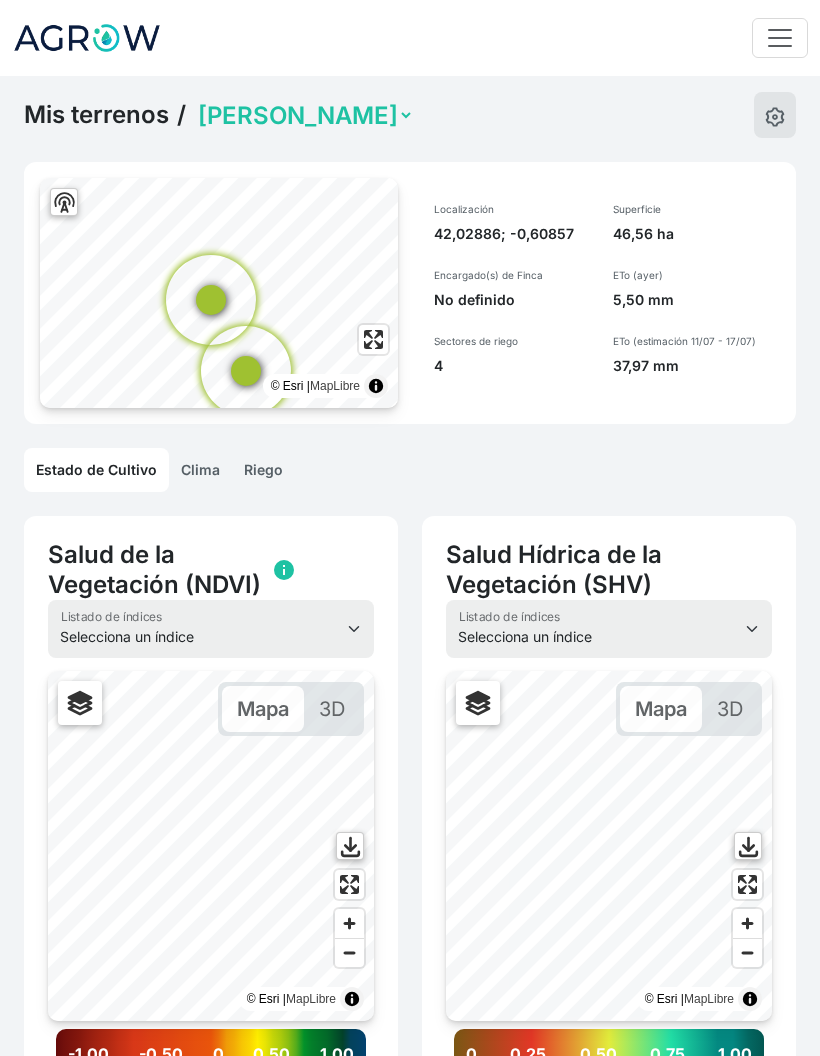 scroll, scrollTop: -1, scrollLeft: 0, axis: vertical 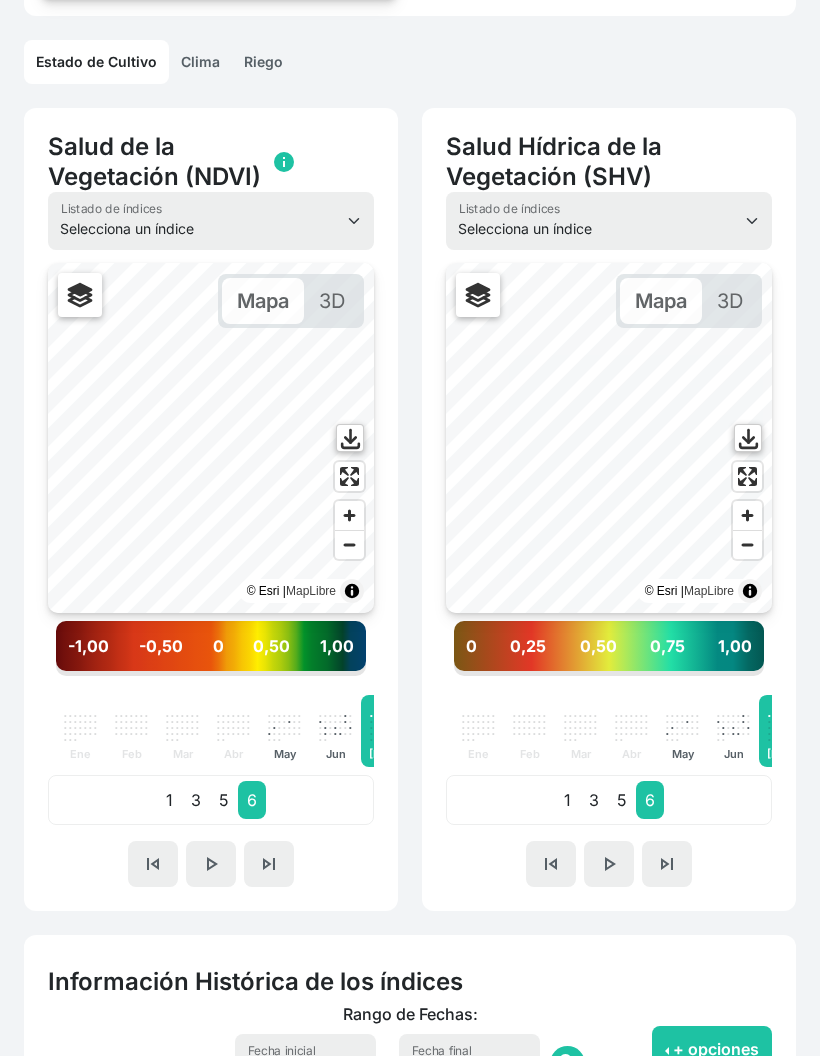 click on "skip_previous" at bounding box center (153, 865) 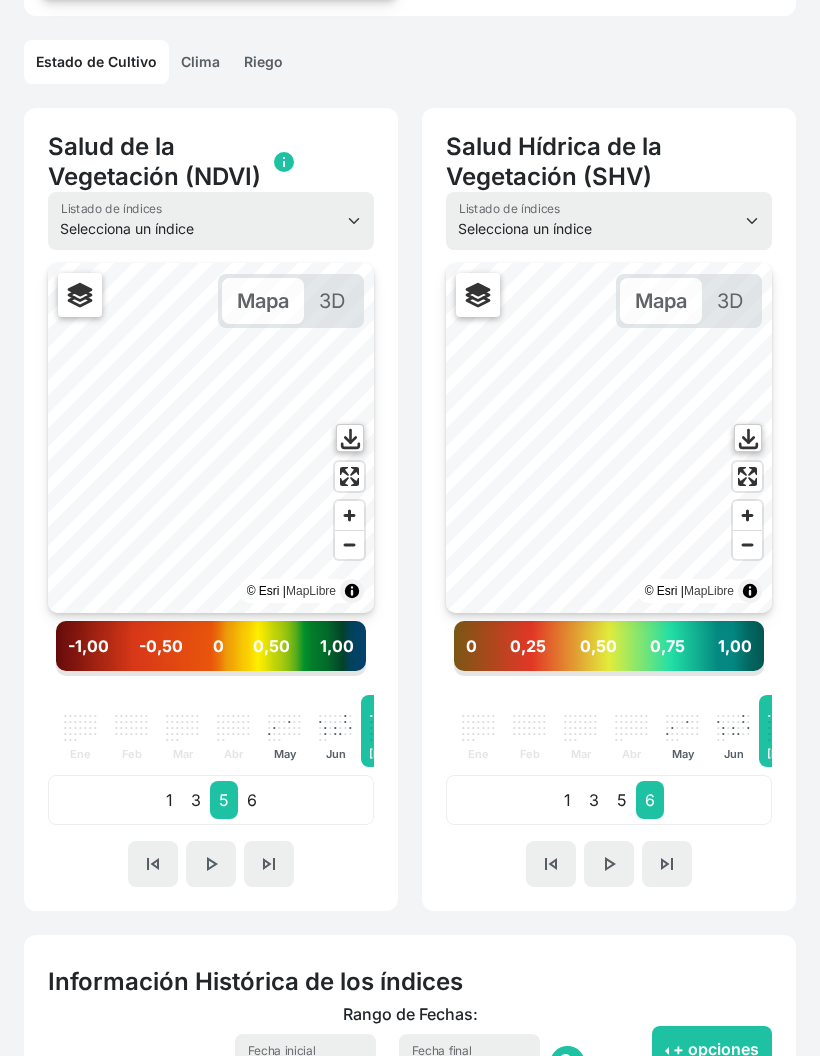 scroll, scrollTop: 408, scrollLeft: 0, axis: vertical 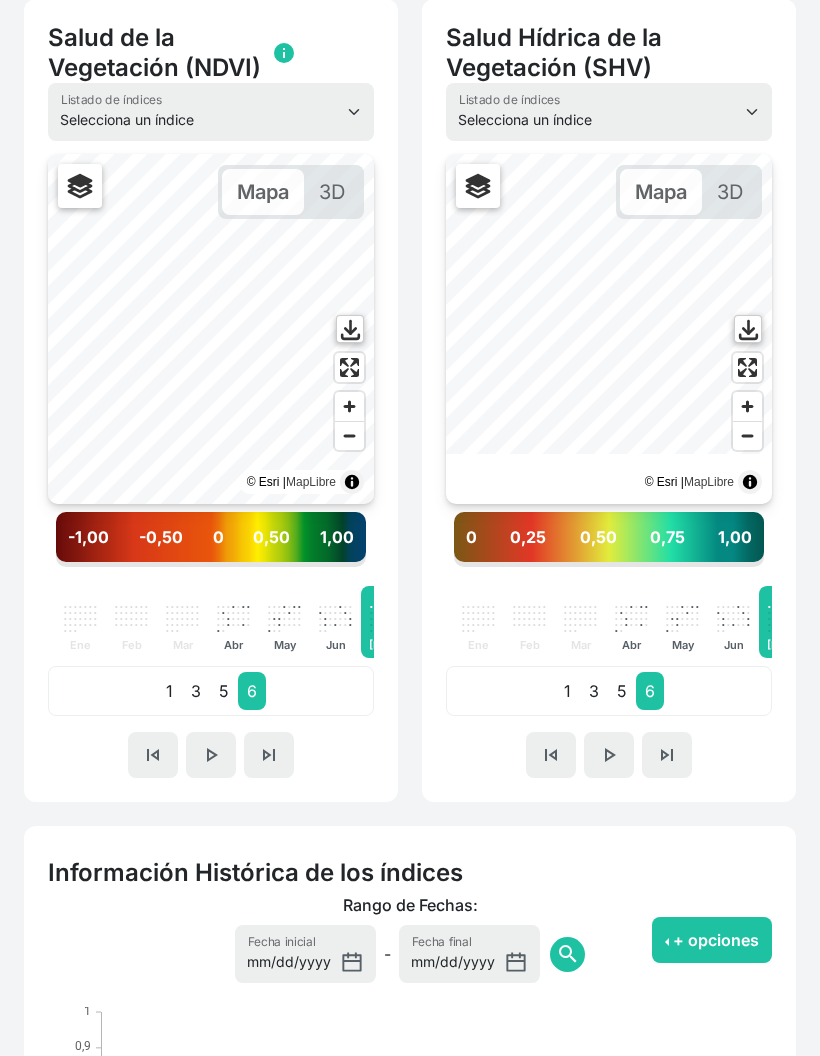click on "skip_previous" at bounding box center (153, 755) 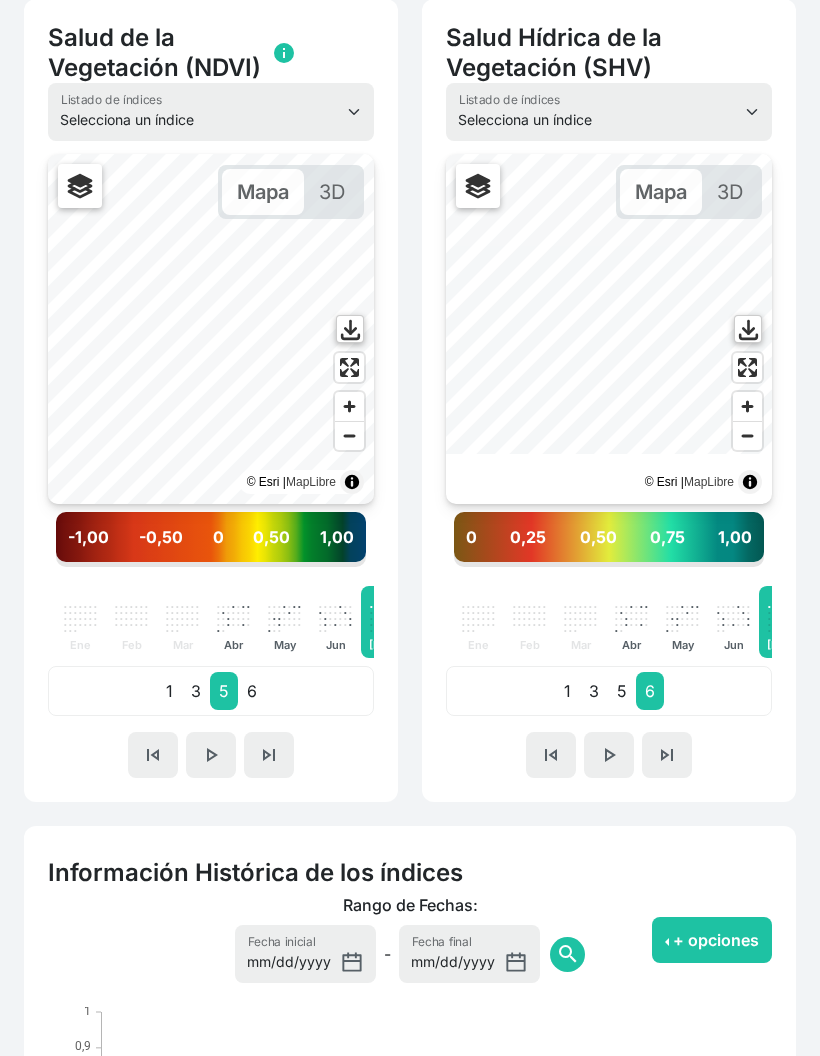 click on "skip_previous" at bounding box center (153, 755) 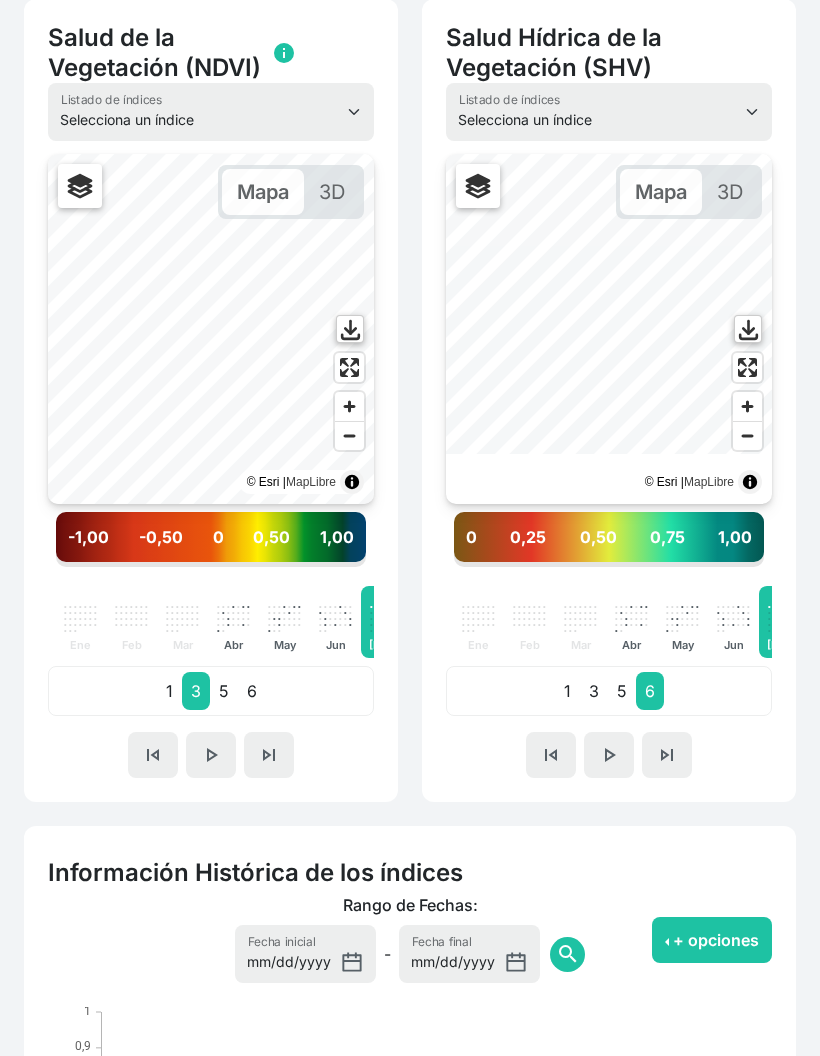 click on "skip_previous" at bounding box center (153, 755) 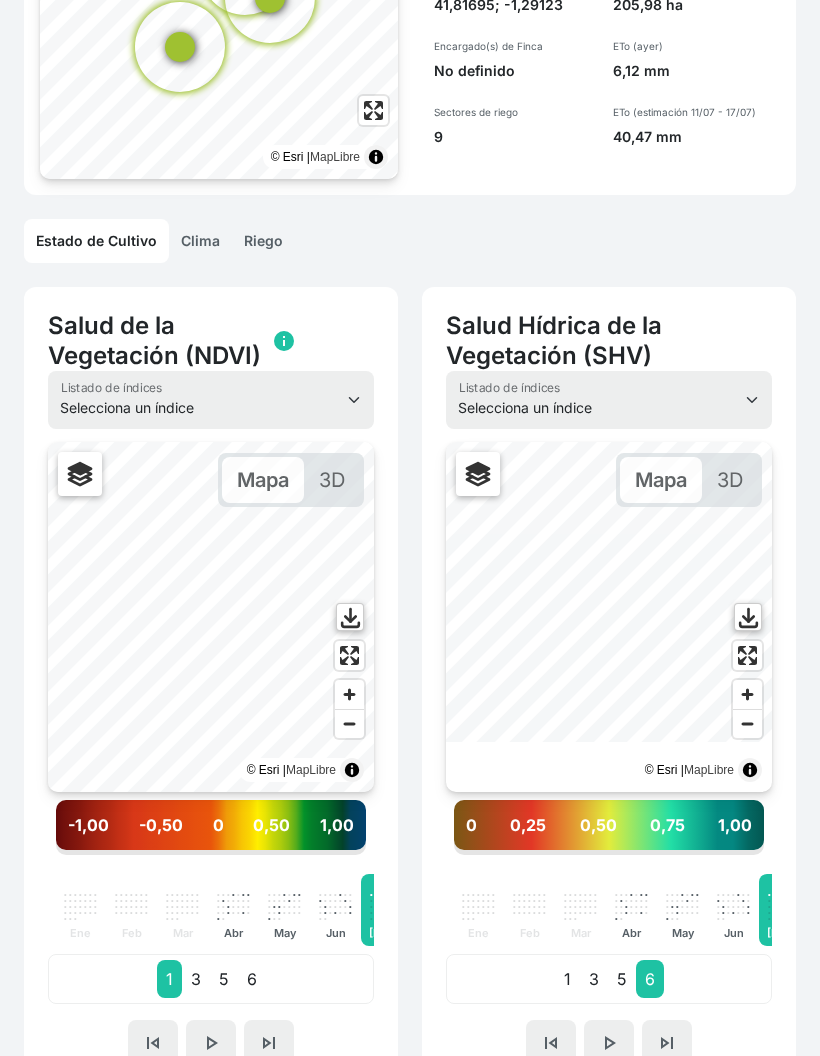 scroll, scrollTop: 224, scrollLeft: 0, axis: vertical 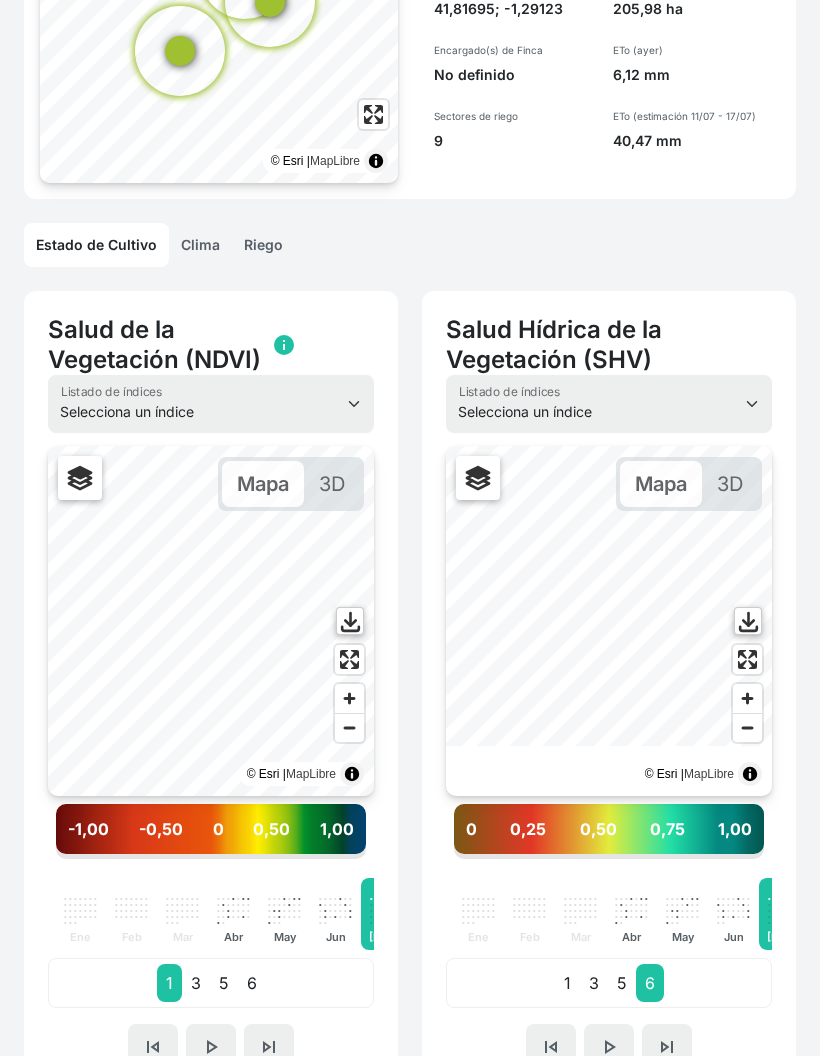 click on "3" at bounding box center (196, 984) 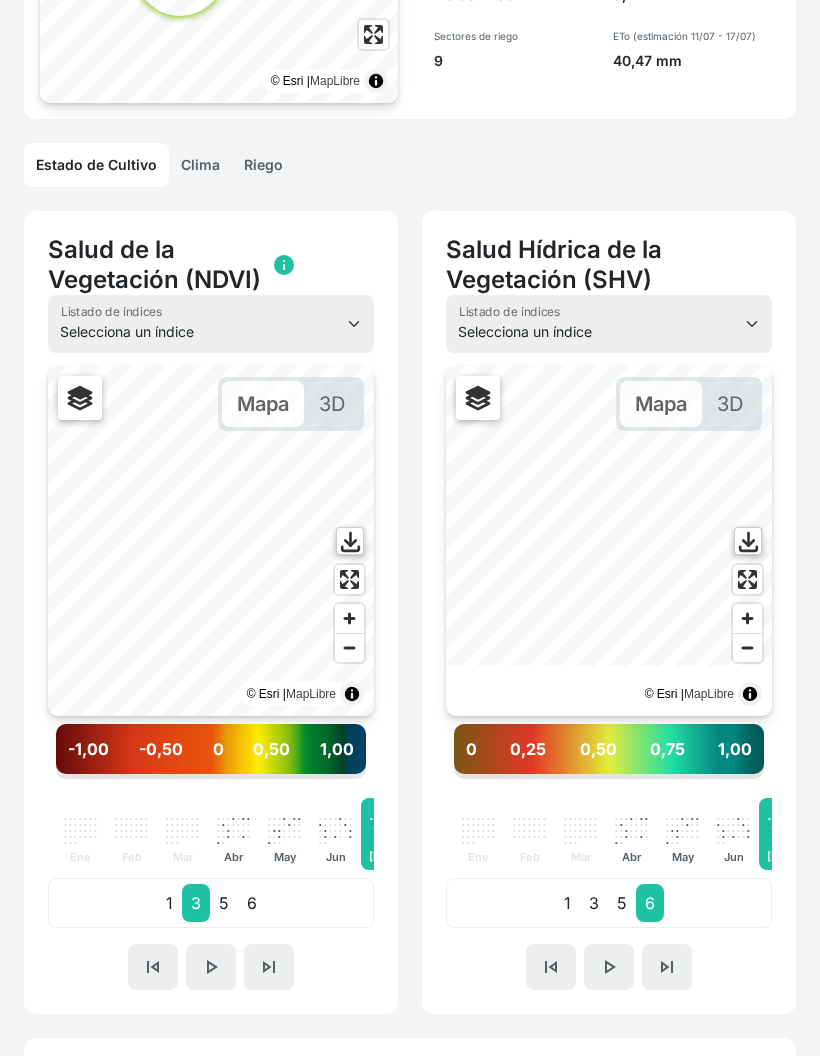 scroll, scrollTop: 305, scrollLeft: 0, axis: vertical 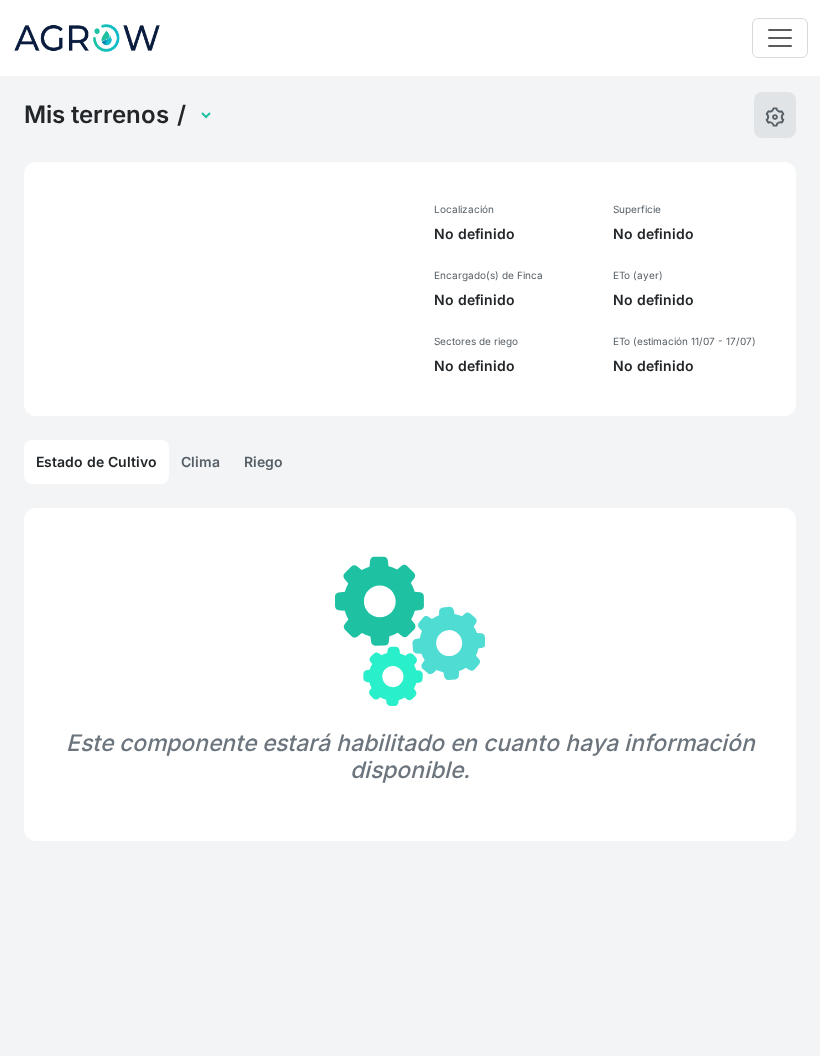 select on "1281" 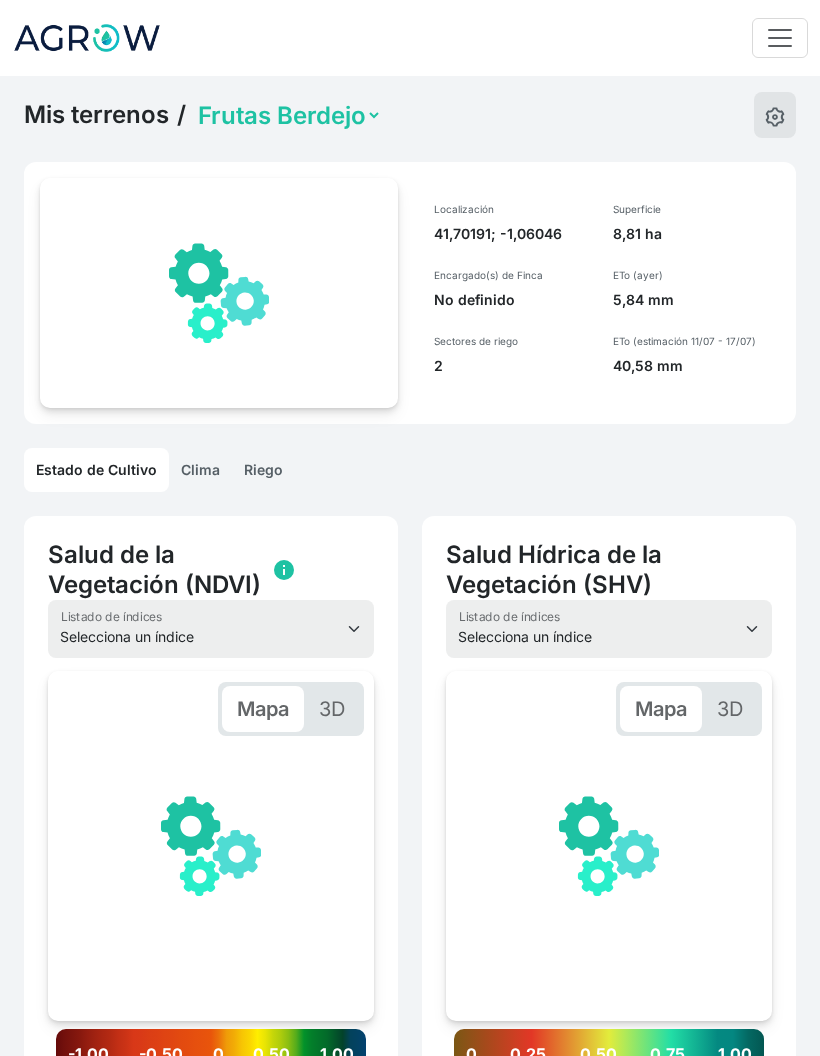 scroll, scrollTop: 0, scrollLeft: 301, axis: horizontal 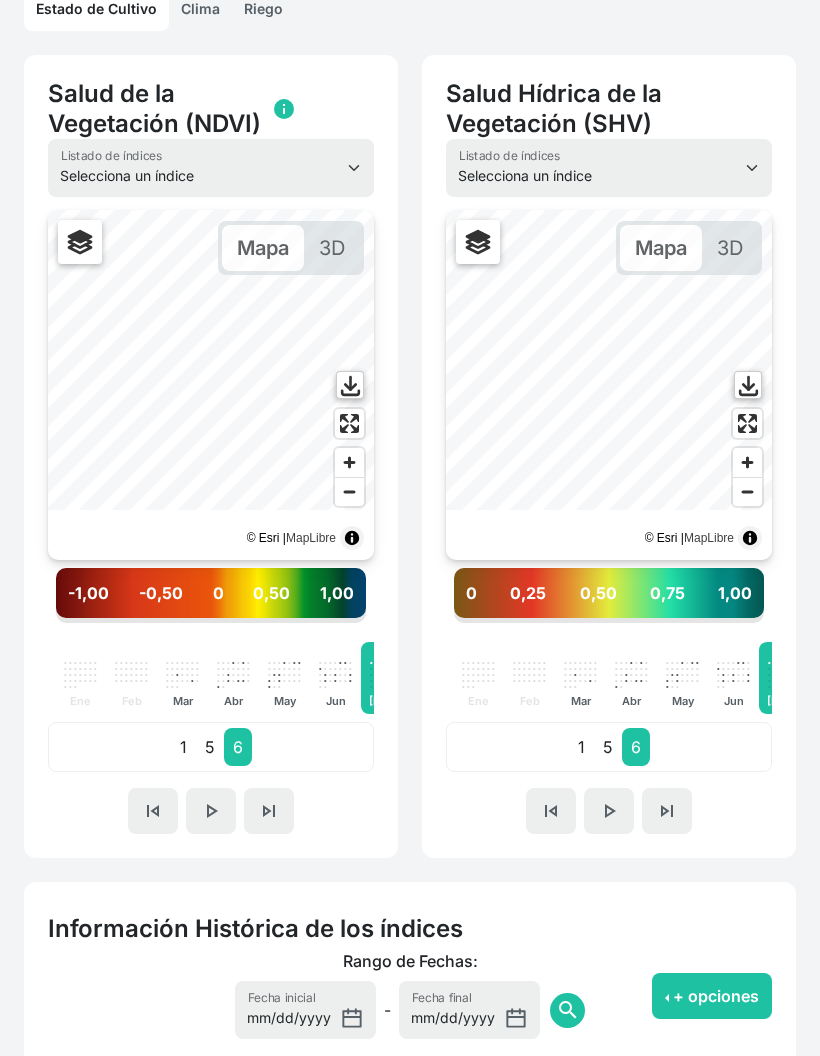 click on "skip_previous" at bounding box center [153, 811] 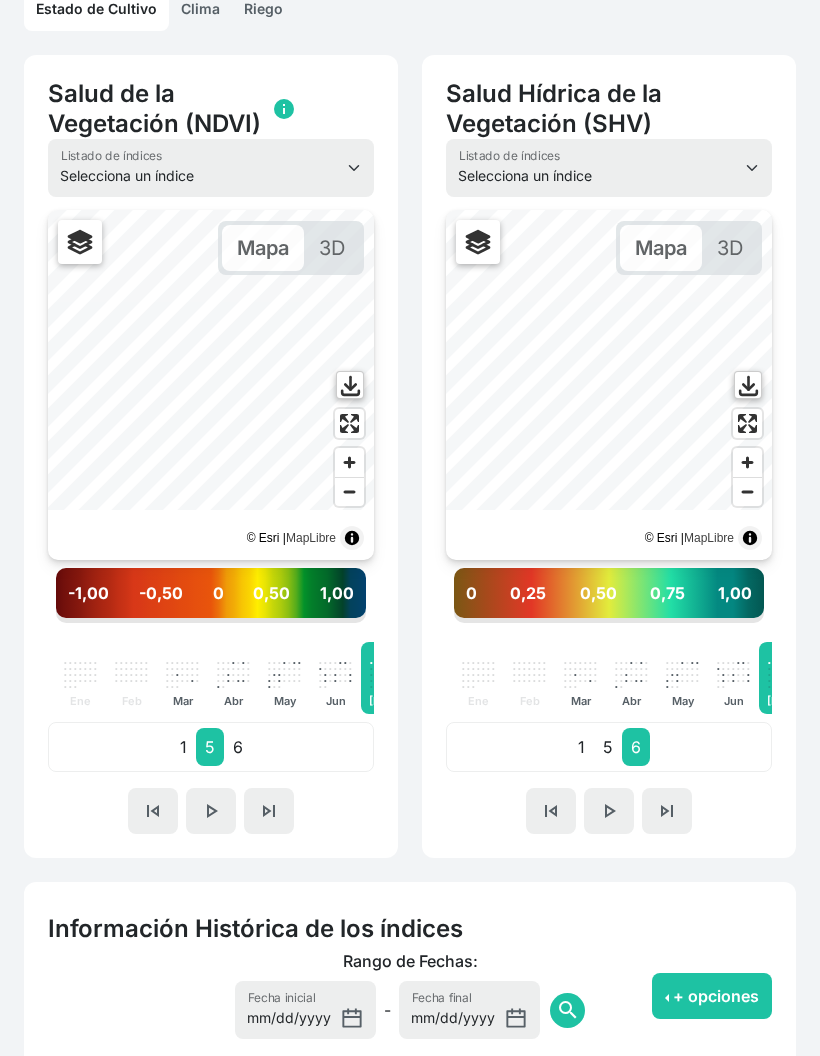 click on "skip_previous" at bounding box center (153, 811) 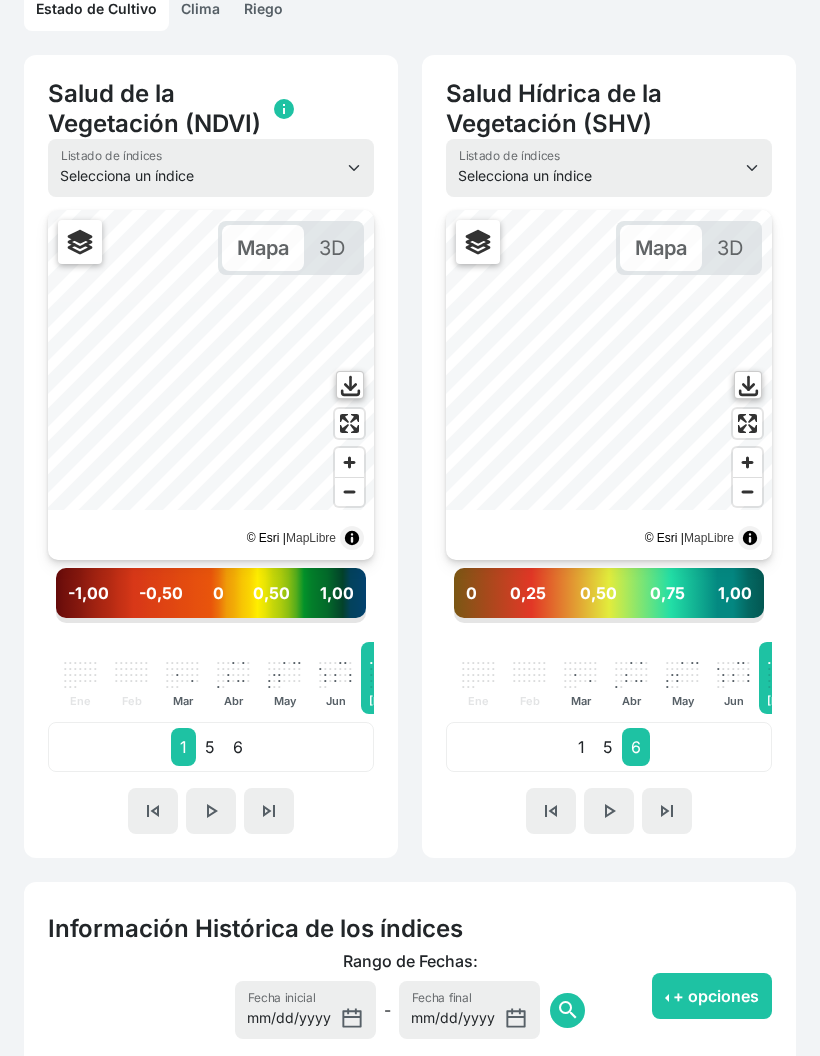 click on "skip_previous" at bounding box center [153, 811] 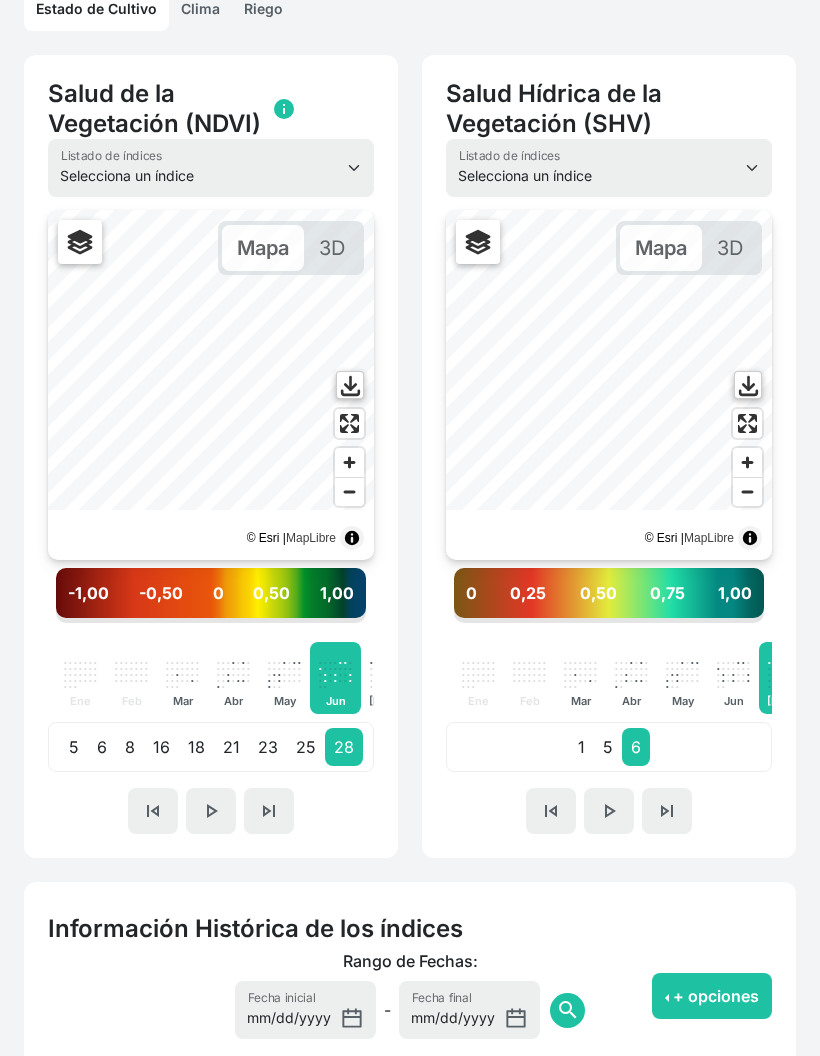 click on "skip_previous" at bounding box center (153, 811) 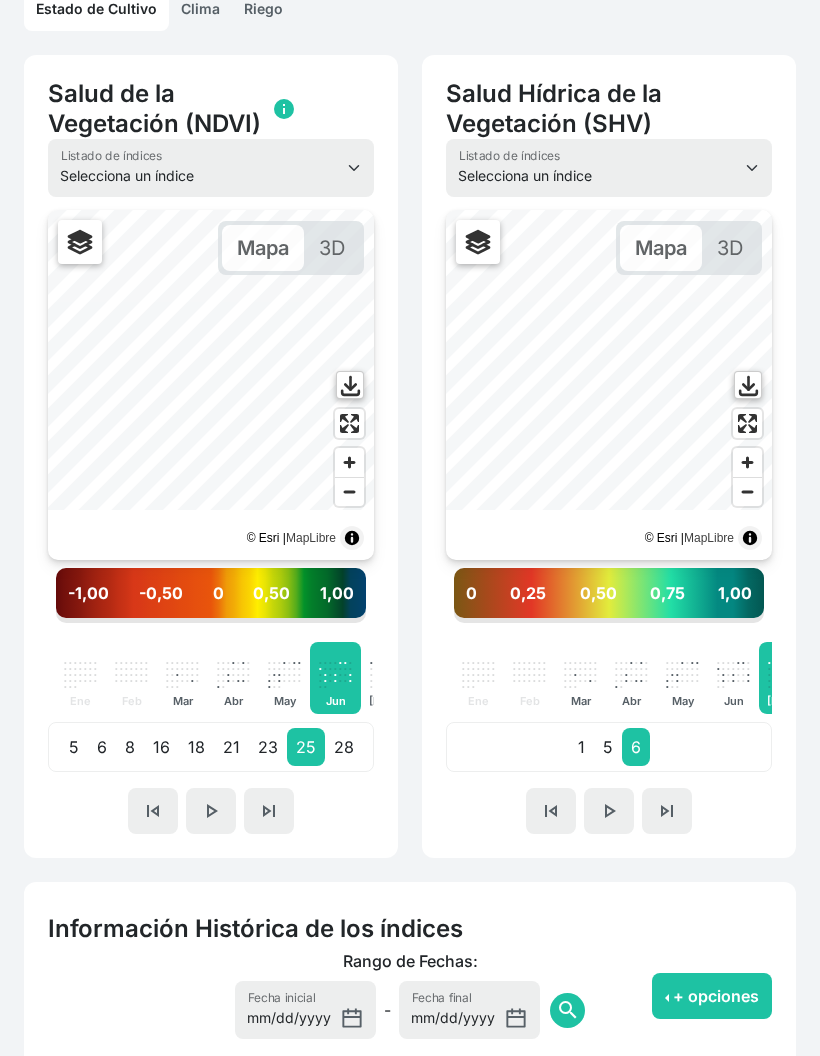 click on "skip_next" at bounding box center (269, 811) 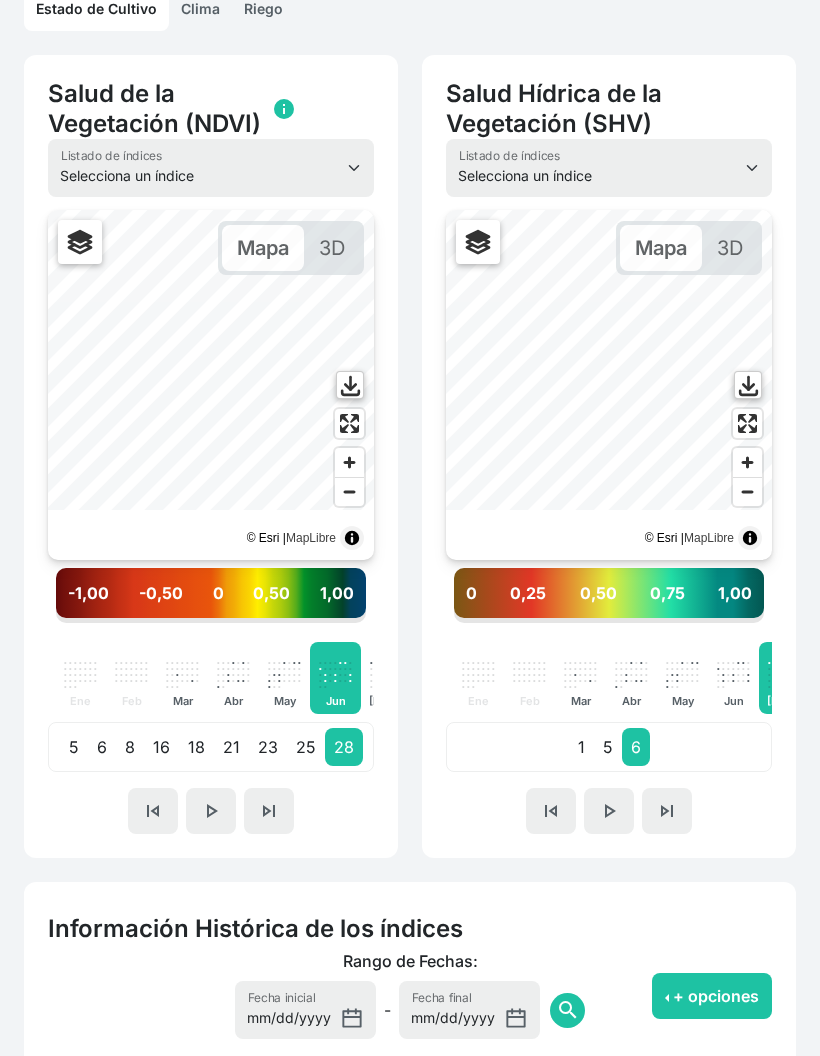 click on "skip_next" at bounding box center (269, 811) 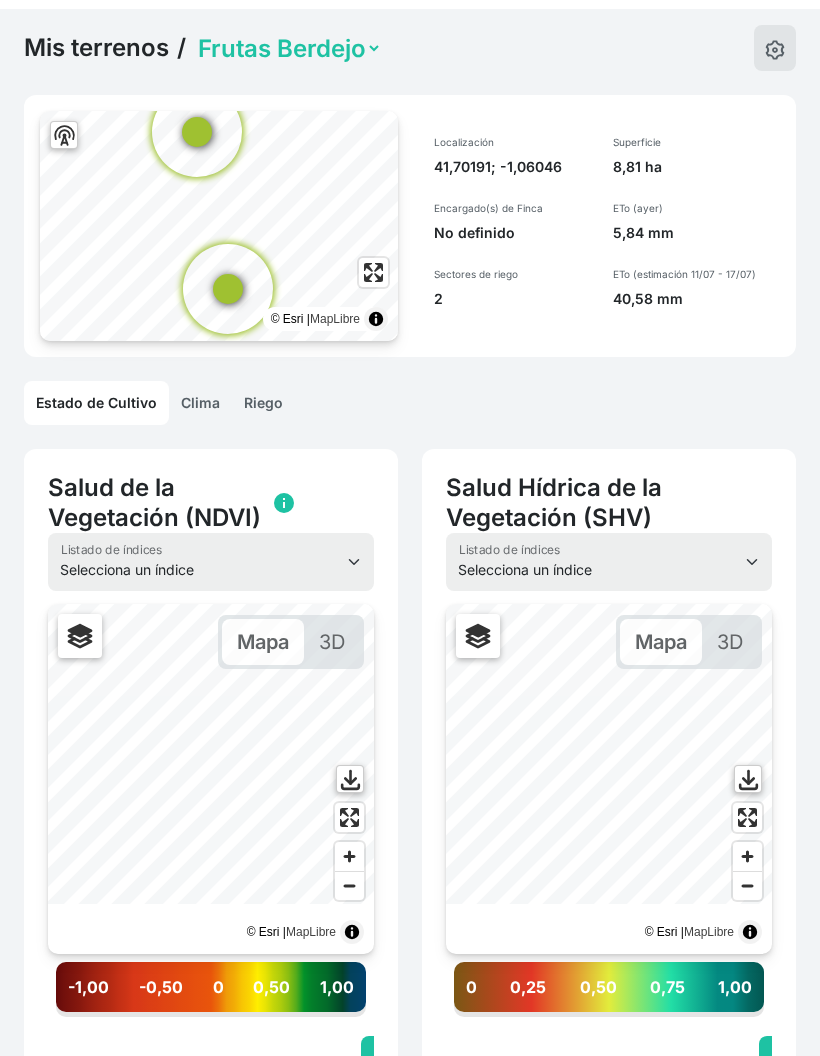 scroll, scrollTop: 0, scrollLeft: 0, axis: both 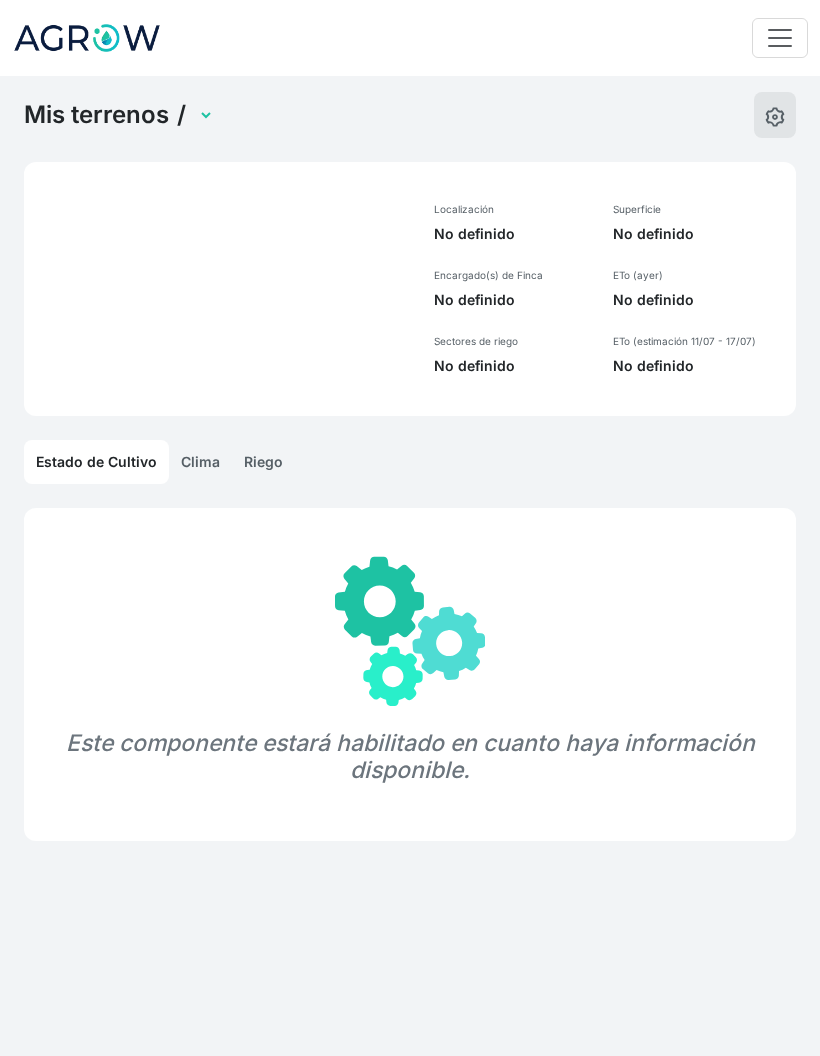 select on "1288" 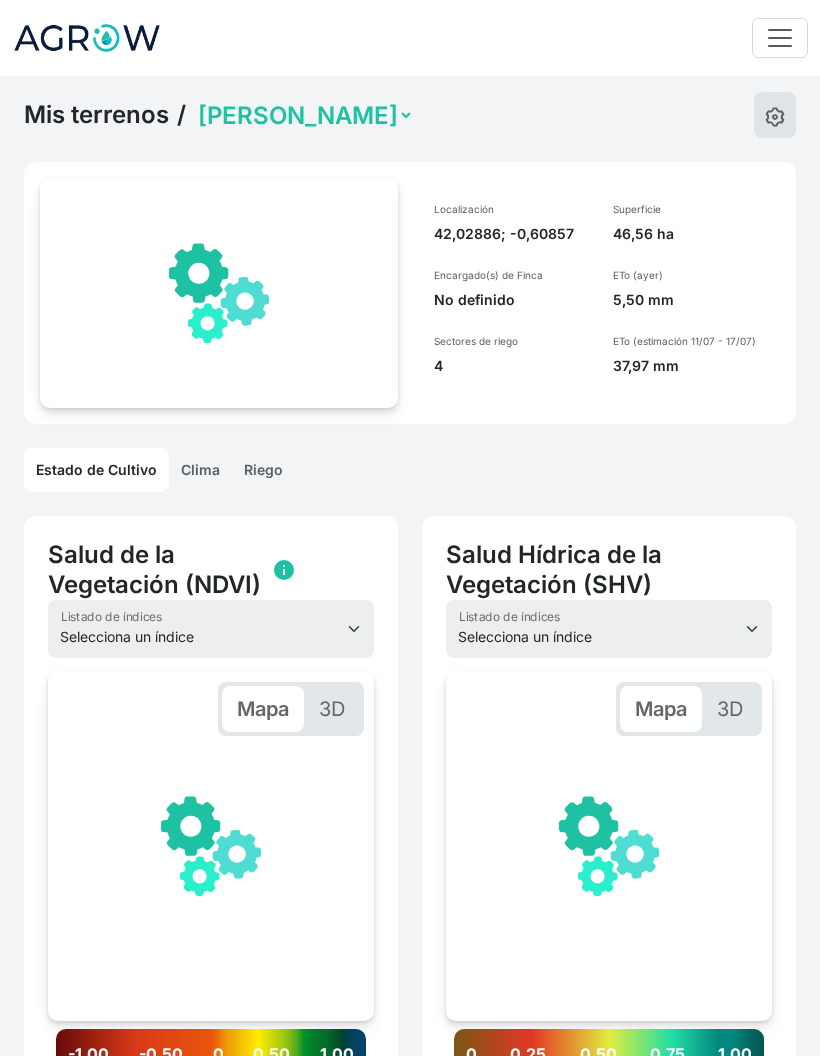 scroll, scrollTop: 0, scrollLeft: 301, axis: horizontal 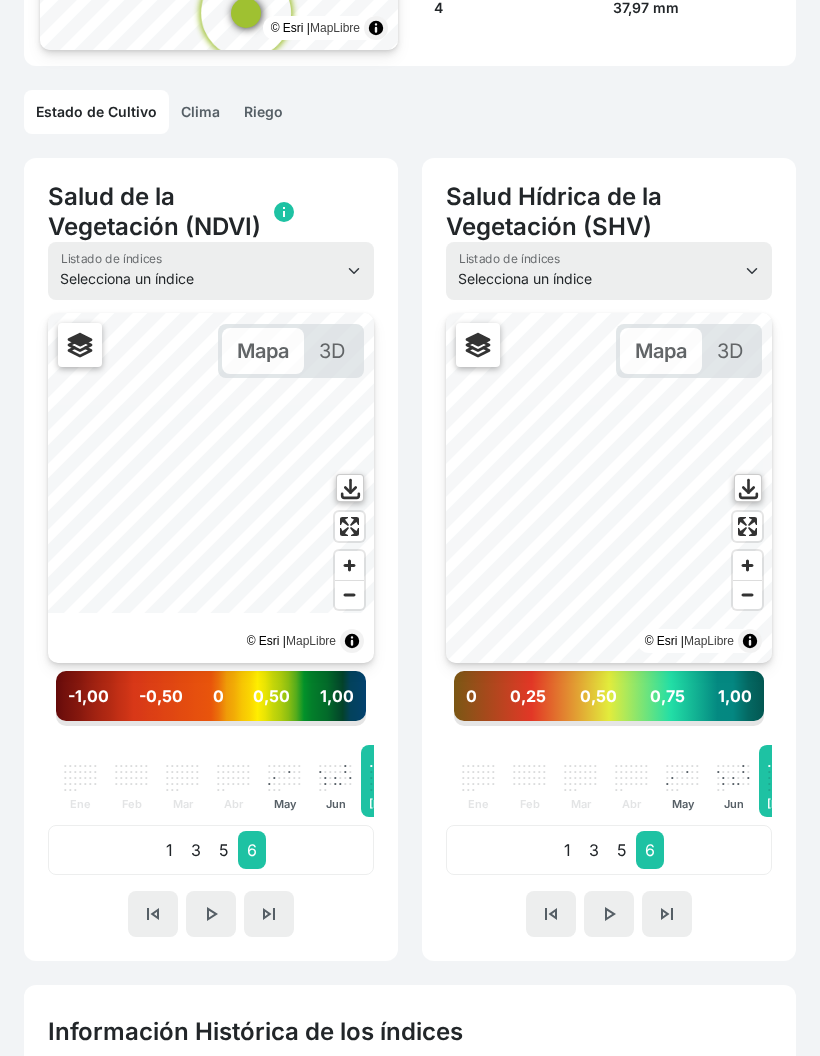 click on "skip_previous" at bounding box center [153, 914] 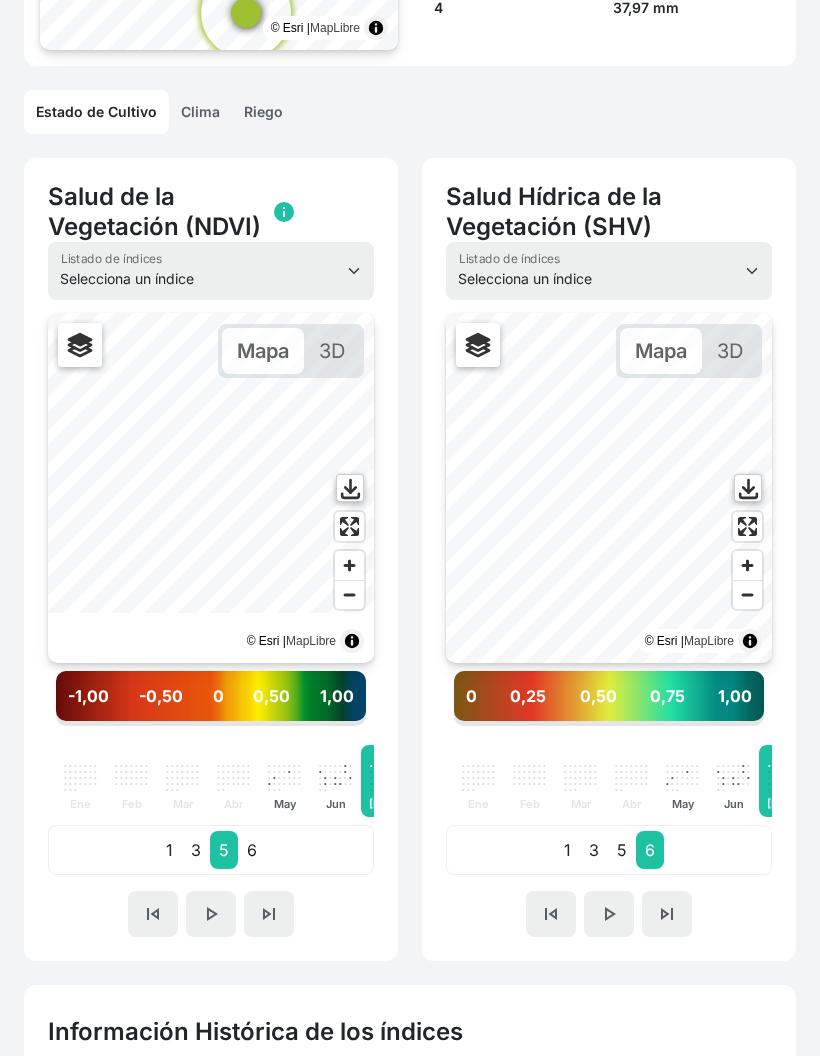 click on "skip_previous" at bounding box center [153, 914] 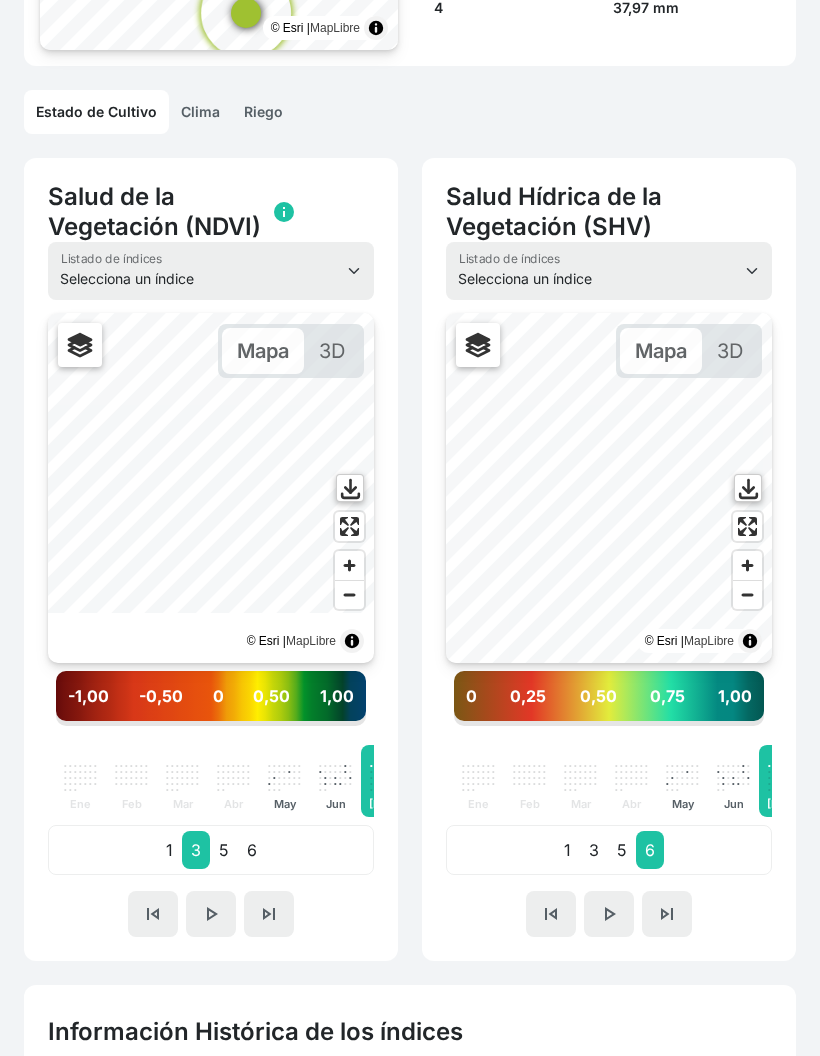 click on "skip_previous" at bounding box center (153, 914) 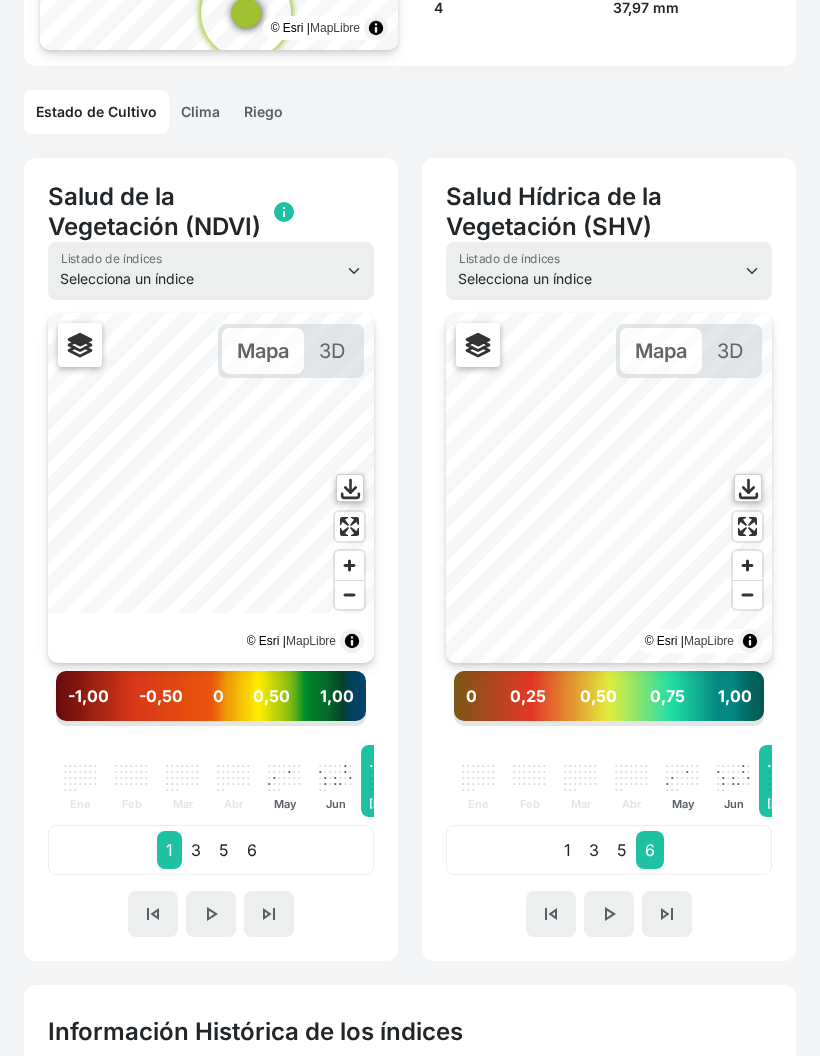 click on "skip_previous" at bounding box center (153, 914) 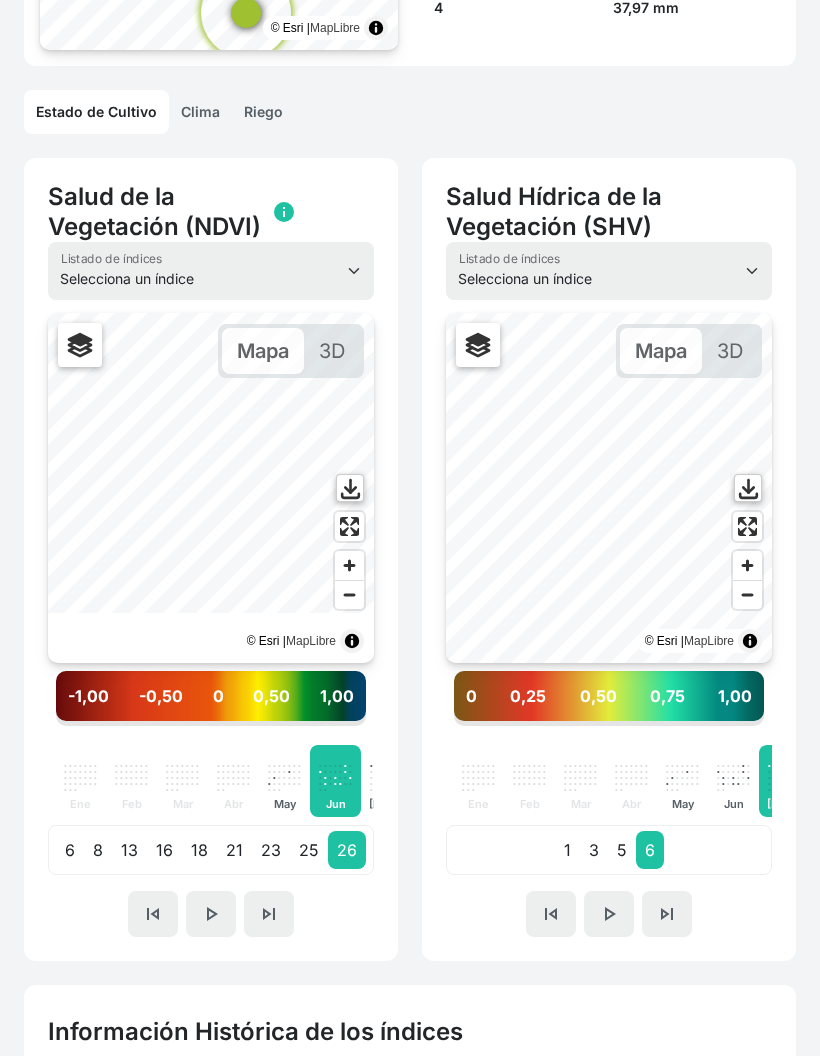click on "skip_previous" at bounding box center (153, 914) 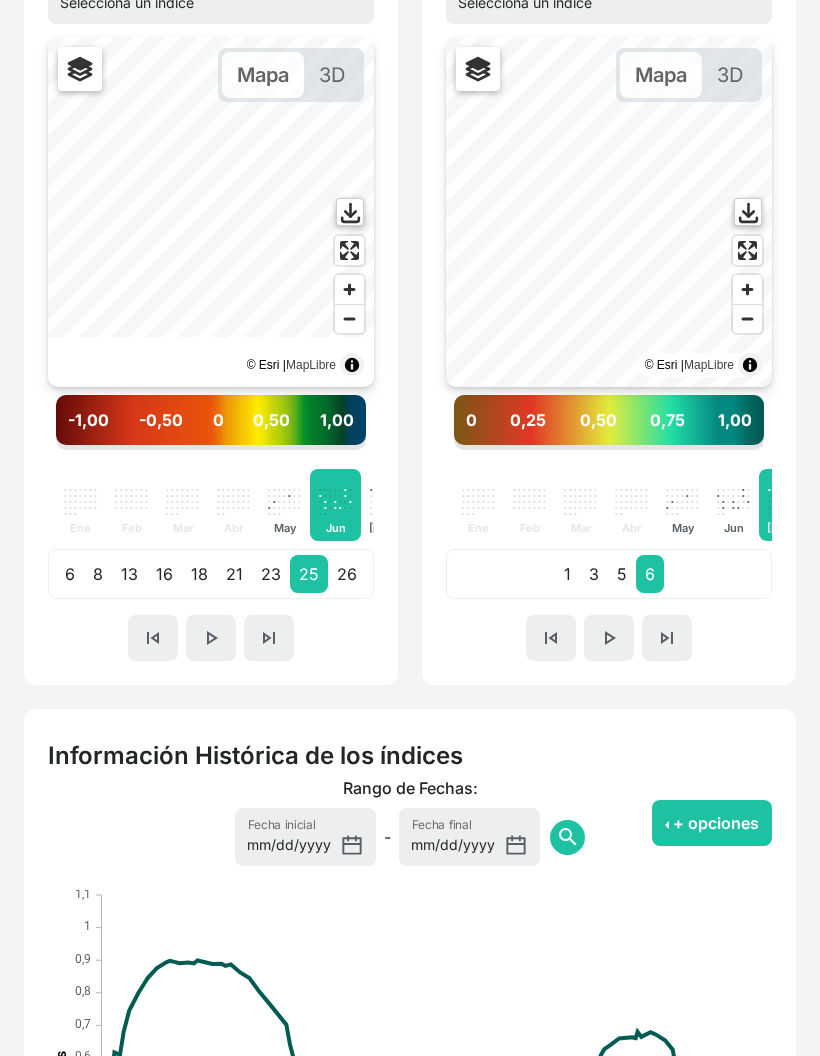 scroll, scrollTop: 520, scrollLeft: 0, axis: vertical 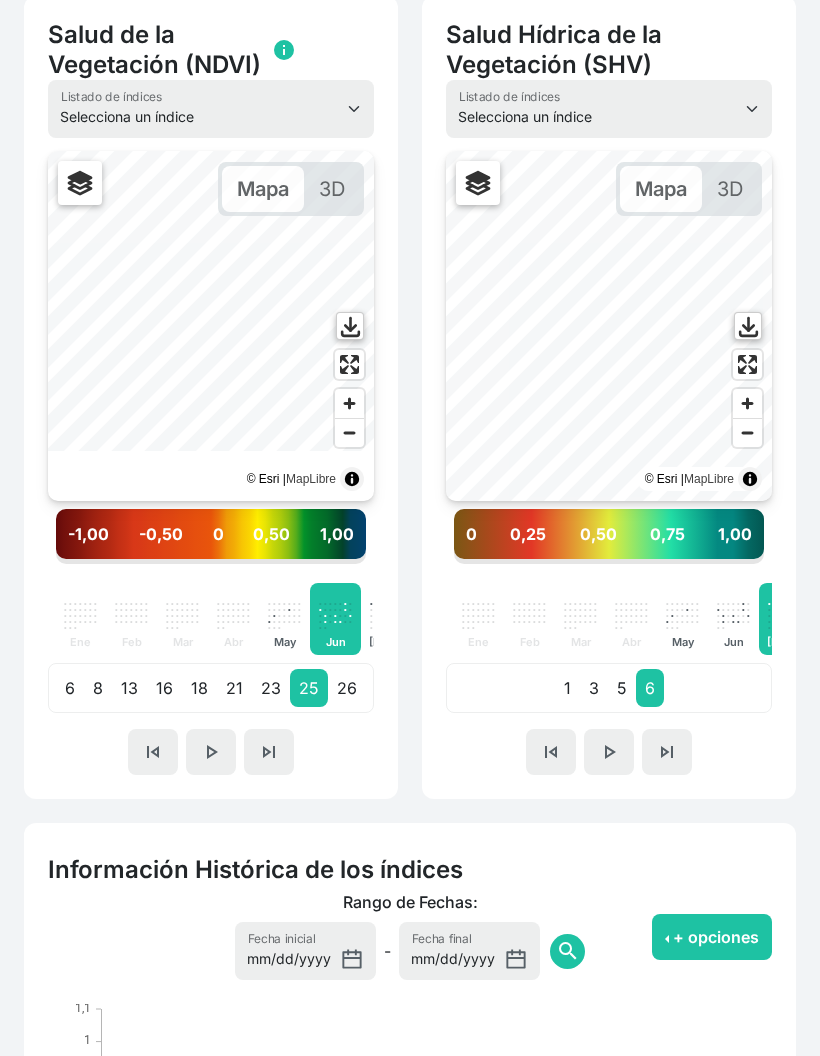 click on "13" at bounding box center (129, 688) 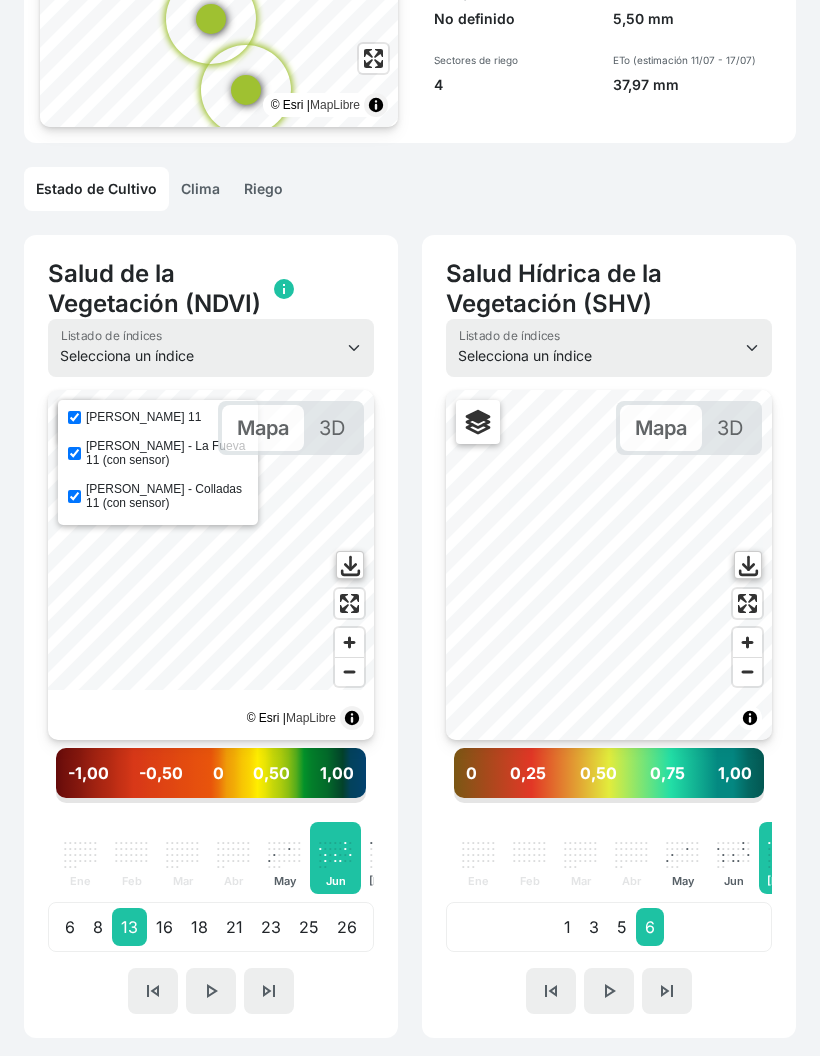 scroll, scrollTop: 280, scrollLeft: 0, axis: vertical 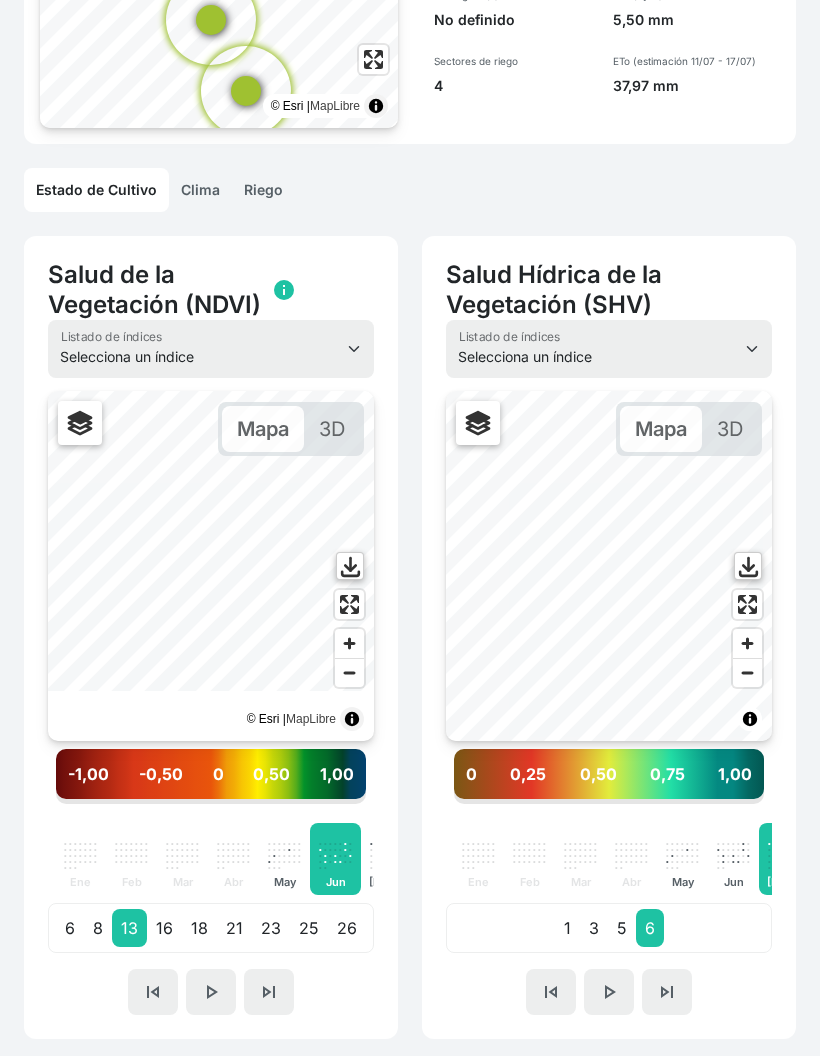 click on "Riego" 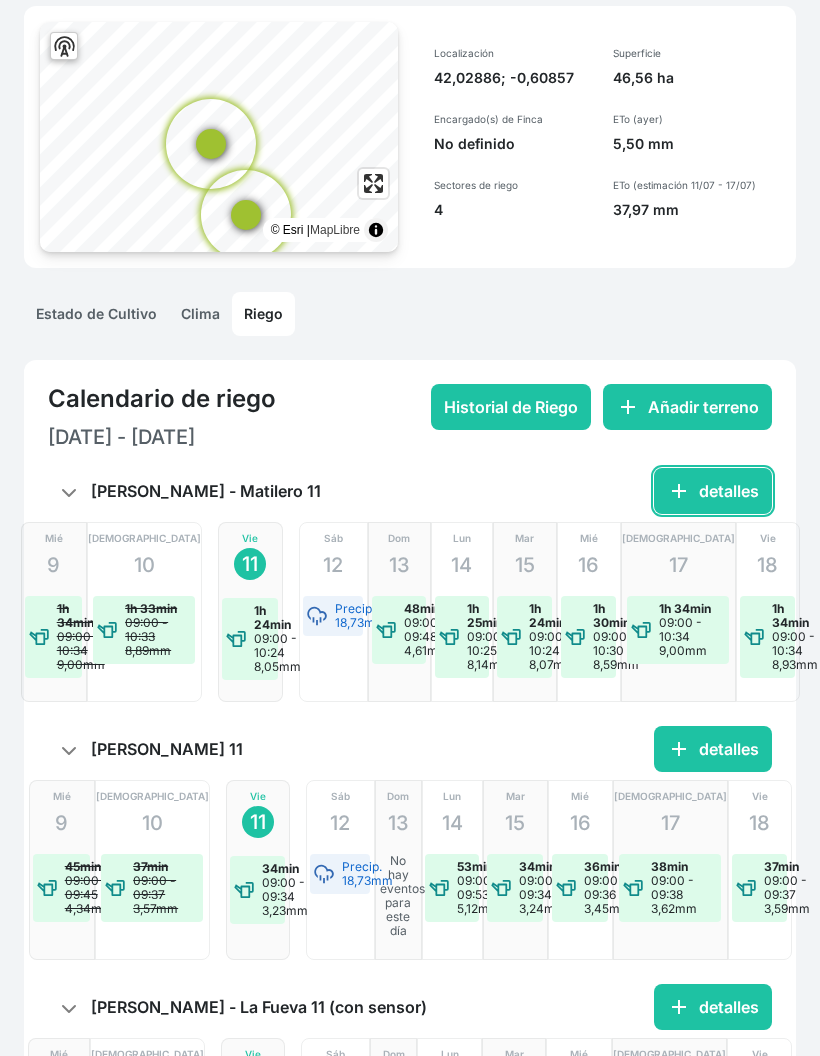 click on "add  detalles" 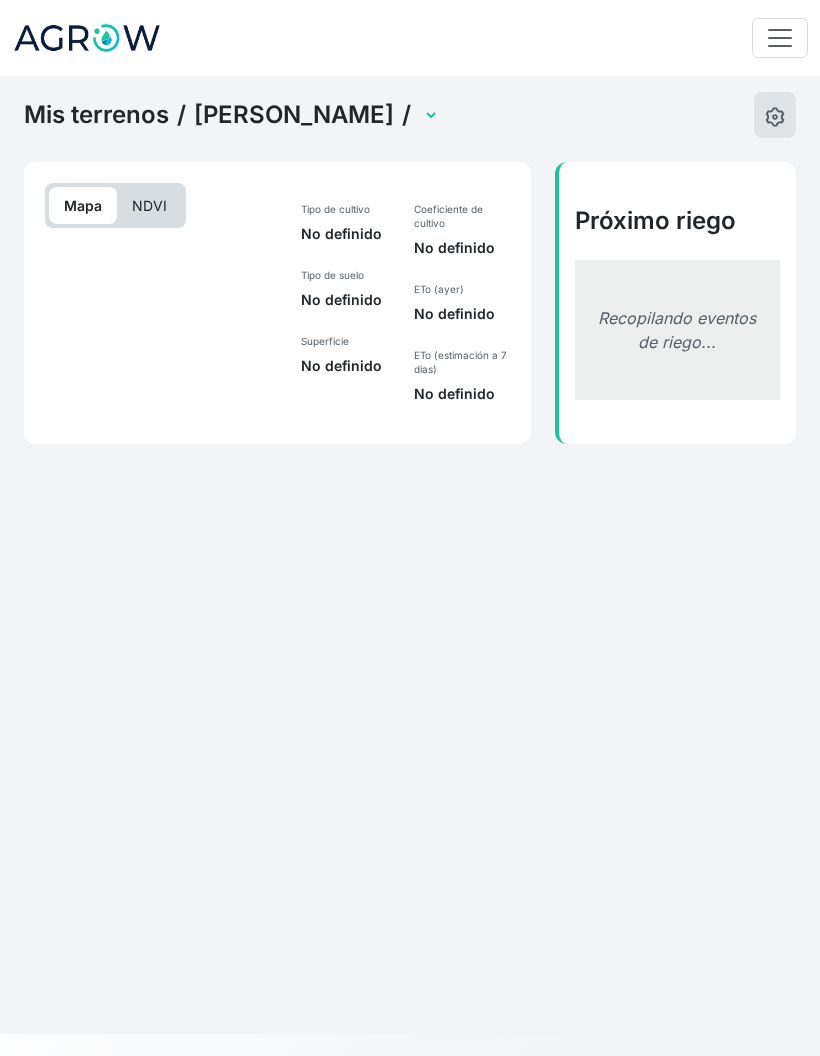 select on "2619" 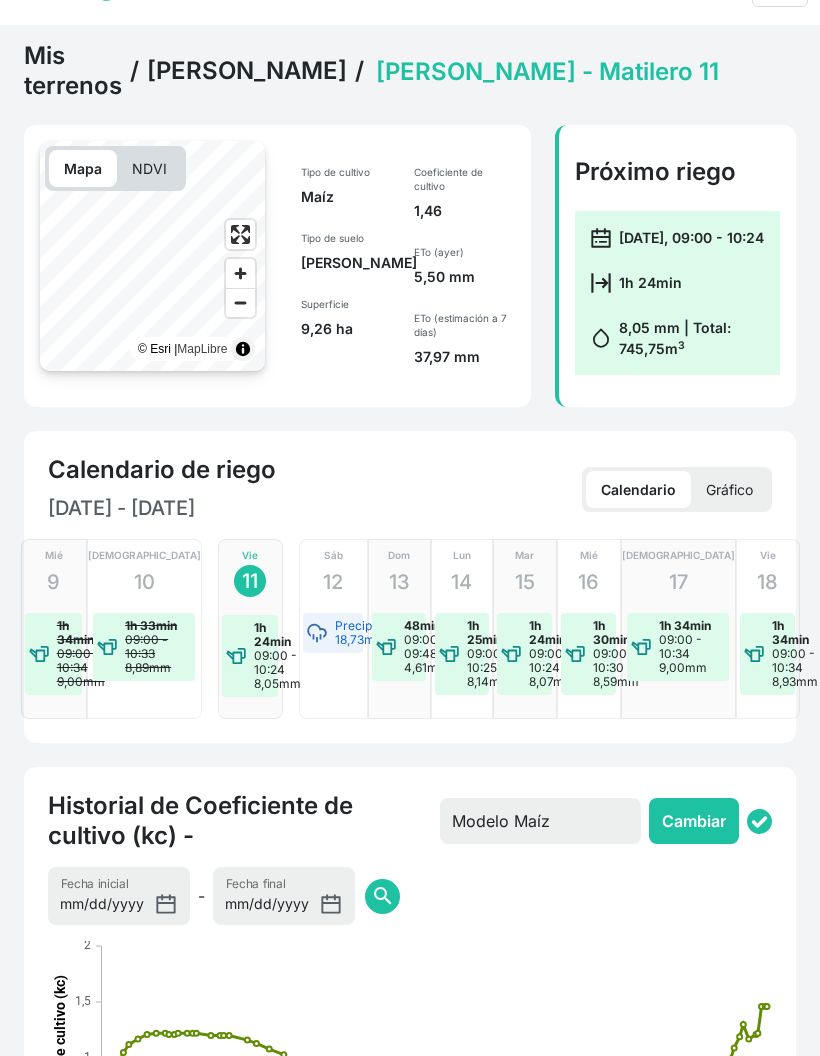 click on "Jorge Alastrue" 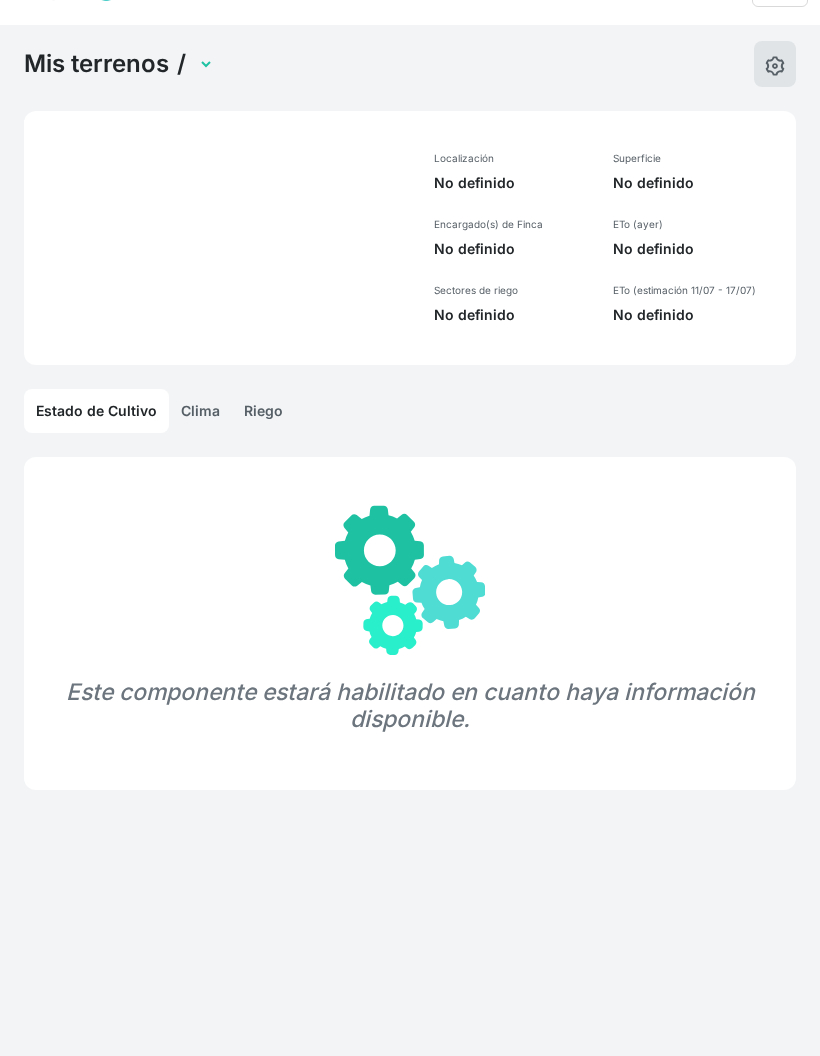 select on "1288" 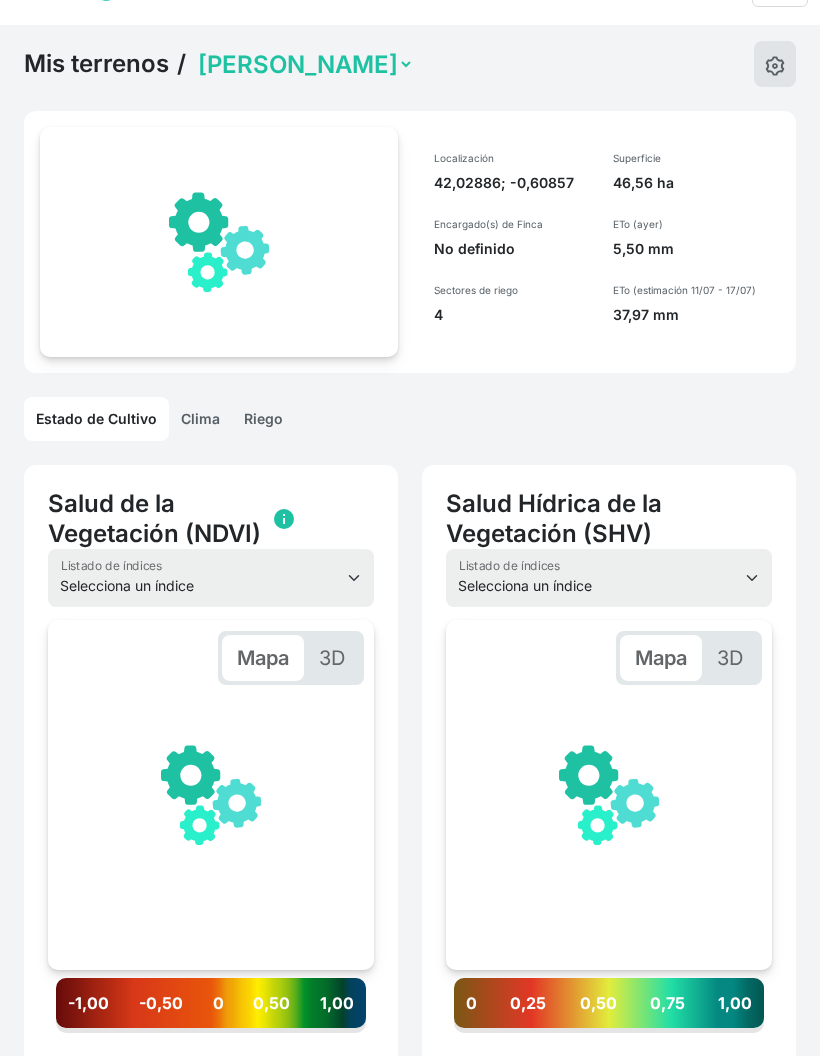 scroll, scrollTop: 0, scrollLeft: 301, axis: horizontal 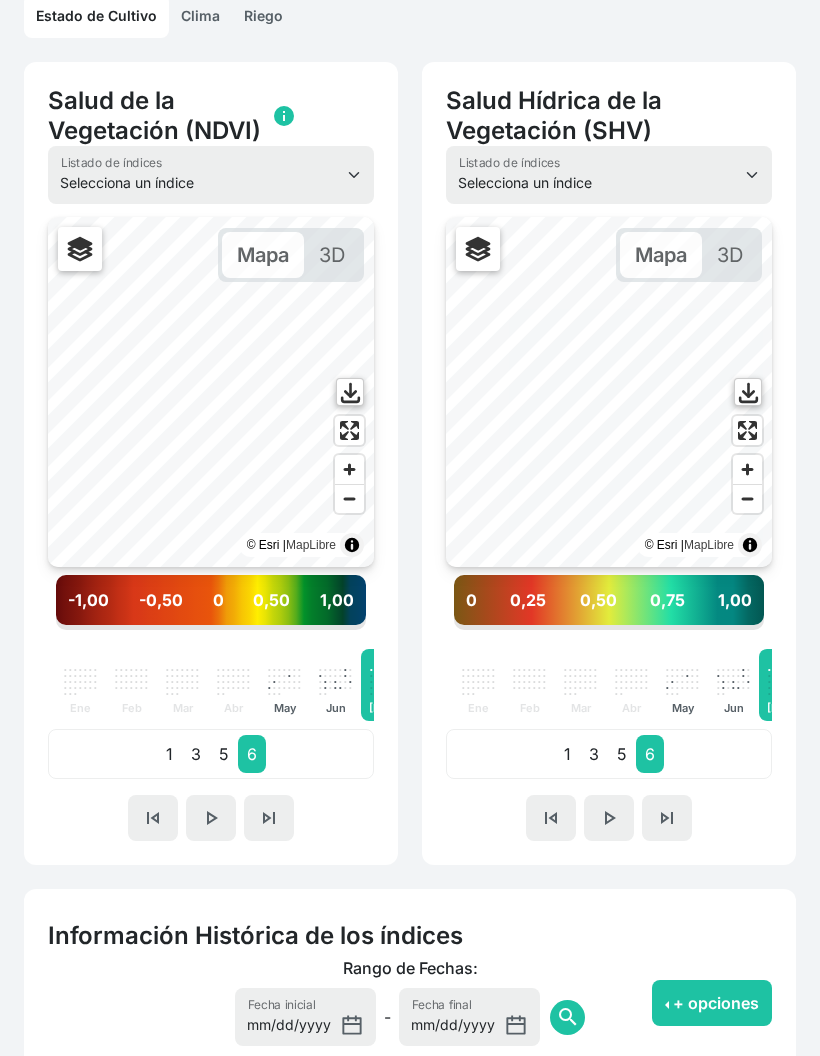 click on "Jun" at bounding box center (335, 709) 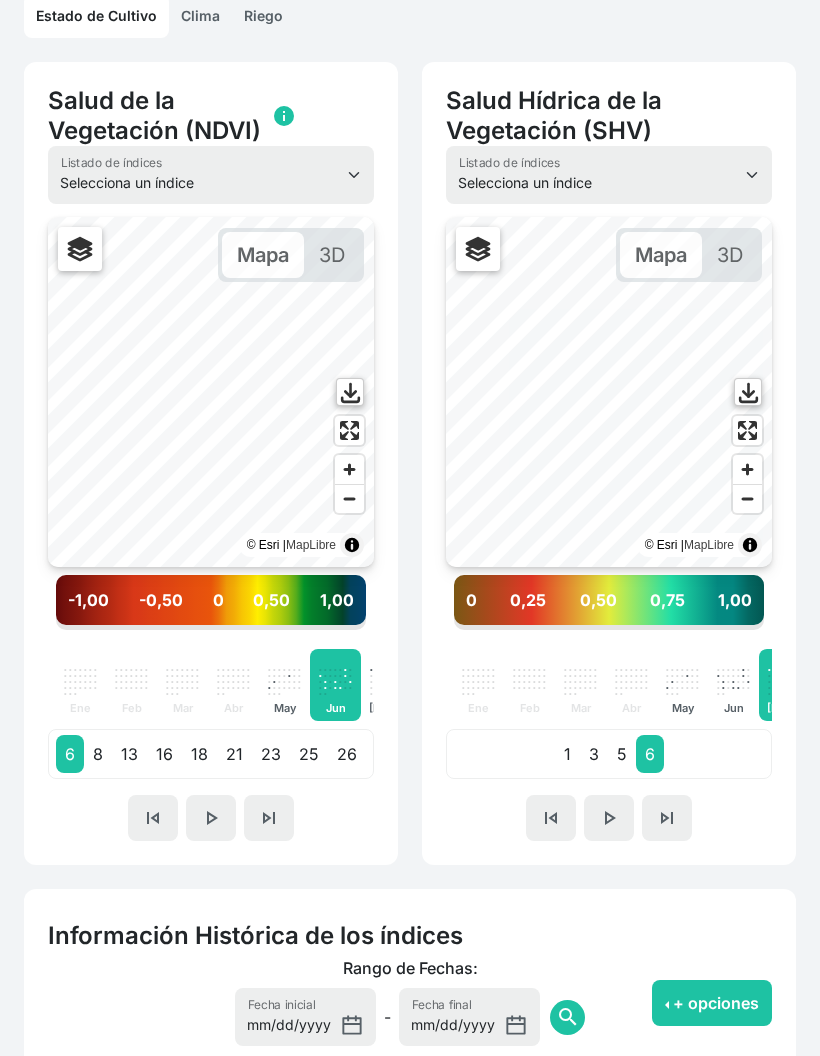 click on "23" at bounding box center [271, 754] 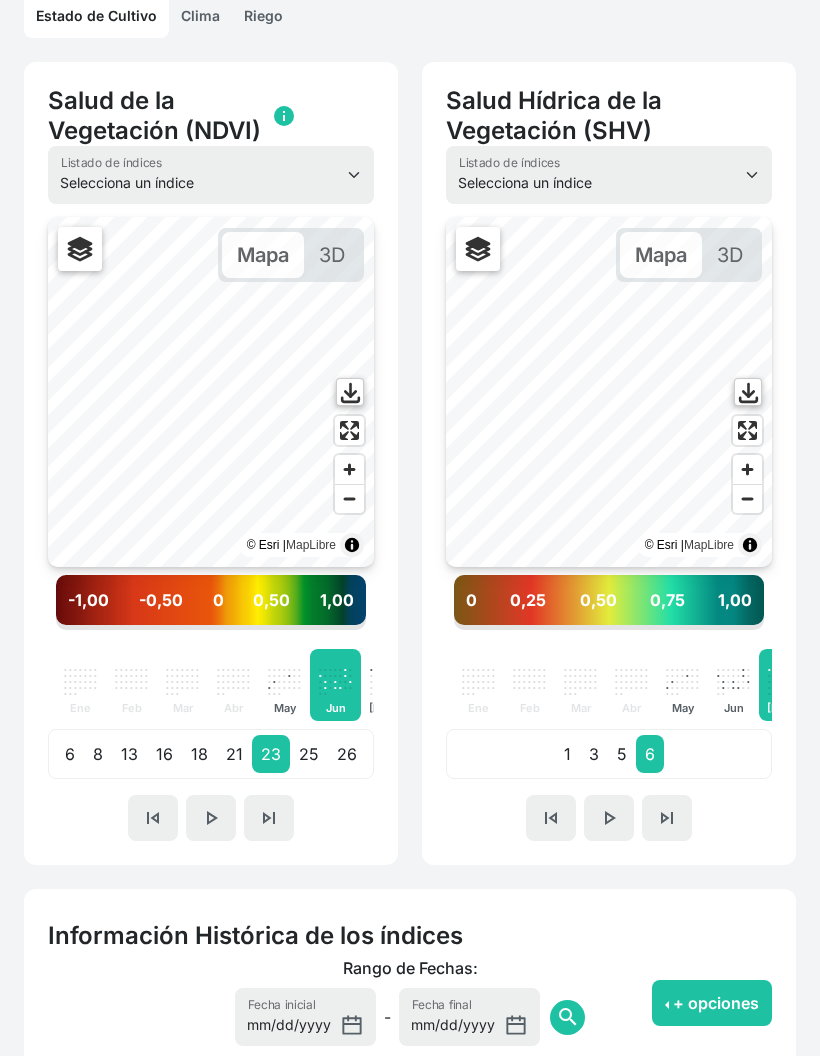 click on "21" at bounding box center [234, 754] 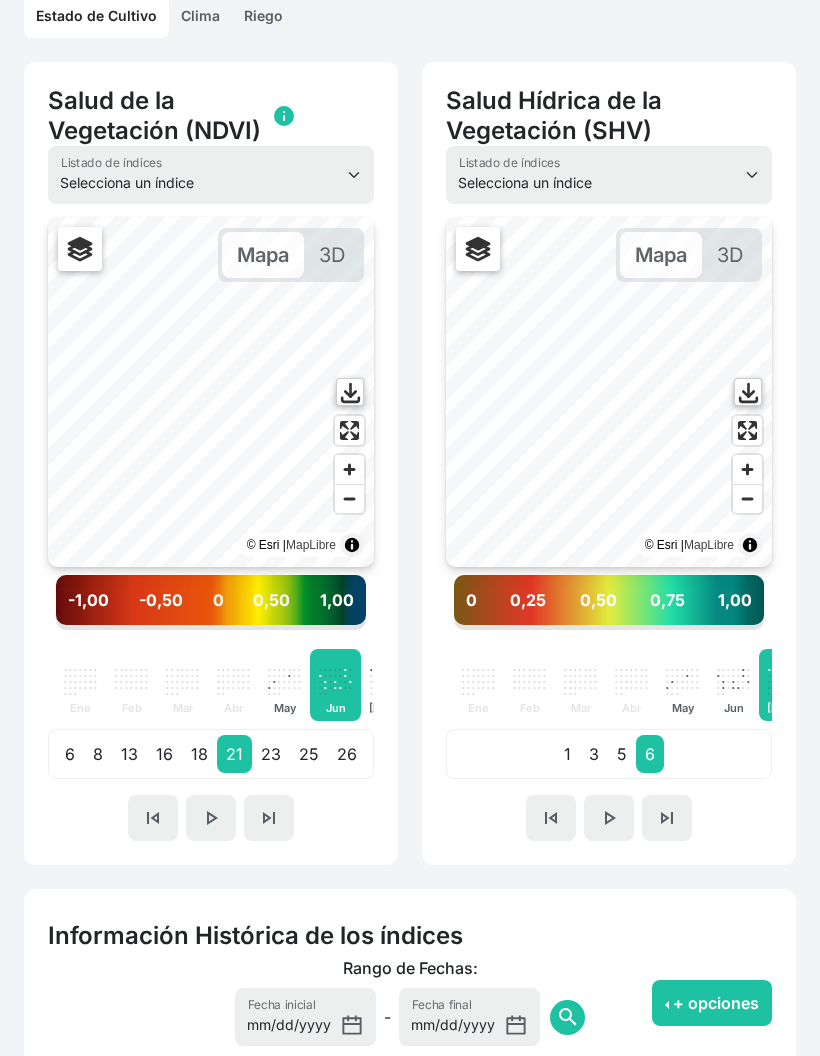 click on "18" at bounding box center (199, 754) 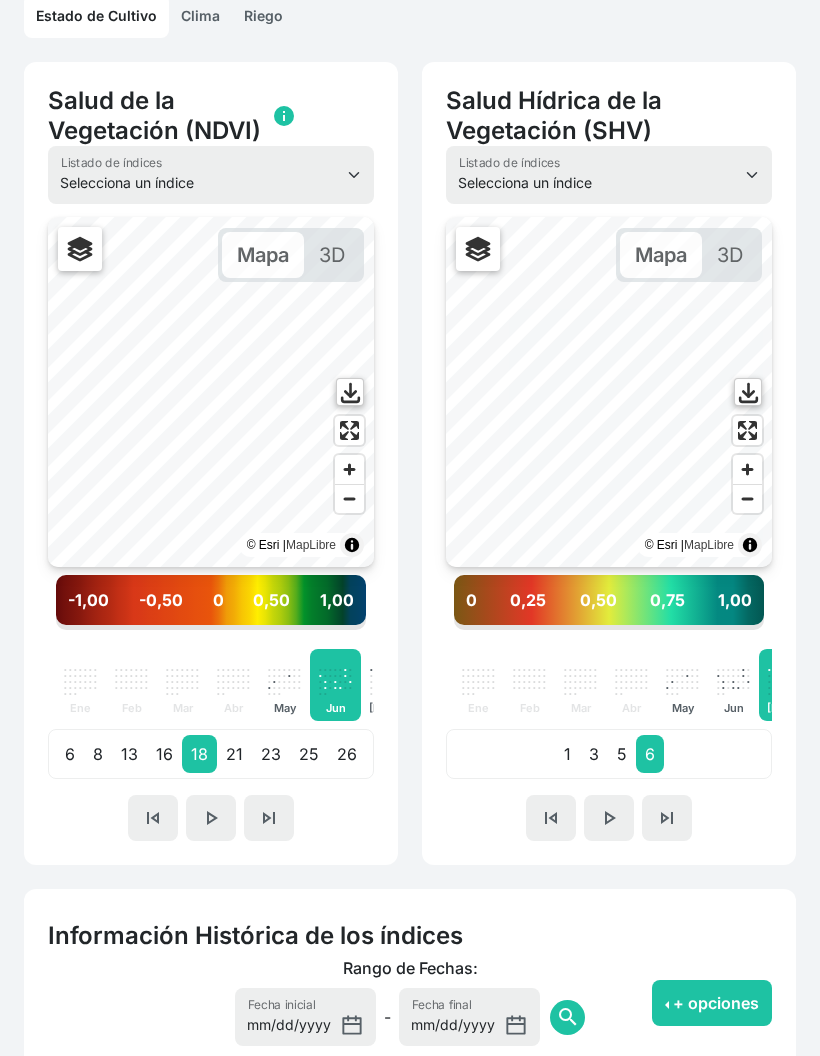 click on "21" at bounding box center (234, 754) 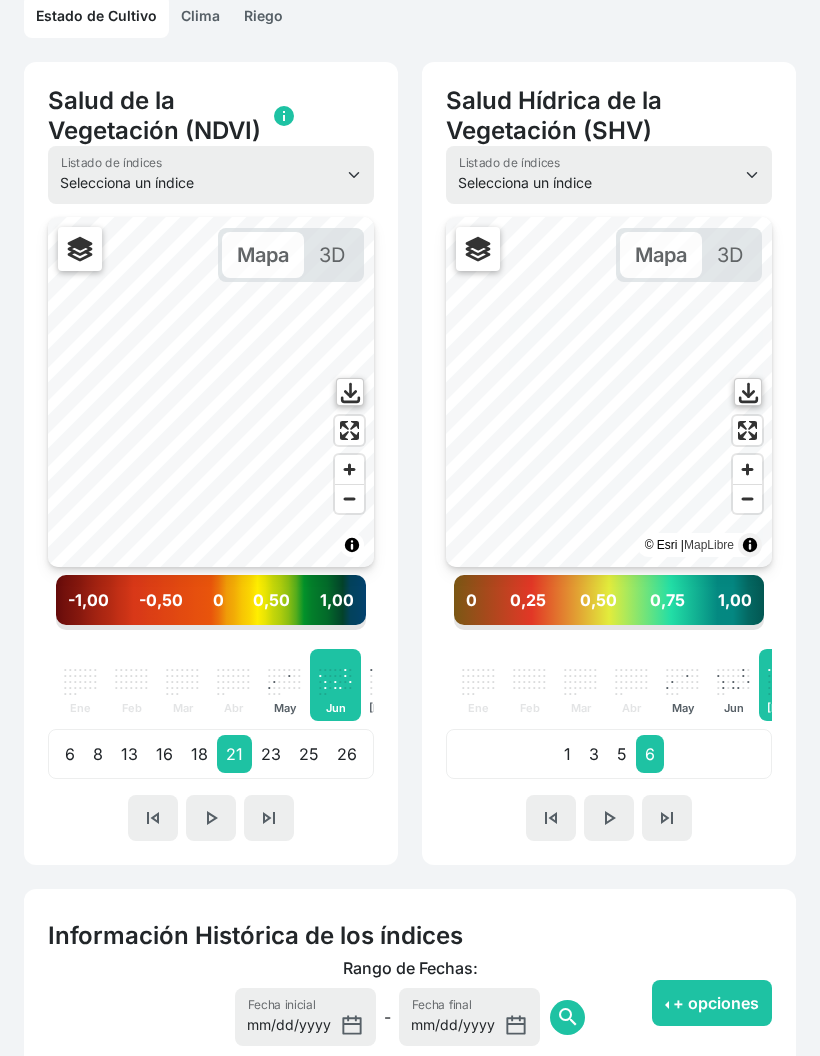 click on "23" at bounding box center (271, 754) 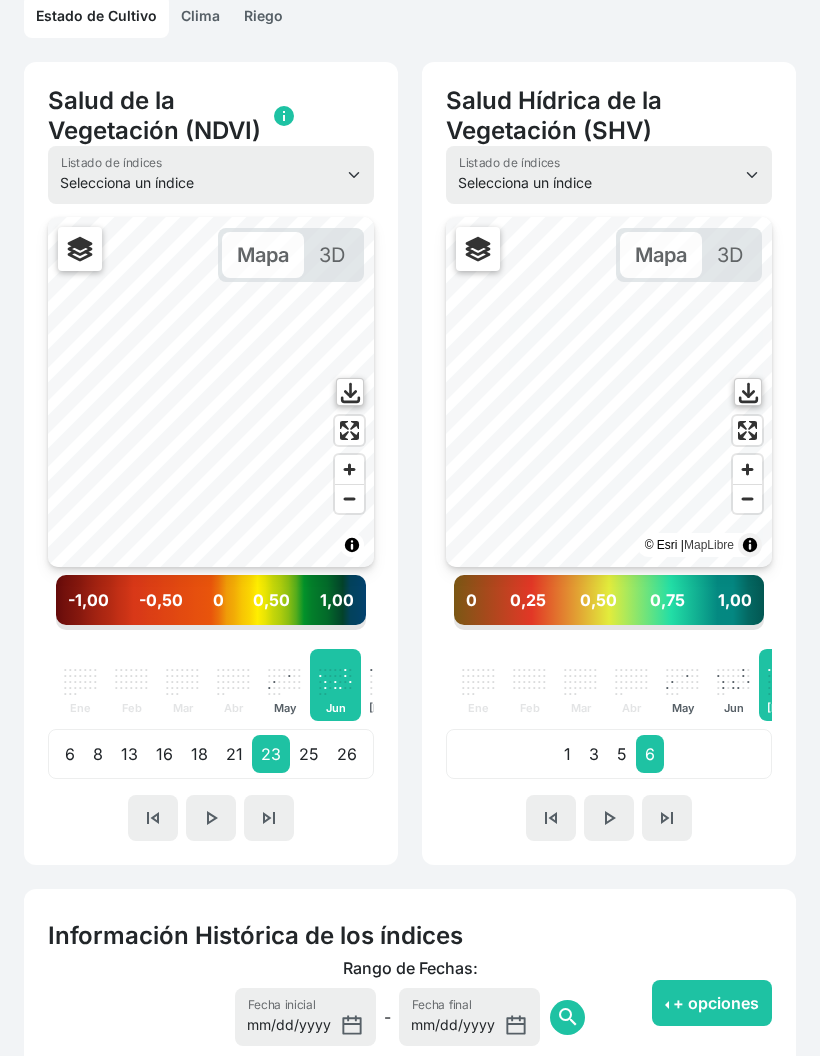 click on "25" at bounding box center [309, 754] 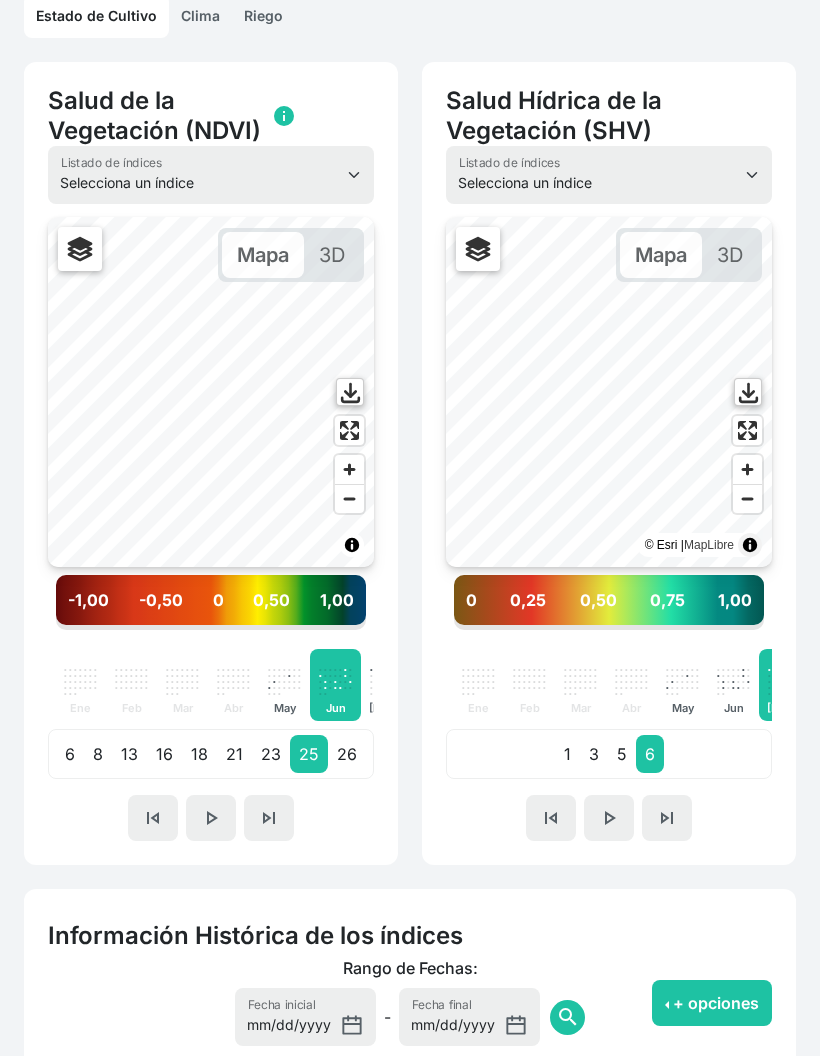 click on "23" at bounding box center [271, 754] 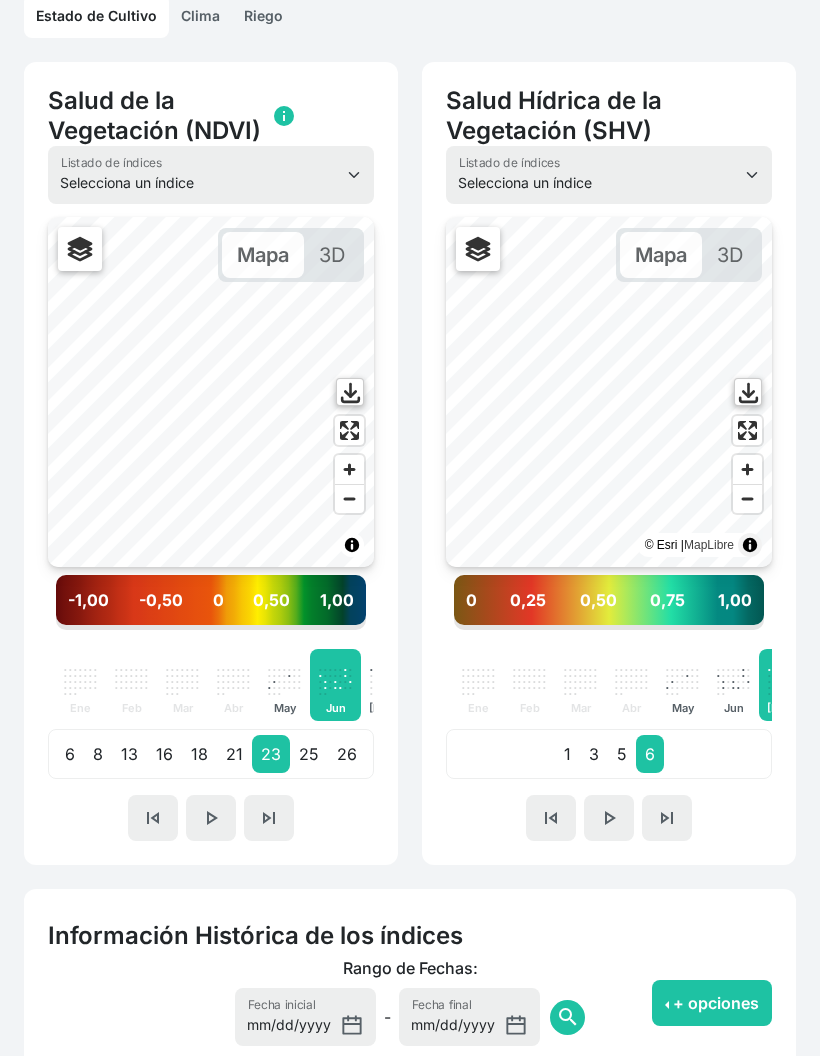 click on "21" at bounding box center (234, 754) 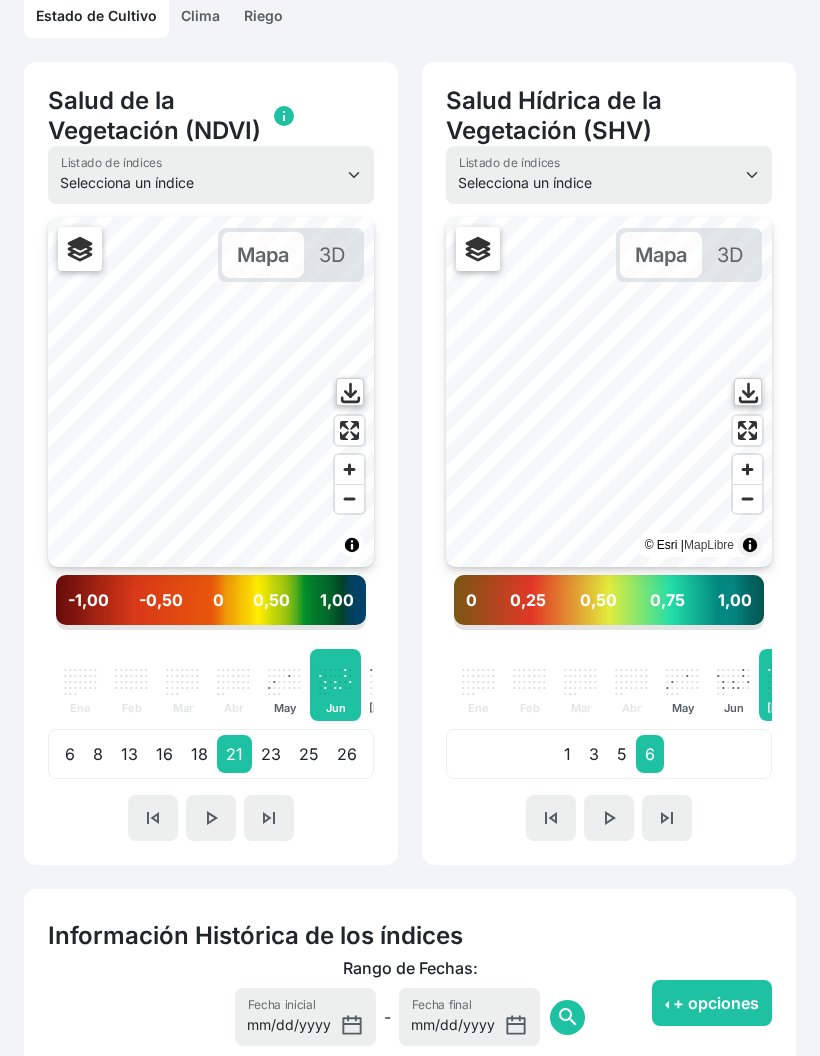 click on "18" at bounding box center [199, 754] 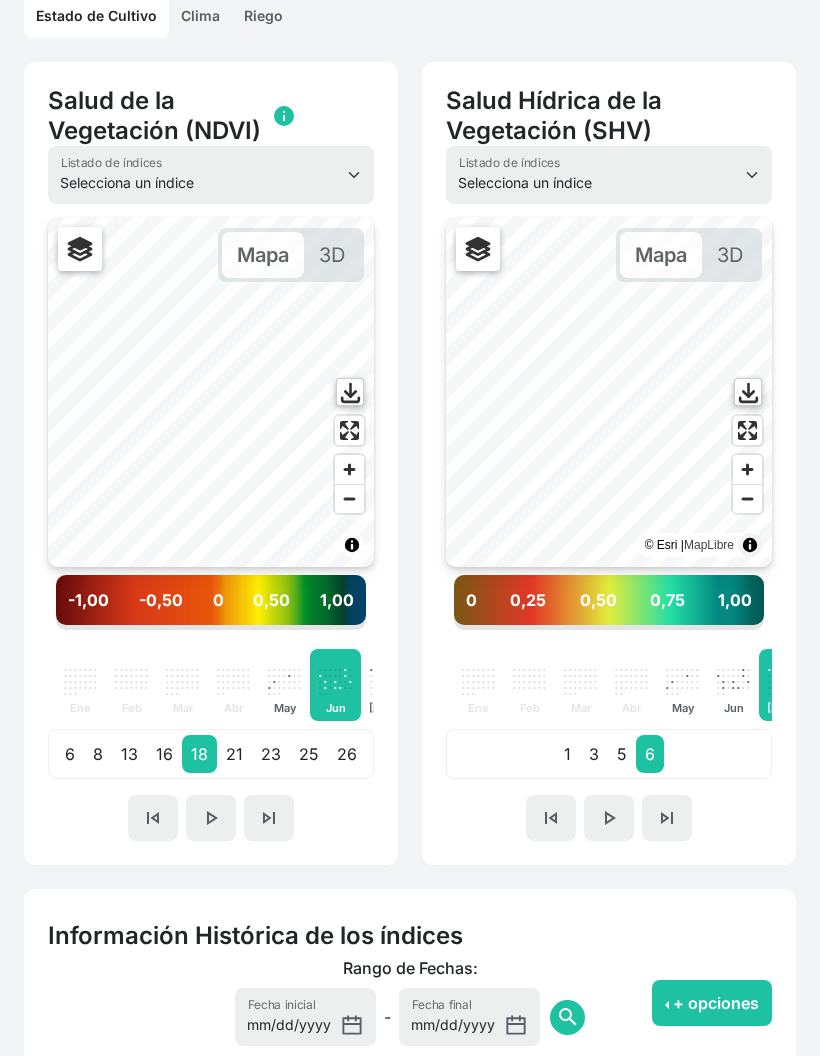click on "16" at bounding box center (164, 754) 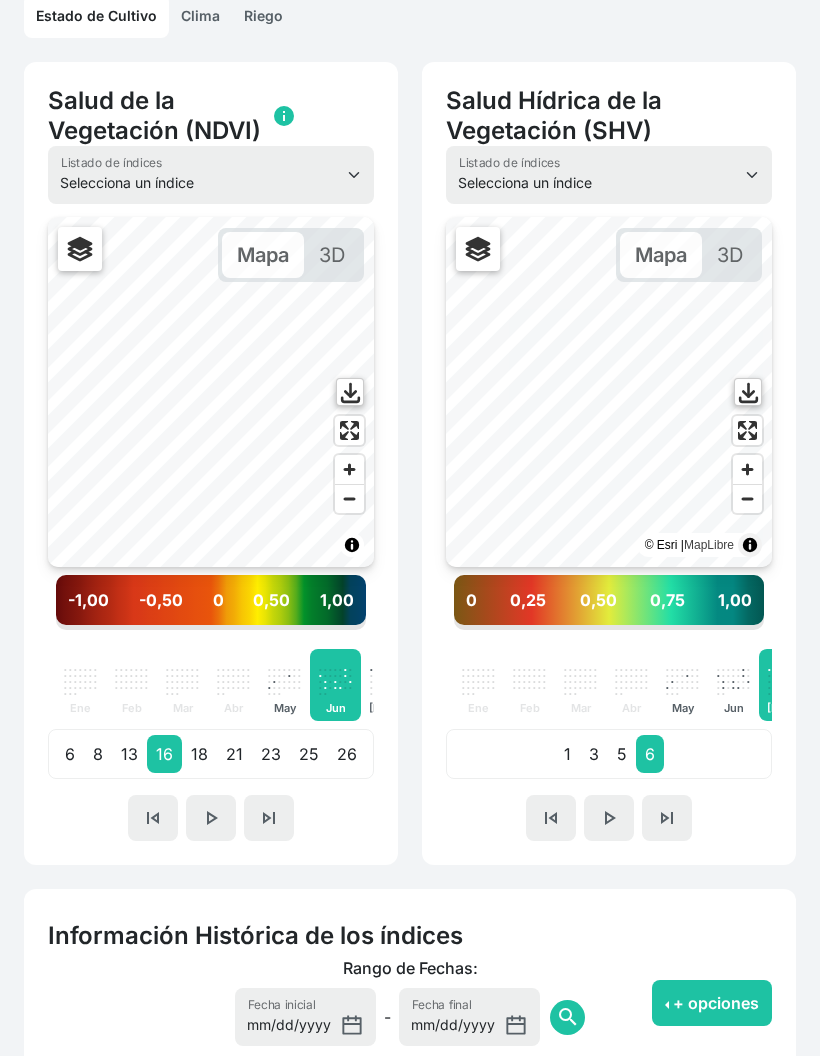 click on "18" at bounding box center [199, 754] 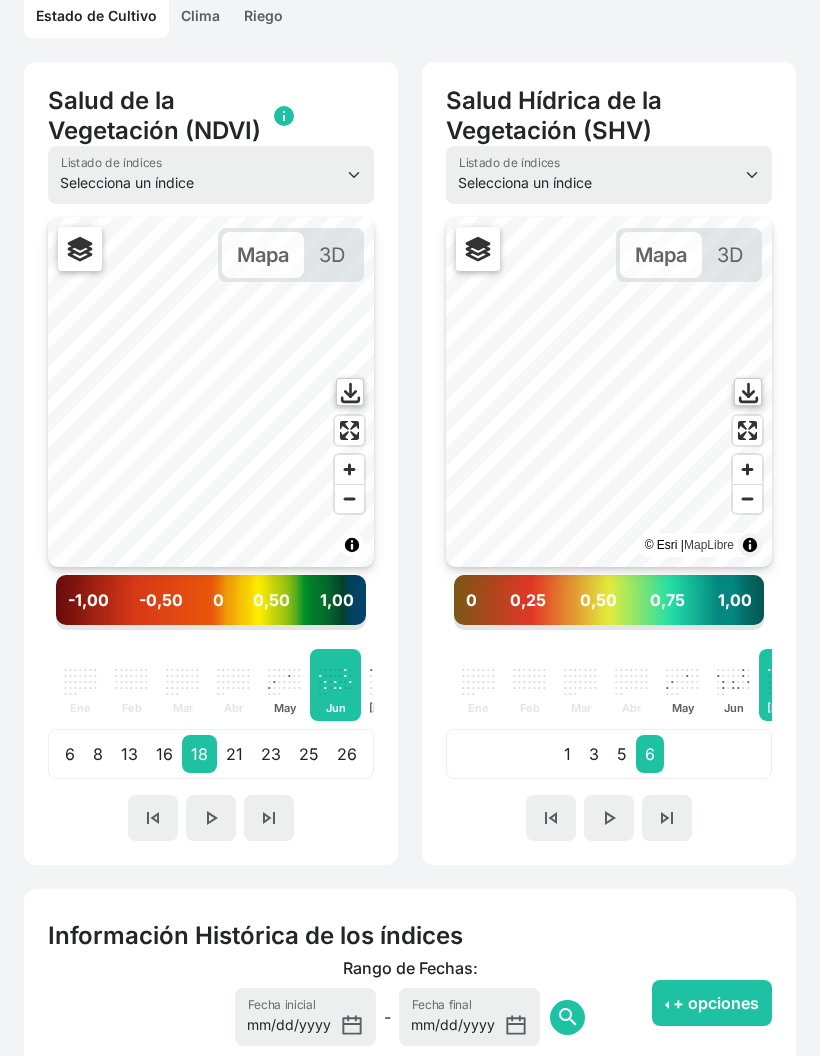 click on "16" at bounding box center [164, 754] 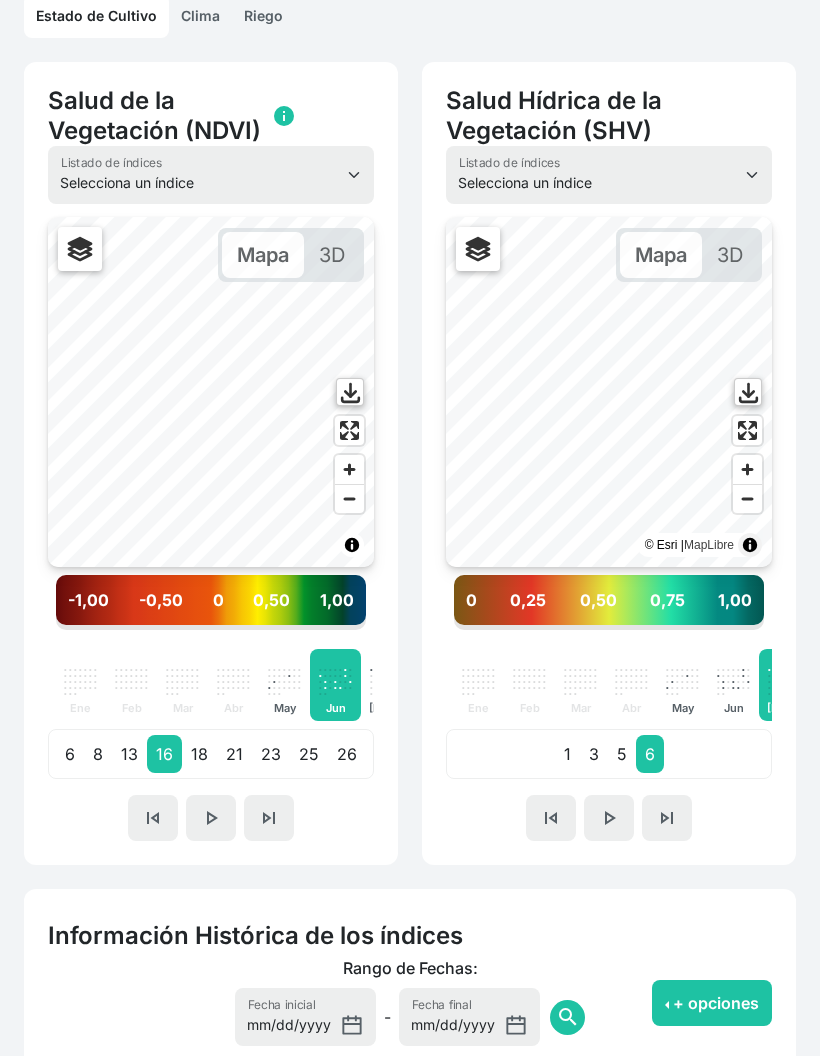 click on "13" at bounding box center [129, 754] 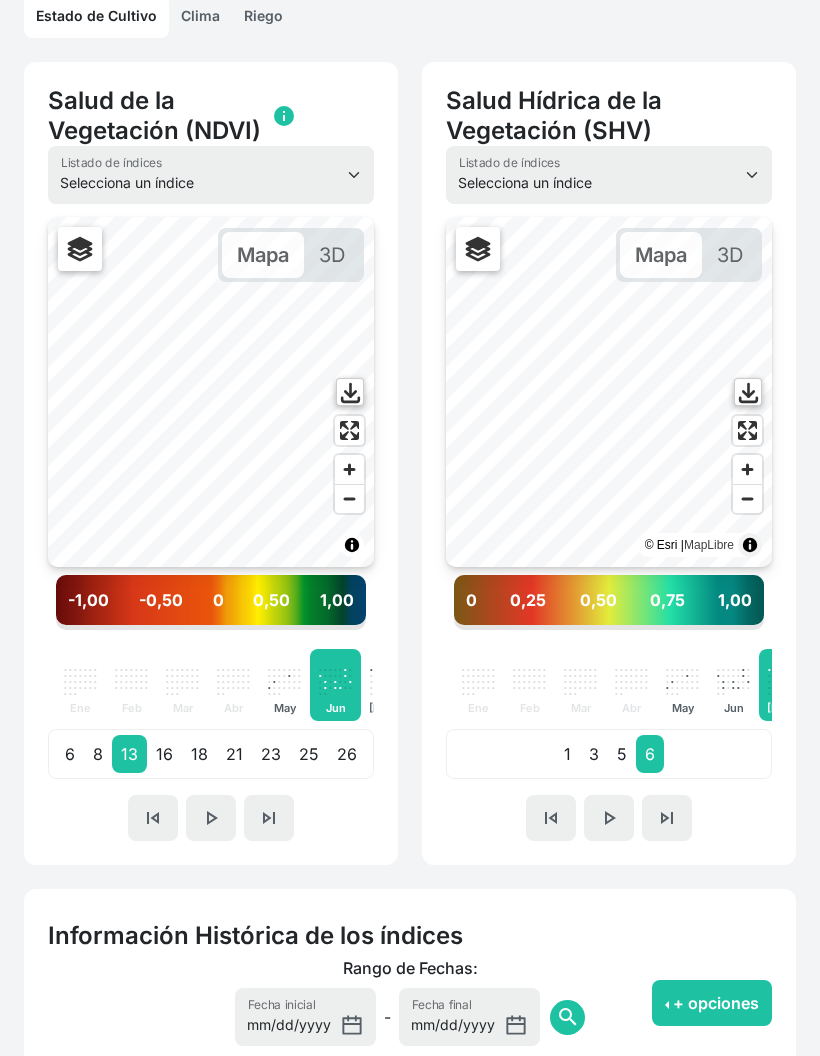 click on "8" at bounding box center (98, 754) 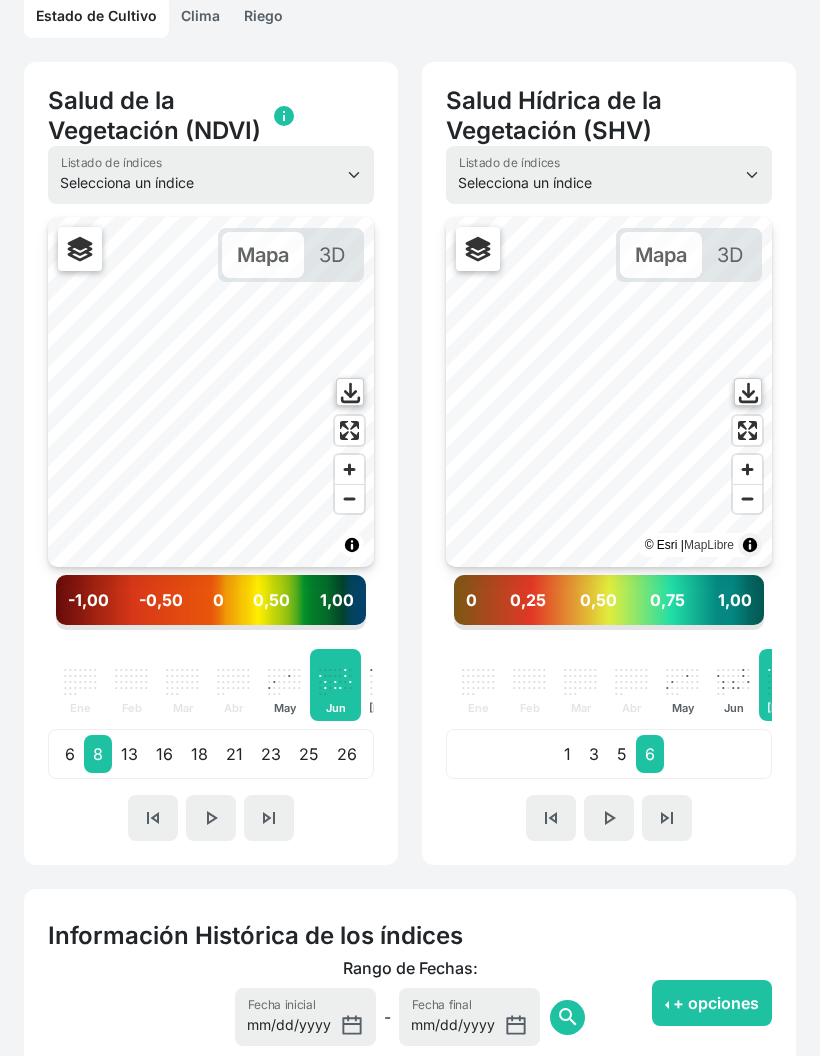 click on "13" at bounding box center (129, 754) 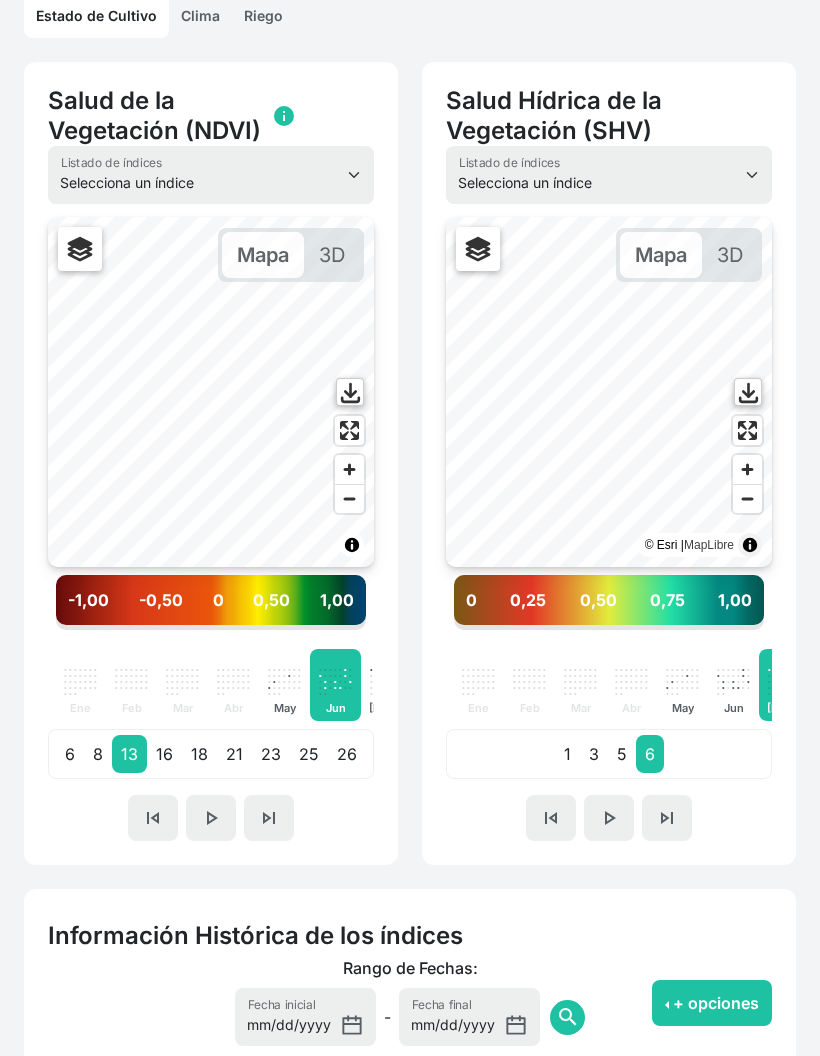 click on "16" at bounding box center (164, 754) 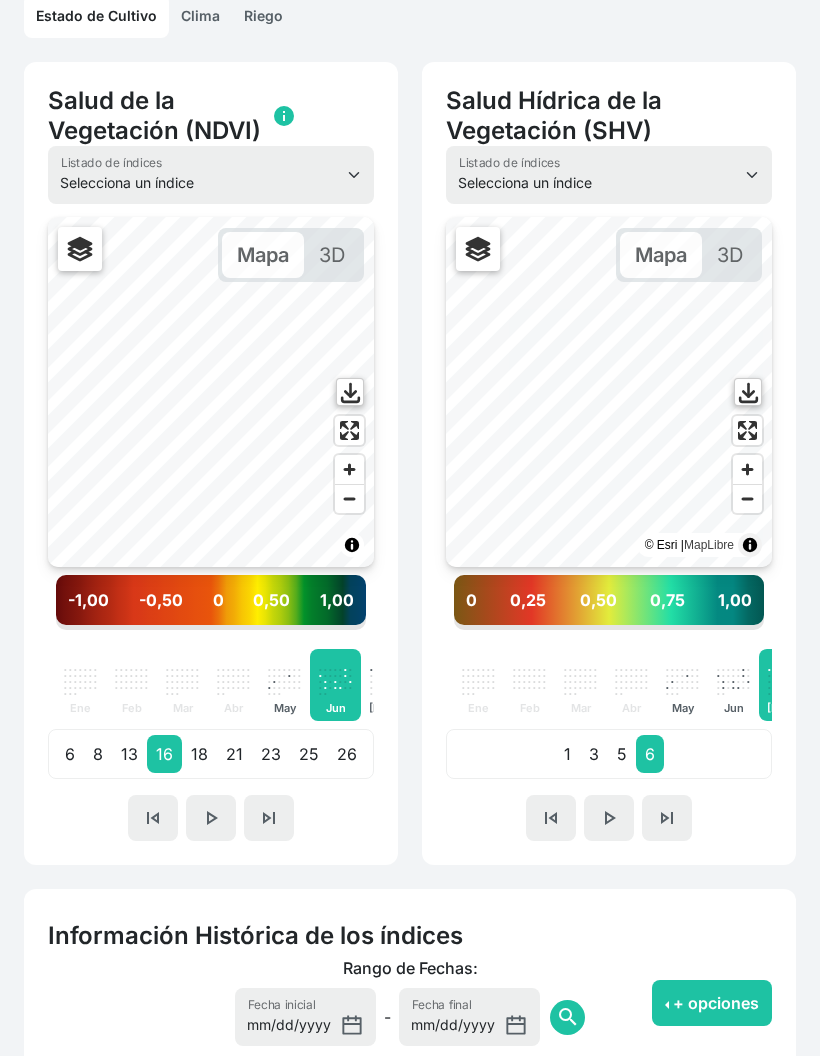click on "13" at bounding box center [129, 754] 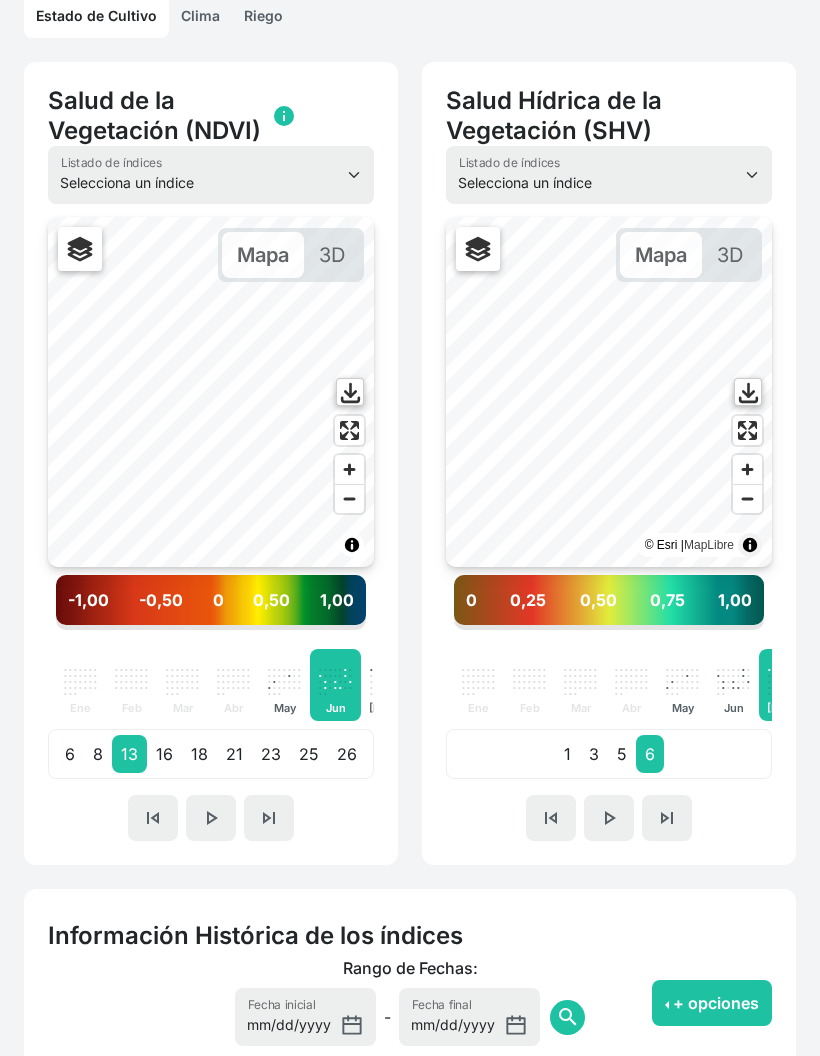click on "16" at bounding box center (164, 754) 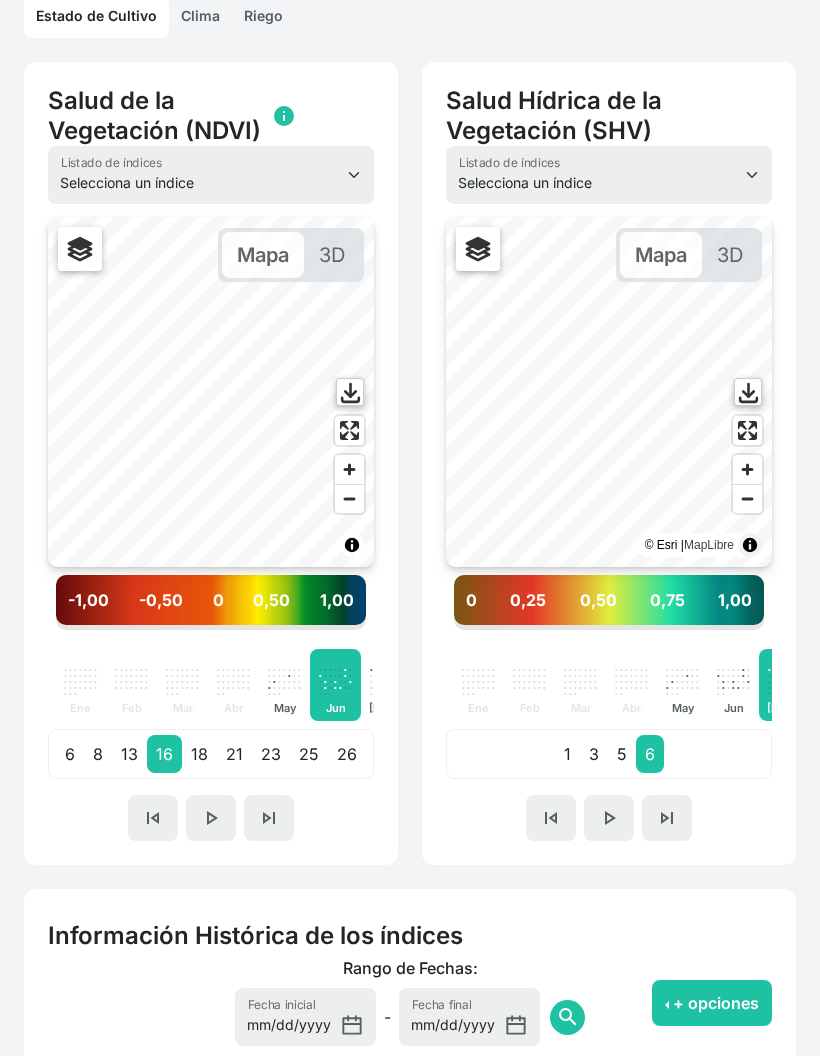 click on "18" at bounding box center [199, 754] 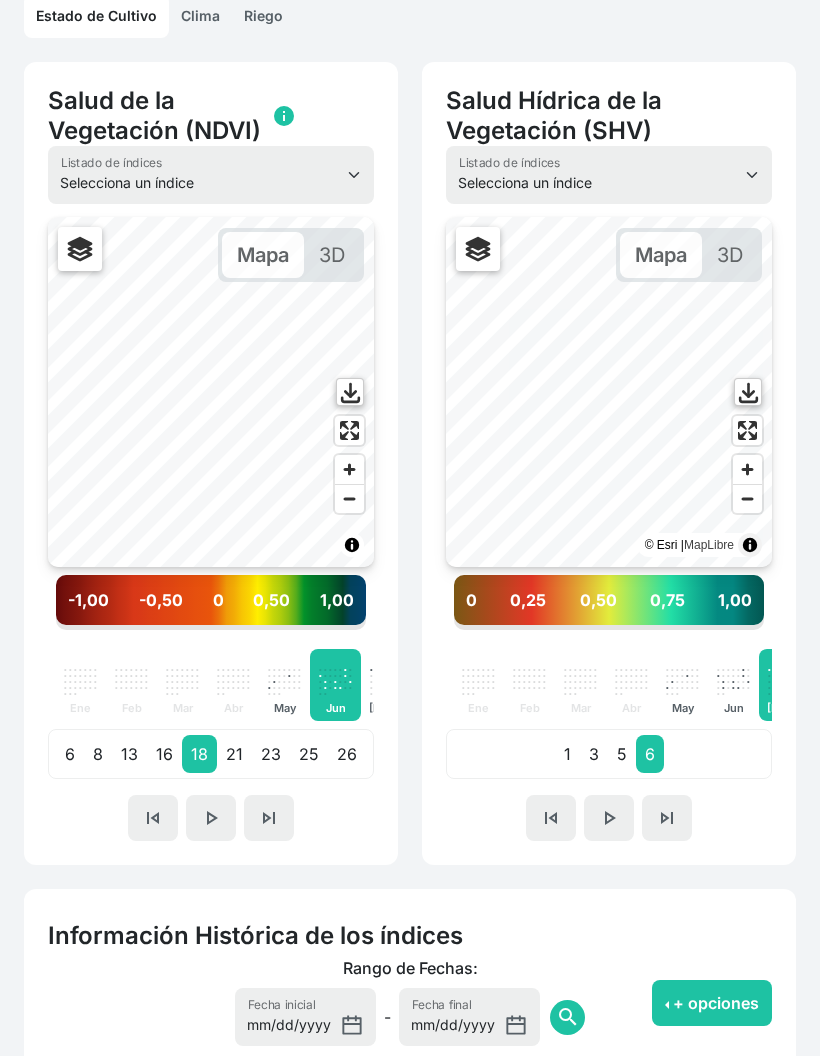 click on "21" at bounding box center [234, 754] 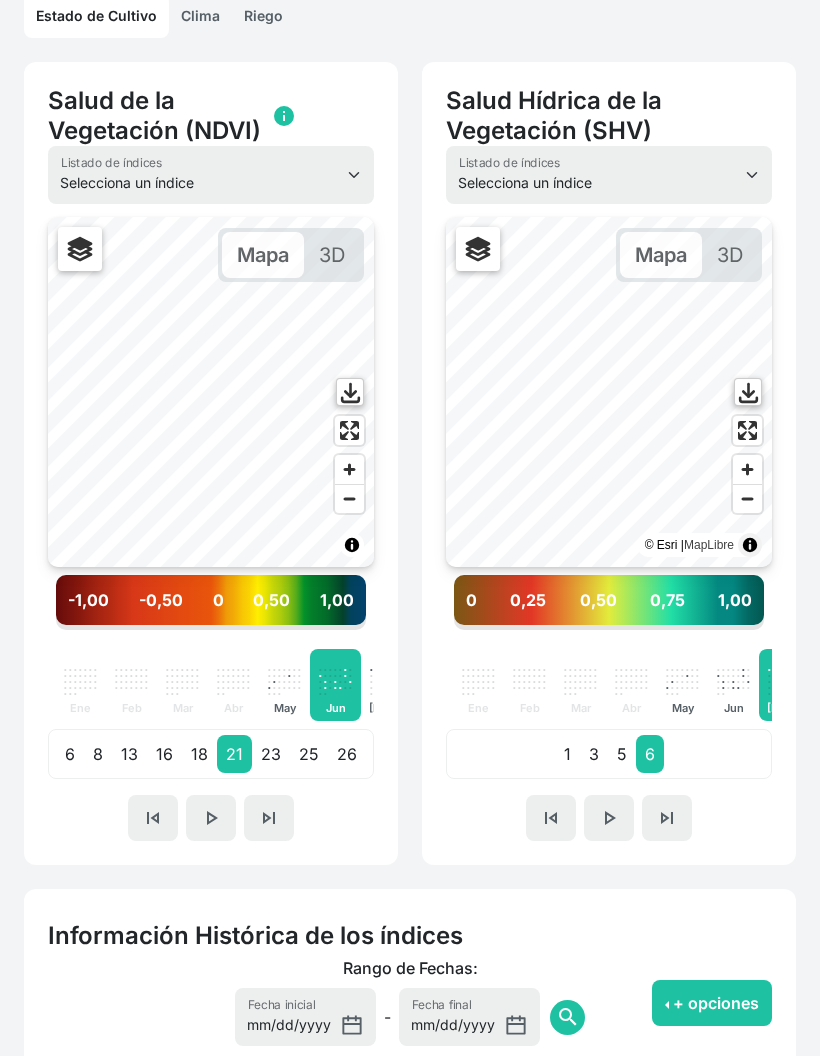 click on "23" at bounding box center (271, 754) 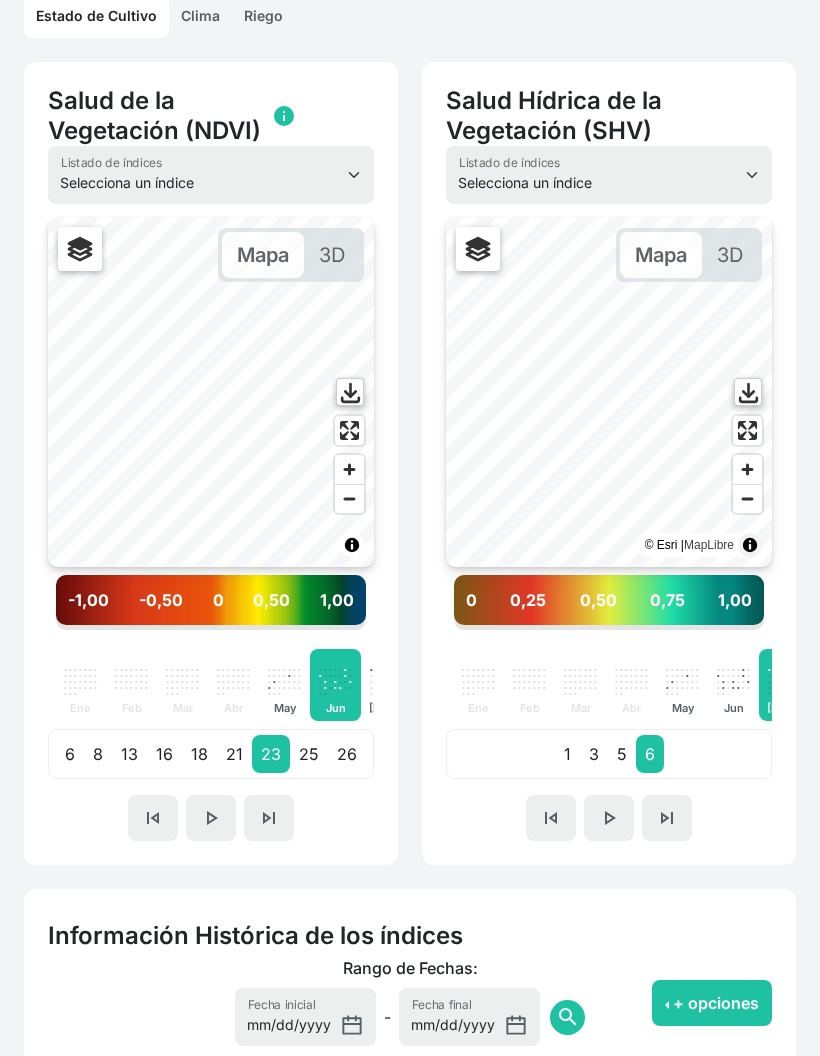 click on "18" at bounding box center (199, 754) 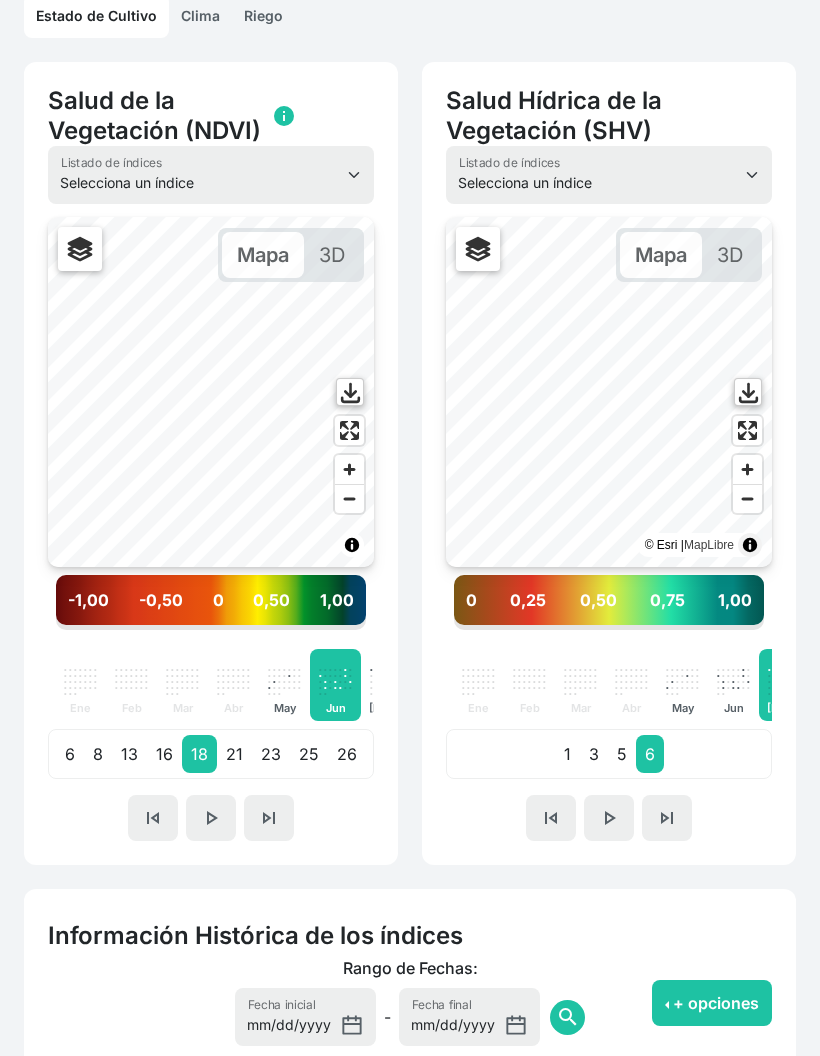 click on "21" at bounding box center (234, 754) 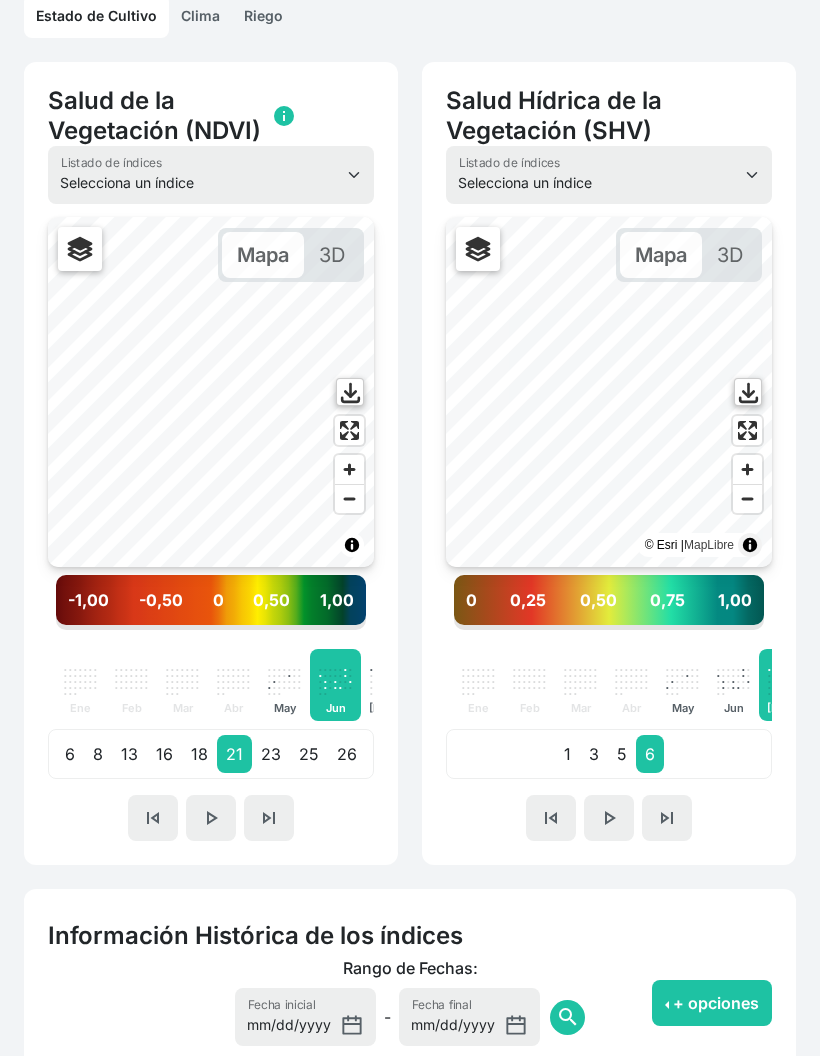 click on "18" at bounding box center (199, 754) 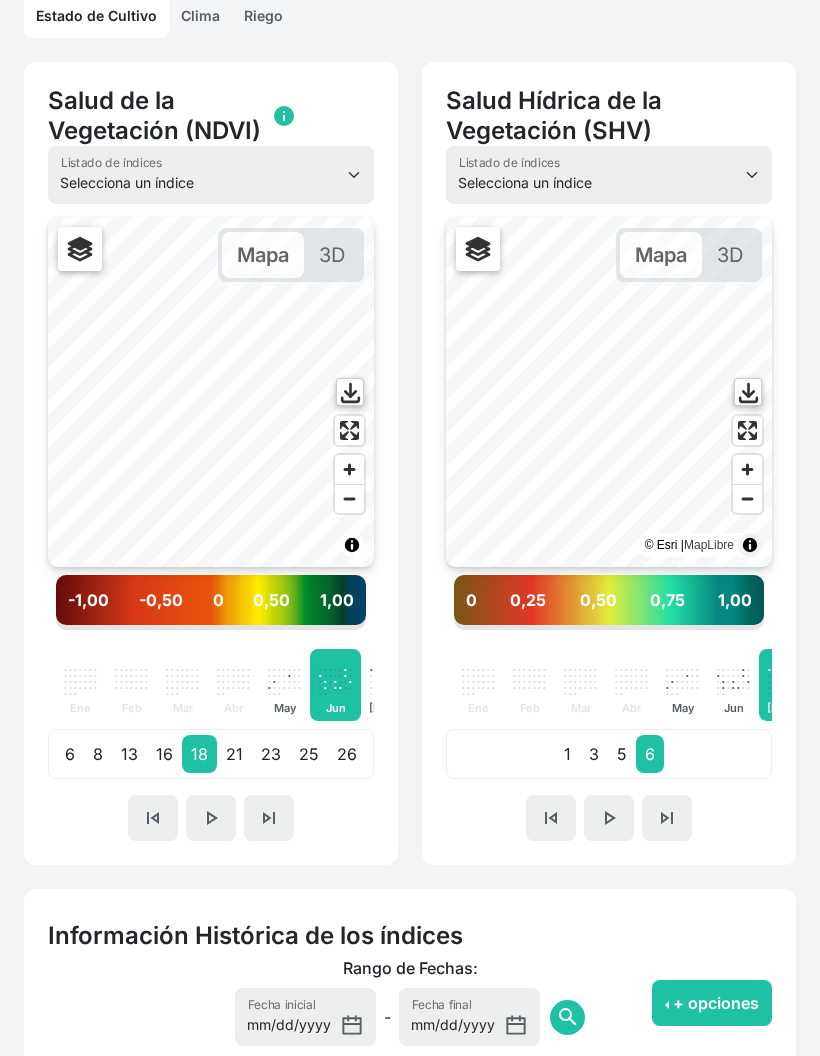 click on "16" at bounding box center [164, 754] 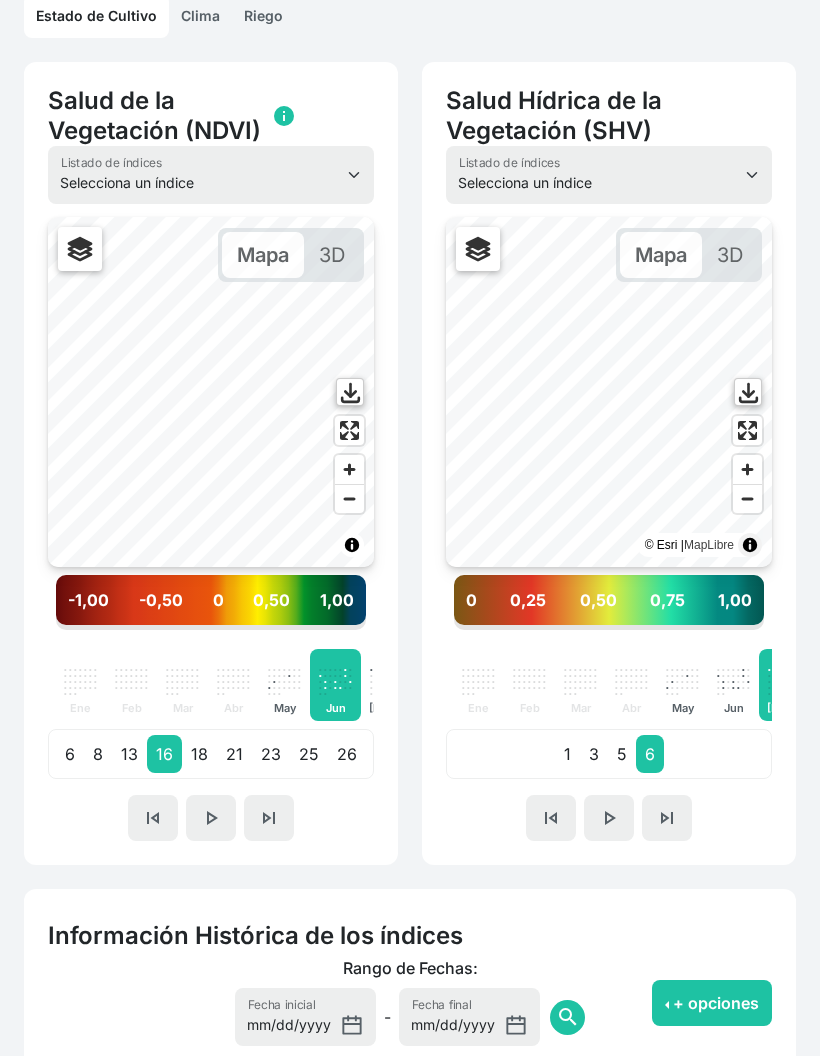 click on "21" at bounding box center [234, 754] 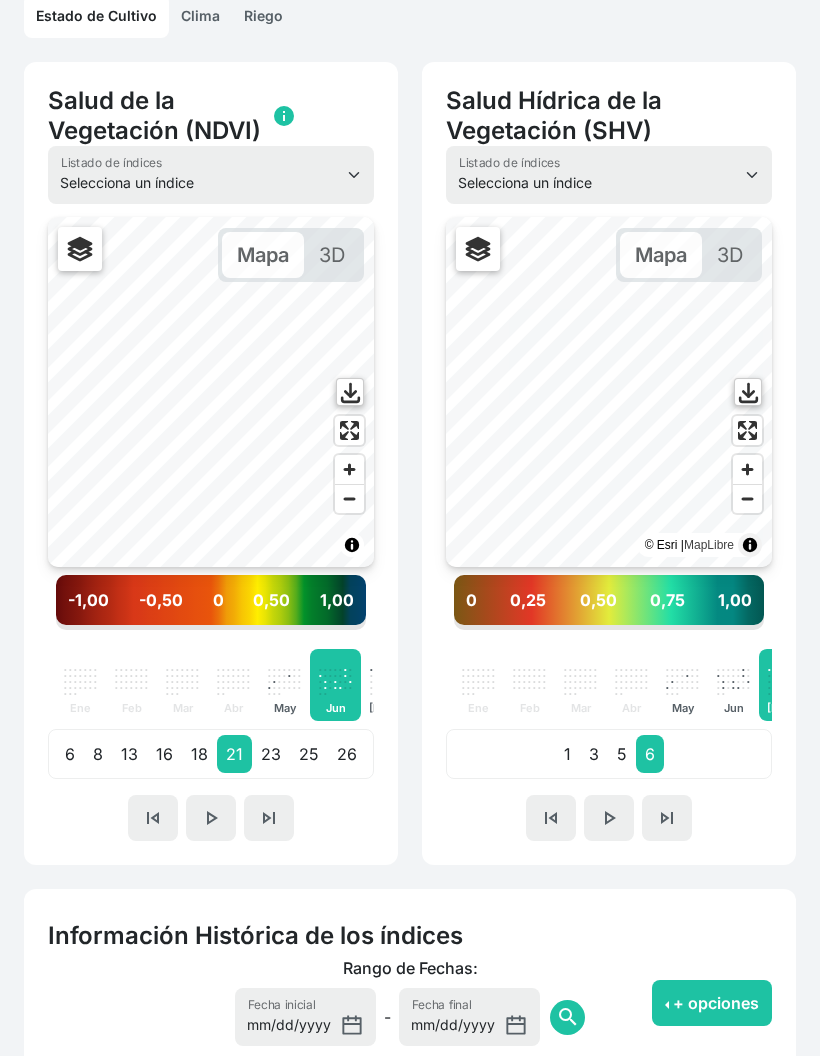click on "25" at bounding box center (309, 754) 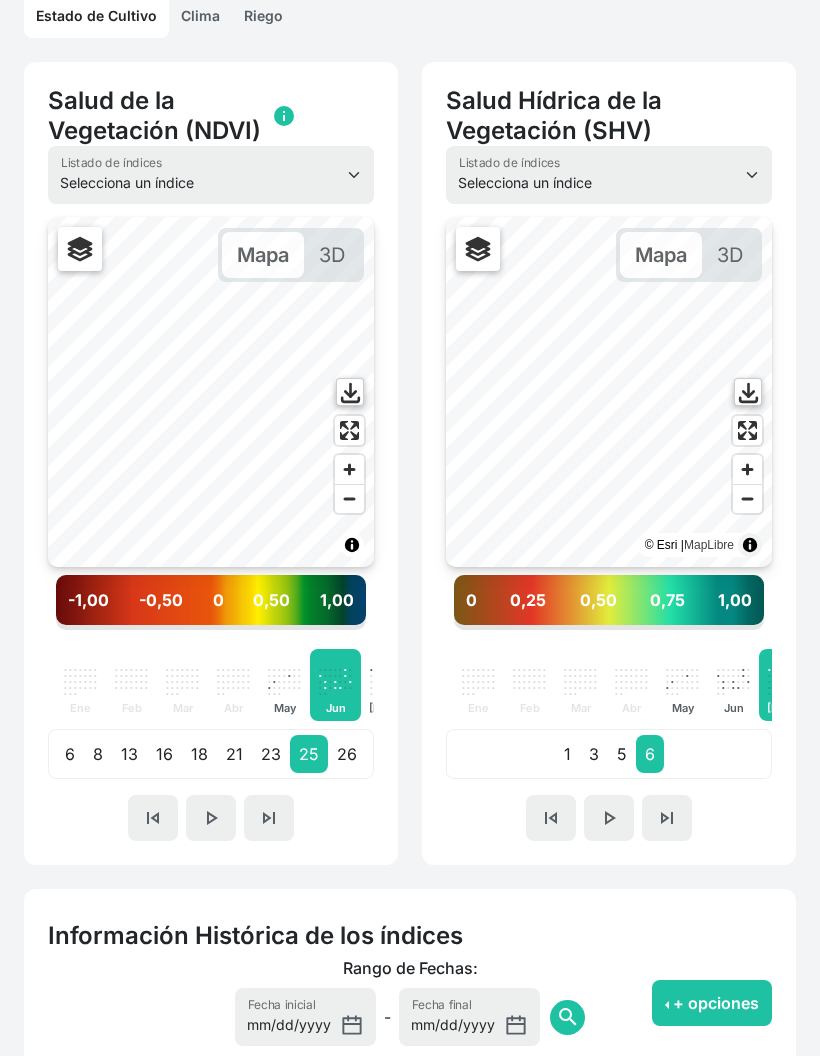 click on "23" at bounding box center (271, 754) 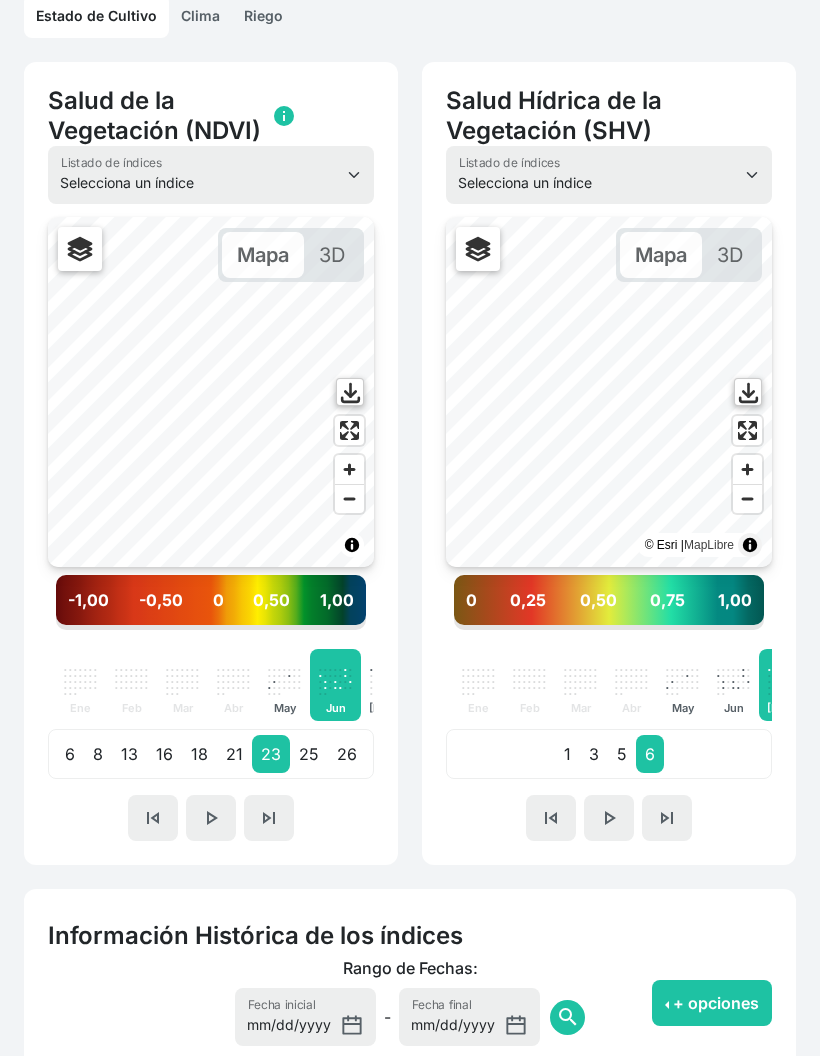 click on "25" at bounding box center [309, 754] 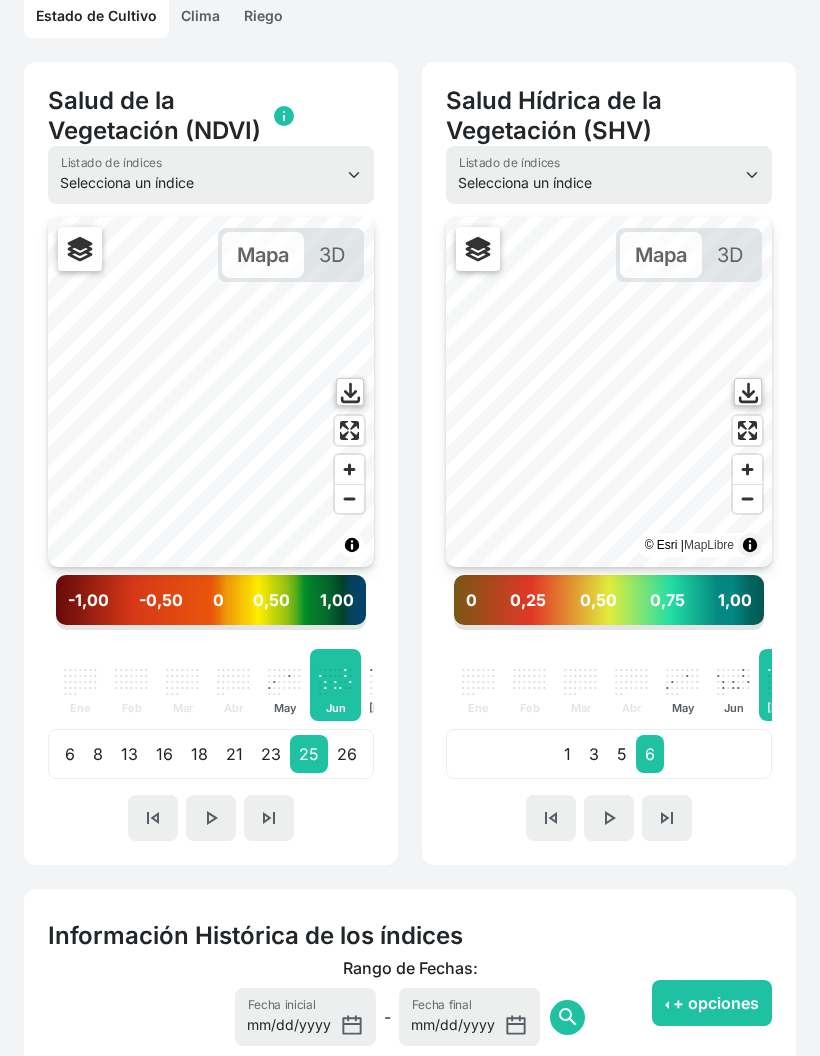 click on "25" at bounding box center (309, 754) 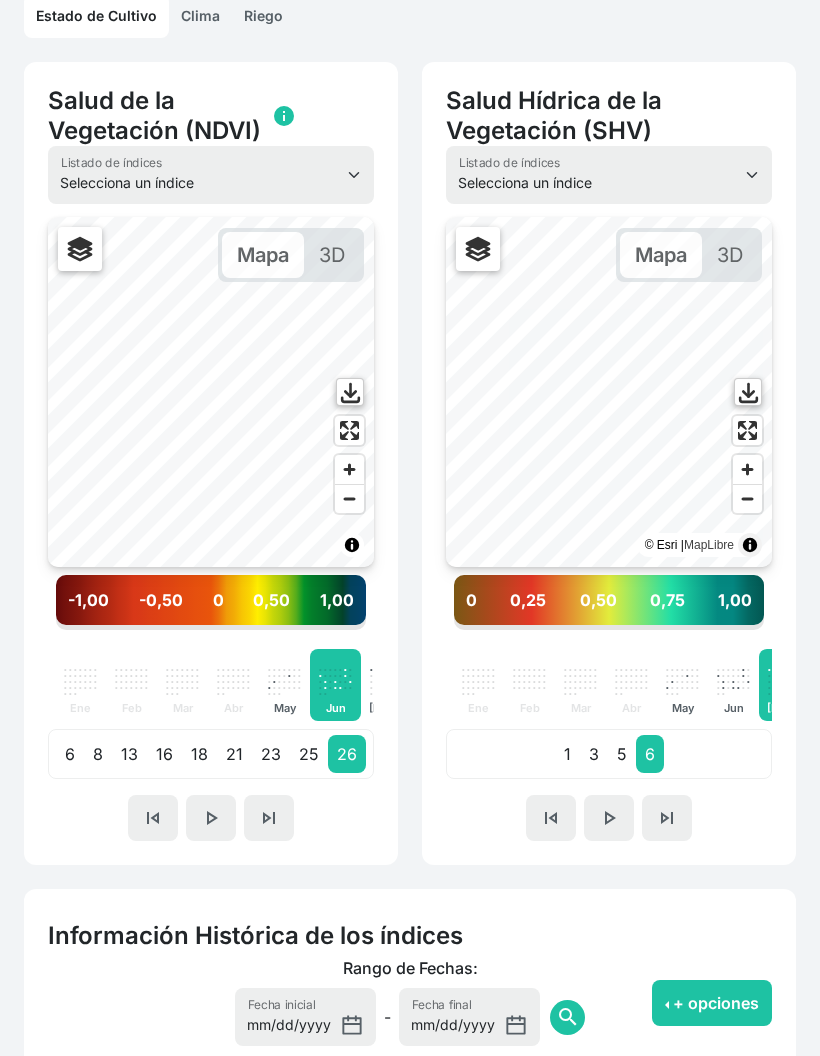 click on "16" at bounding box center [164, 754] 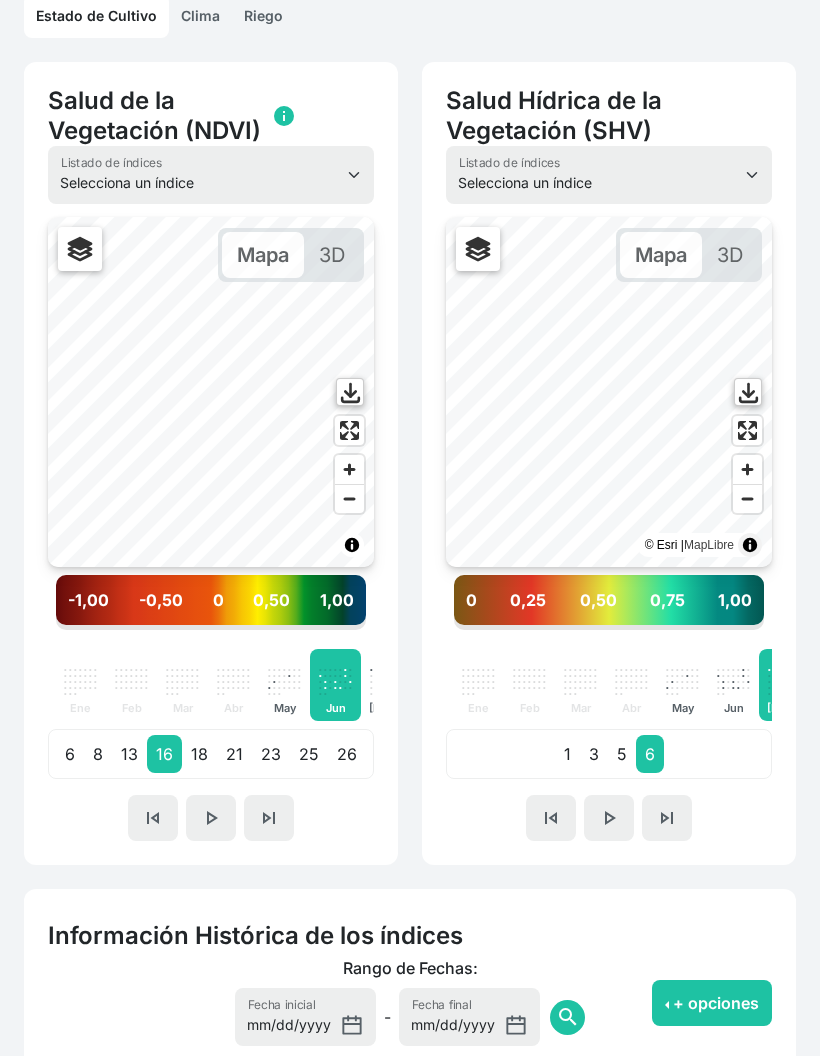click on "13" at bounding box center (129, 754) 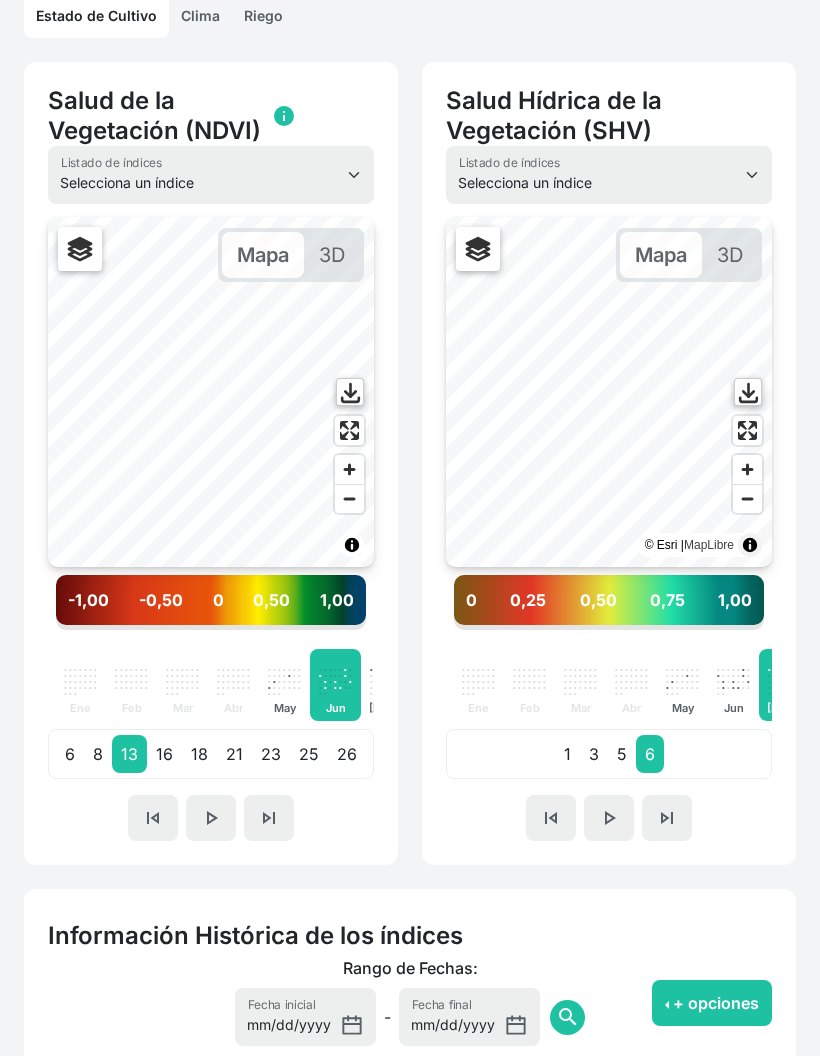 click on "16" at bounding box center (164, 754) 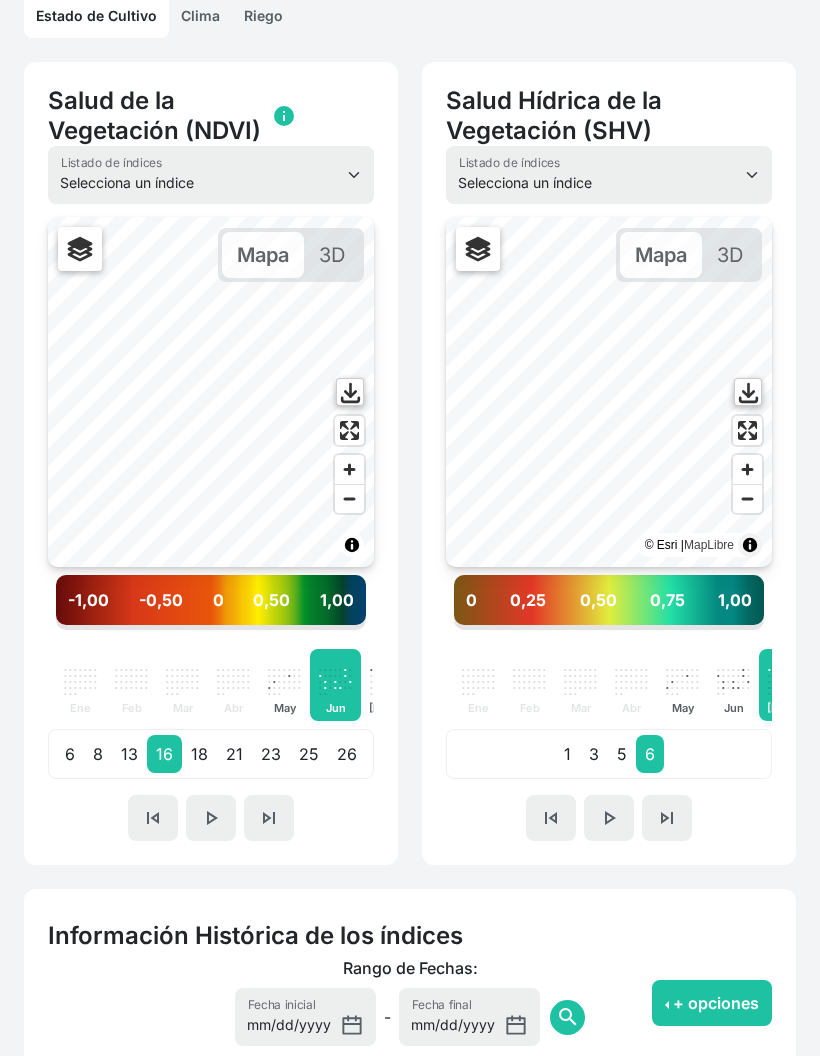 click on "21" at bounding box center [234, 754] 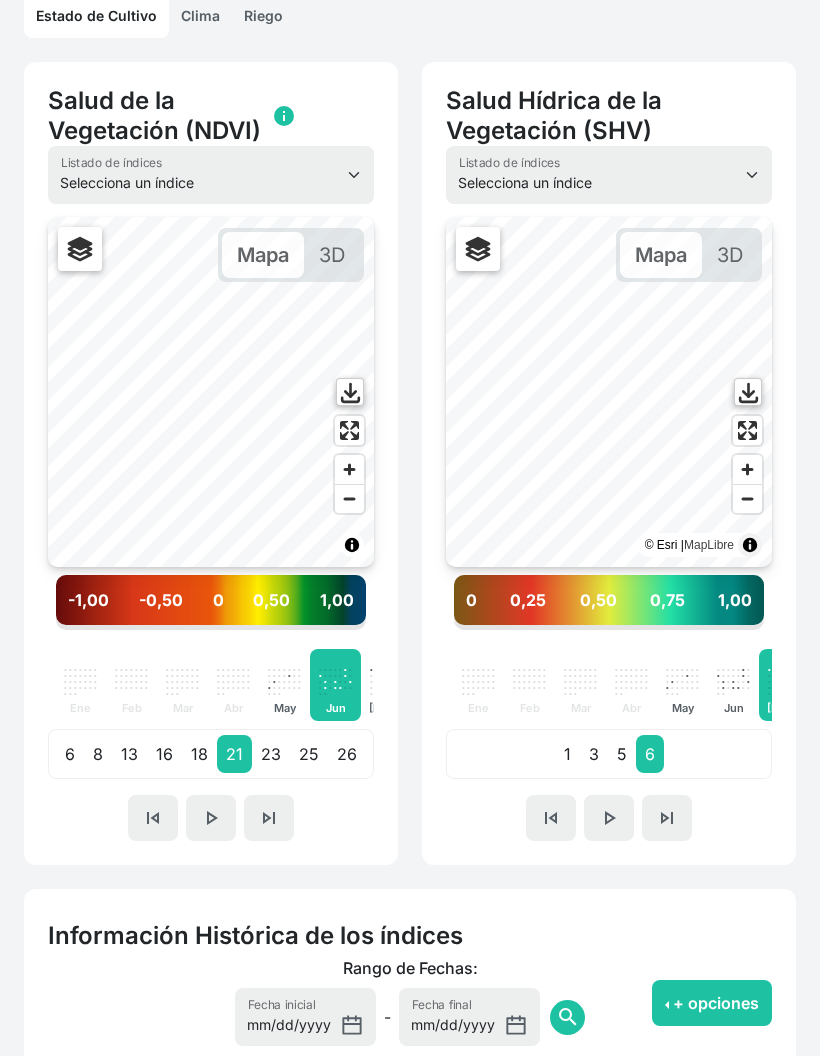 click on "26" at bounding box center (347, 754) 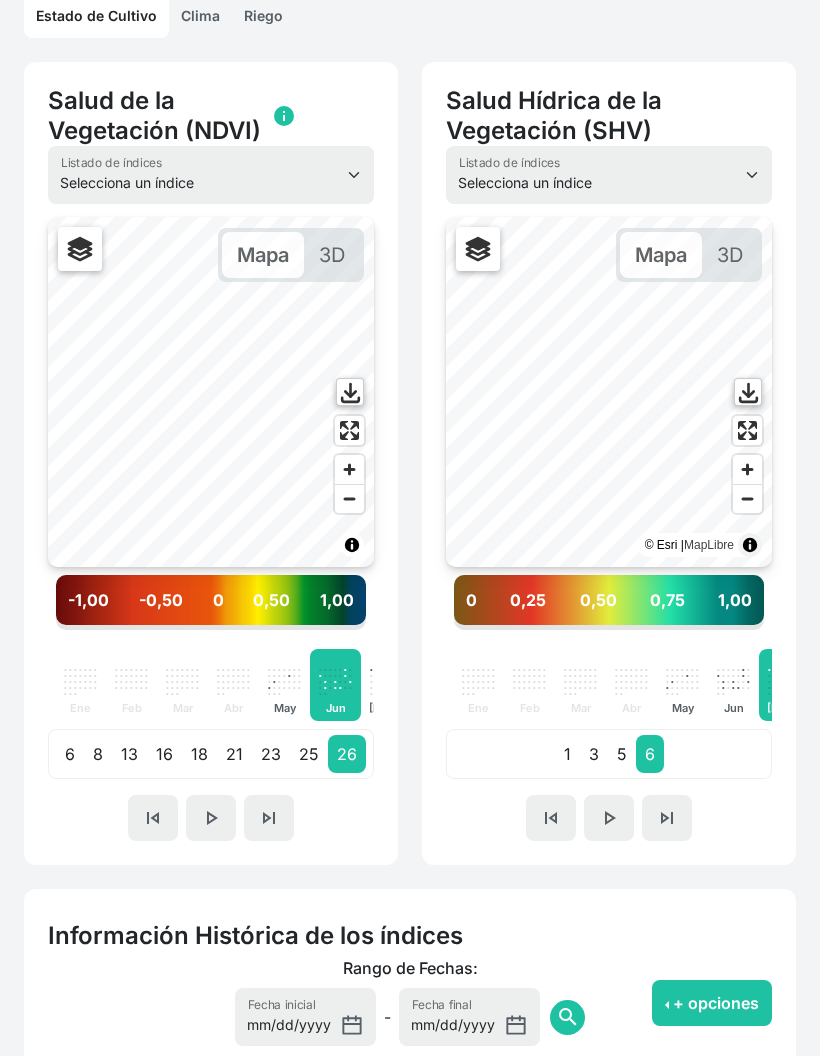 click on "25" at bounding box center (309, 754) 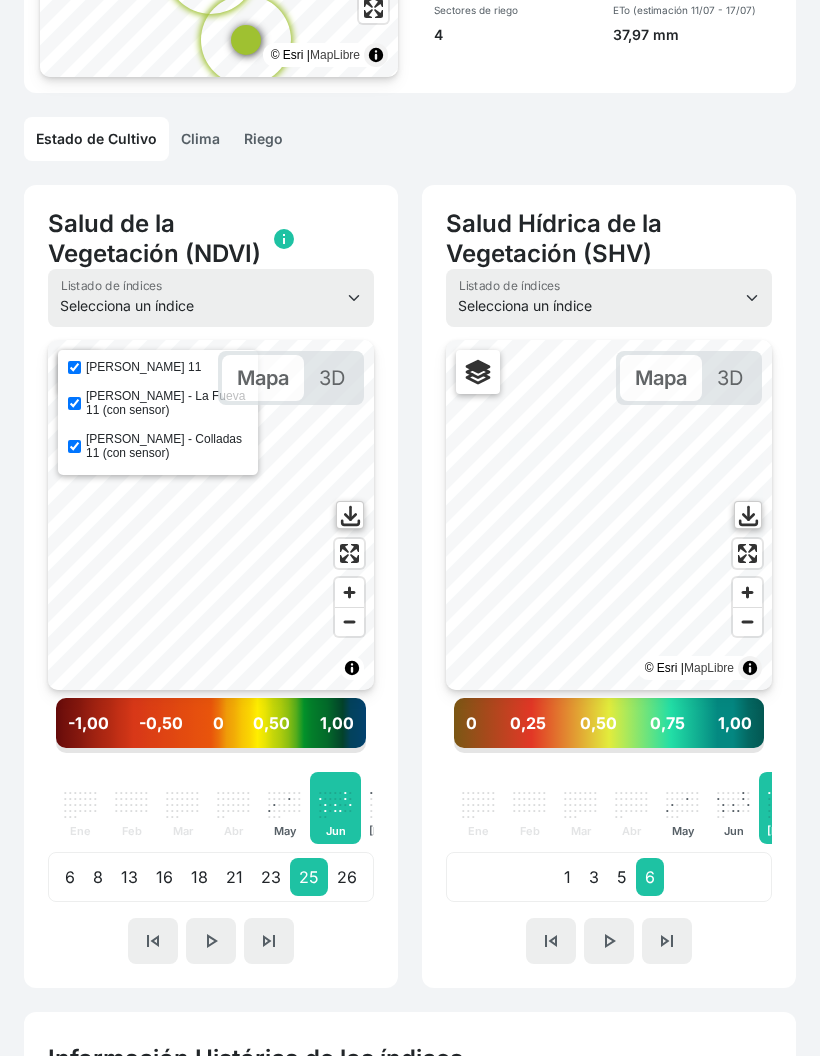 click on "Riego" 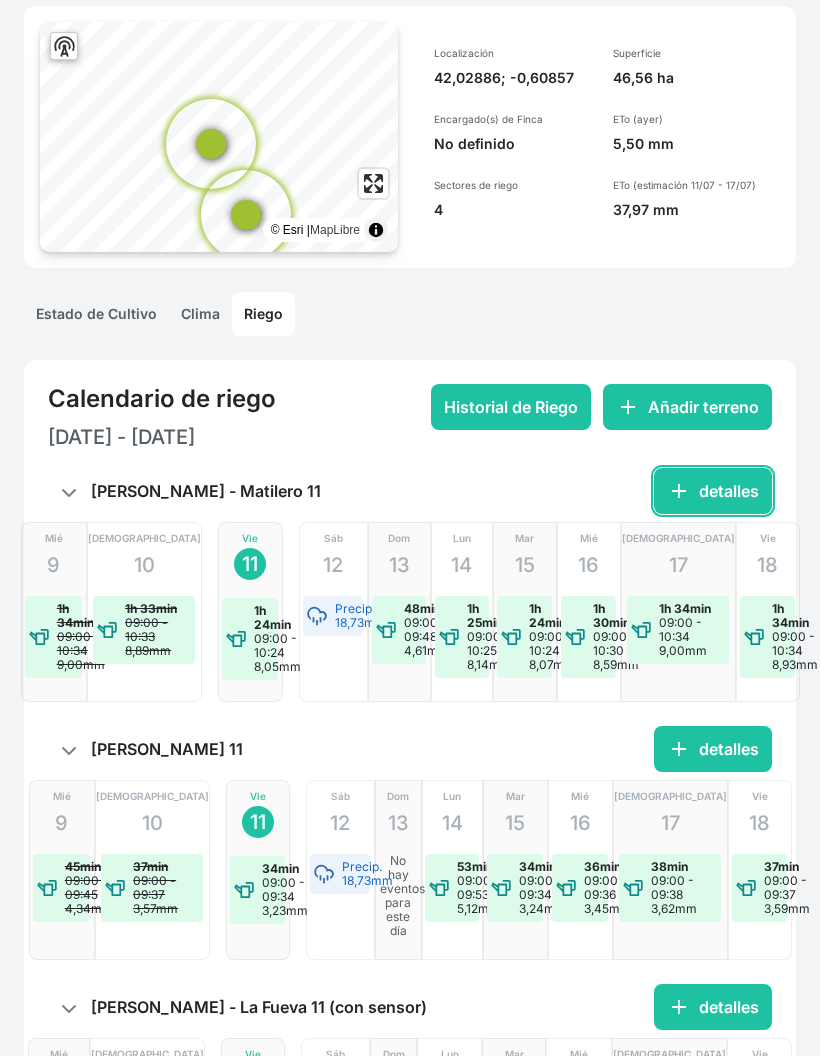 click on "add  detalles" 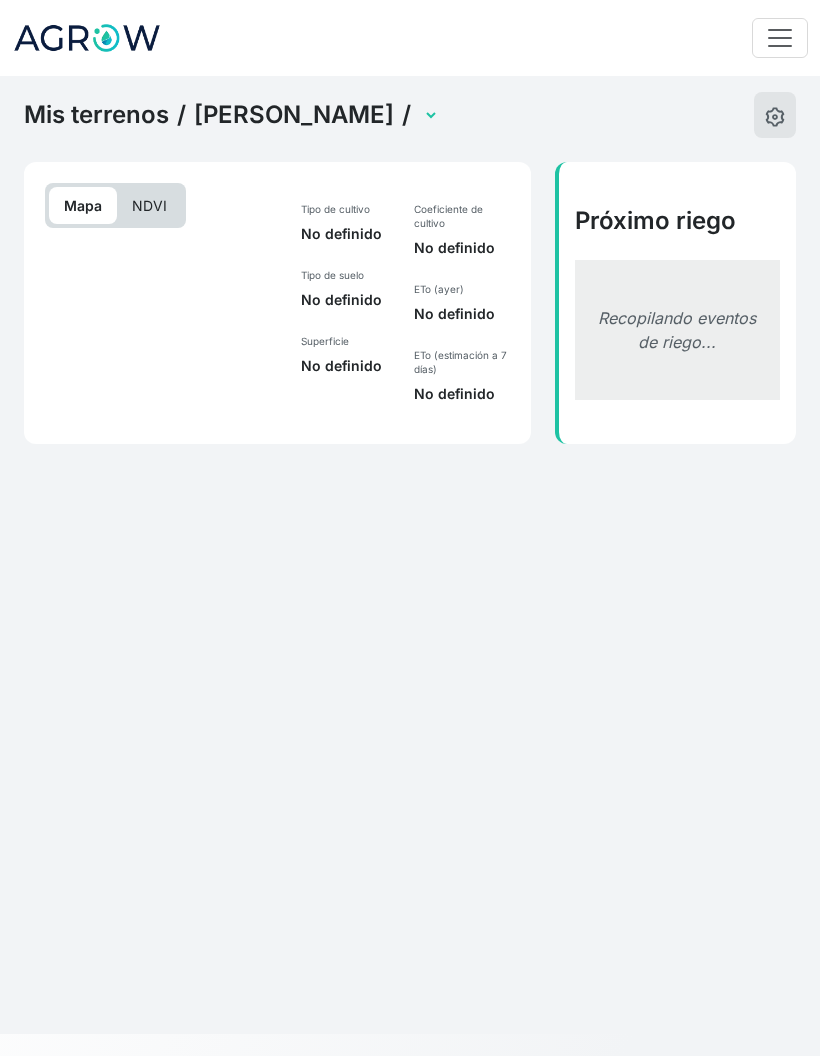 select on "2619" 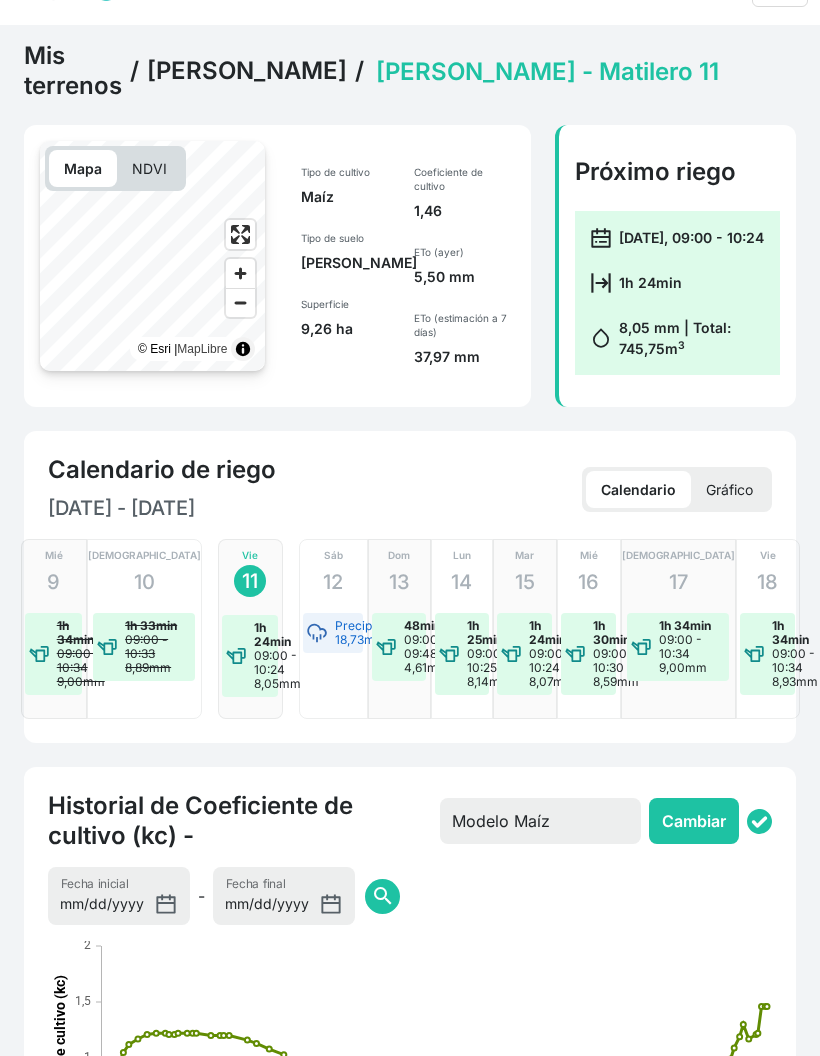 click on "Jorge Alastrue" 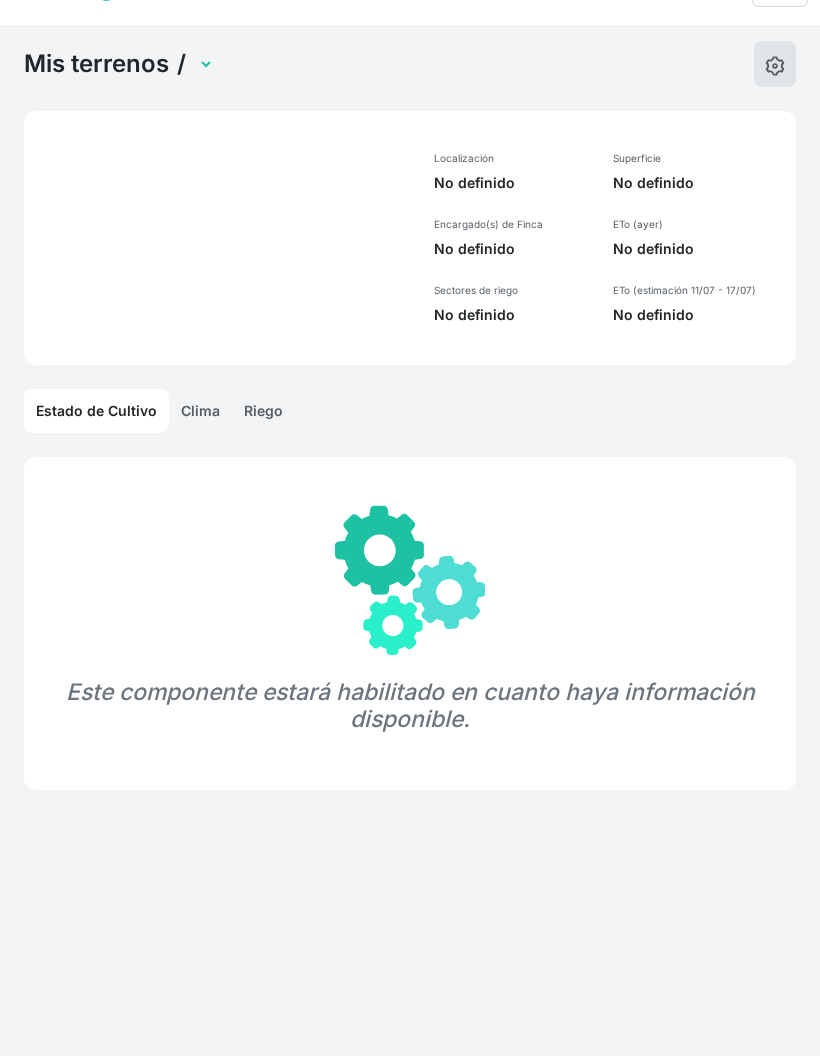 select on "1288" 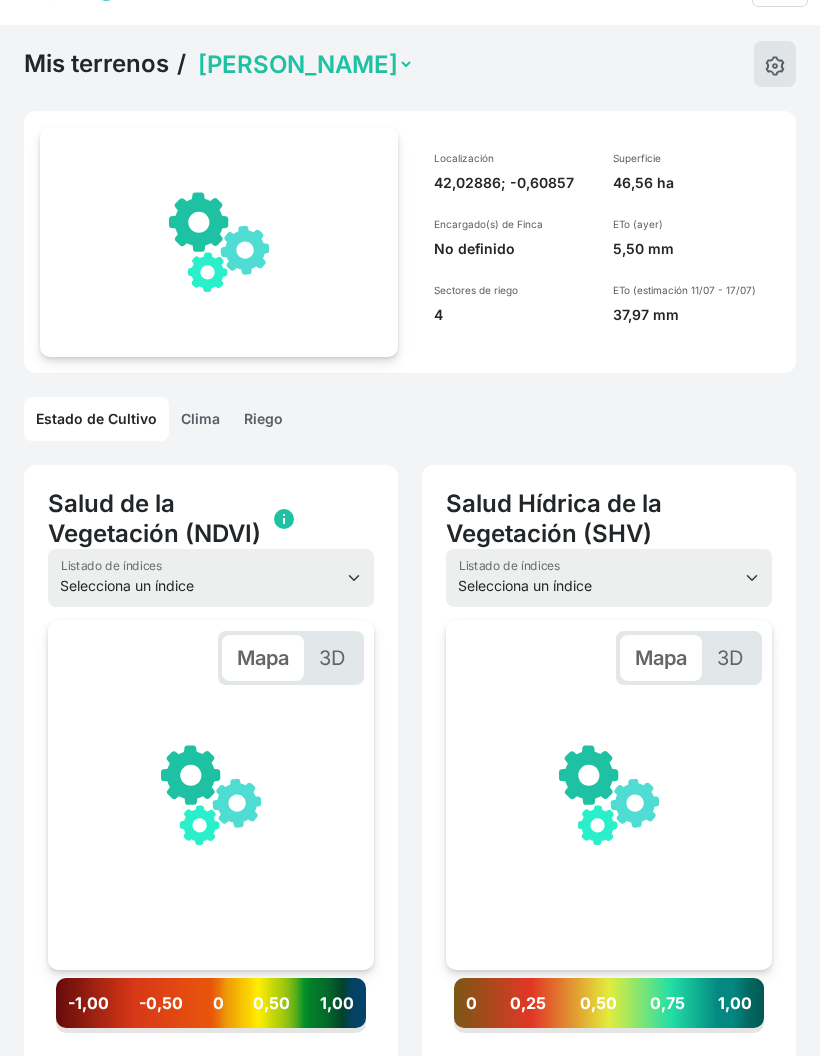 scroll, scrollTop: 0, scrollLeft: 301, axis: horizontal 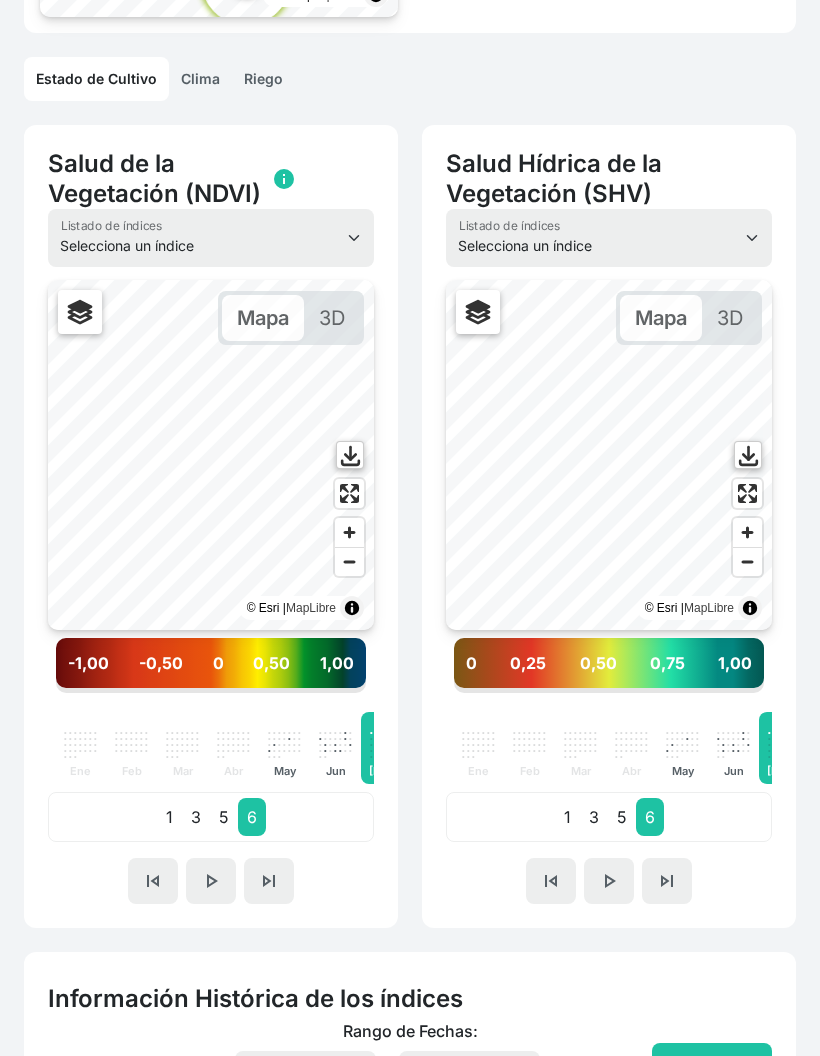click on "skip_previous" at bounding box center [153, 881] 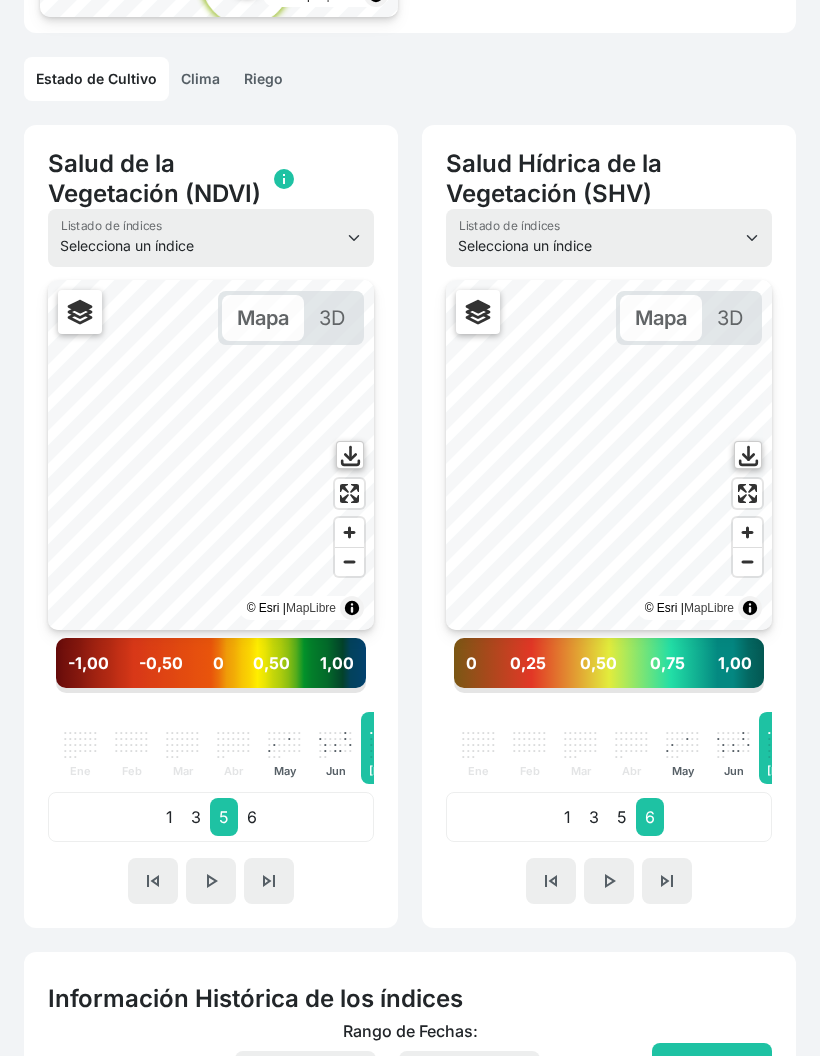 click on "skip_previous" at bounding box center (153, 881) 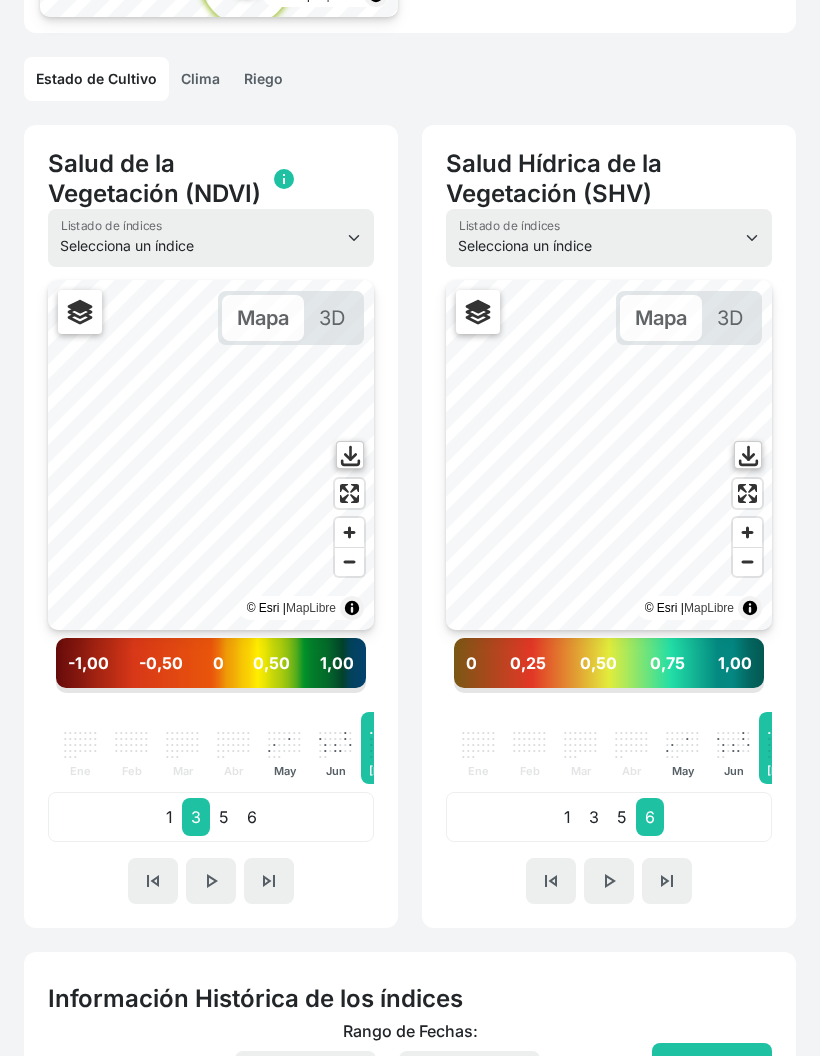 click on "skip_previous" at bounding box center [153, 881] 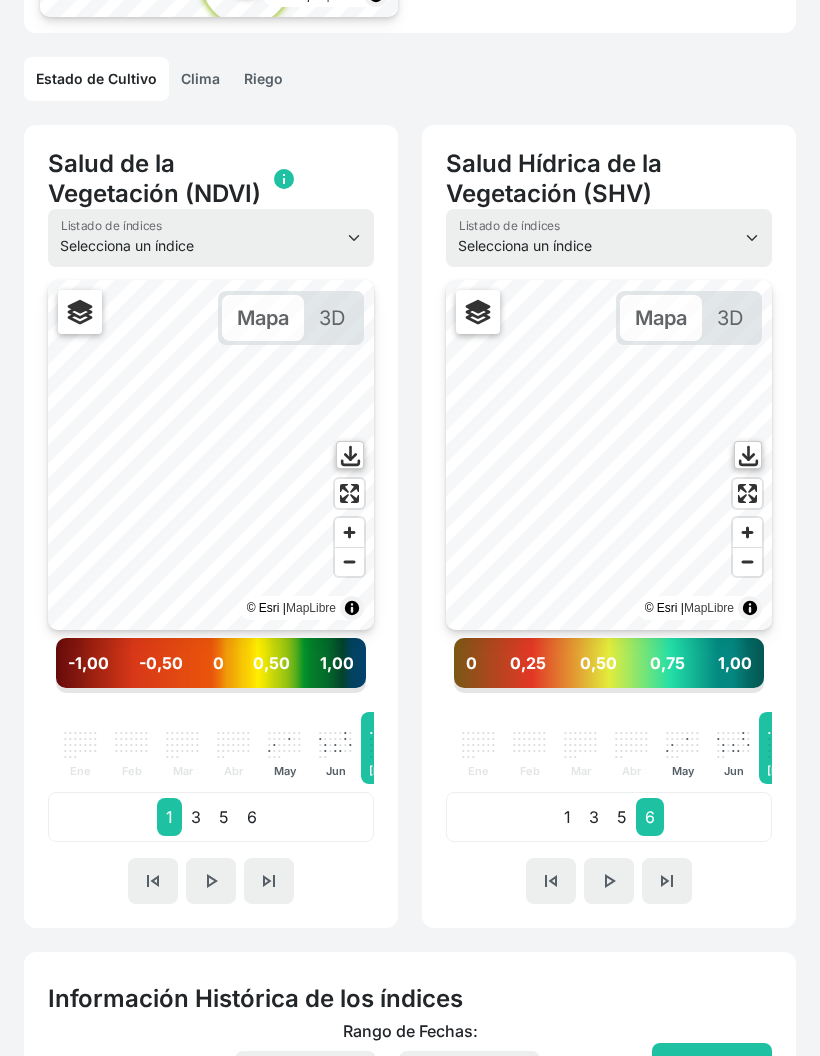click on "skip_next" at bounding box center (269, 881) 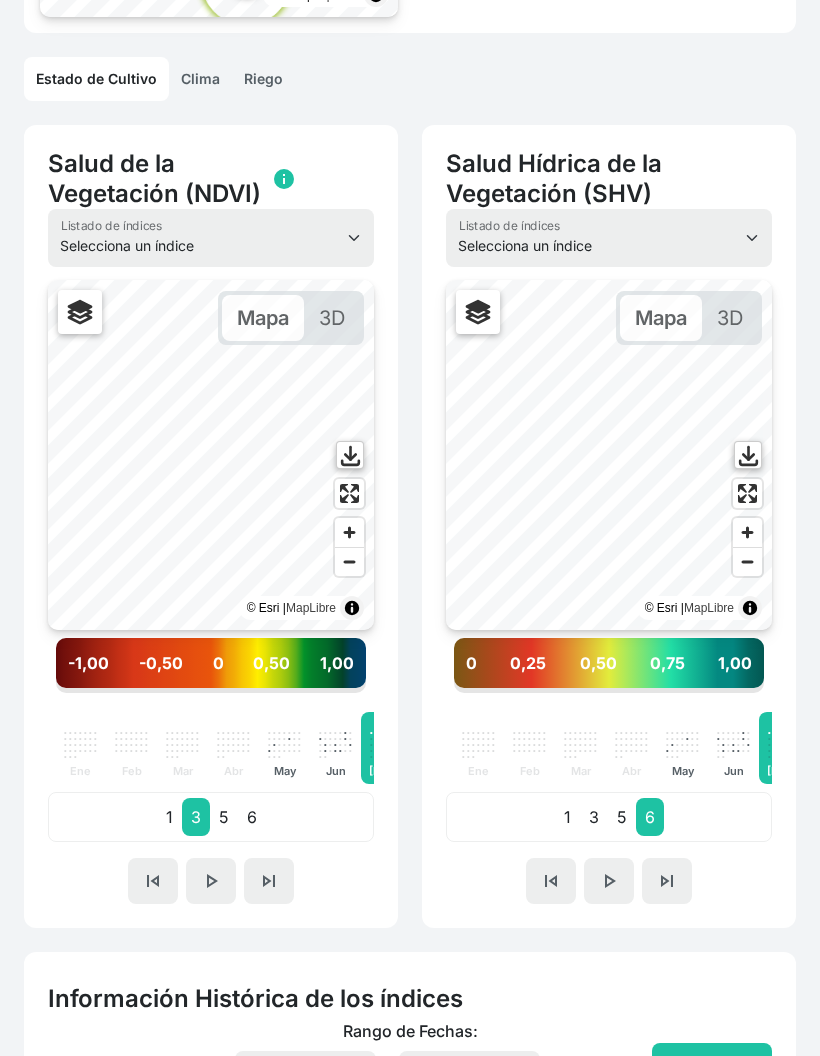click on "skip_next" at bounding box center (269, 881) 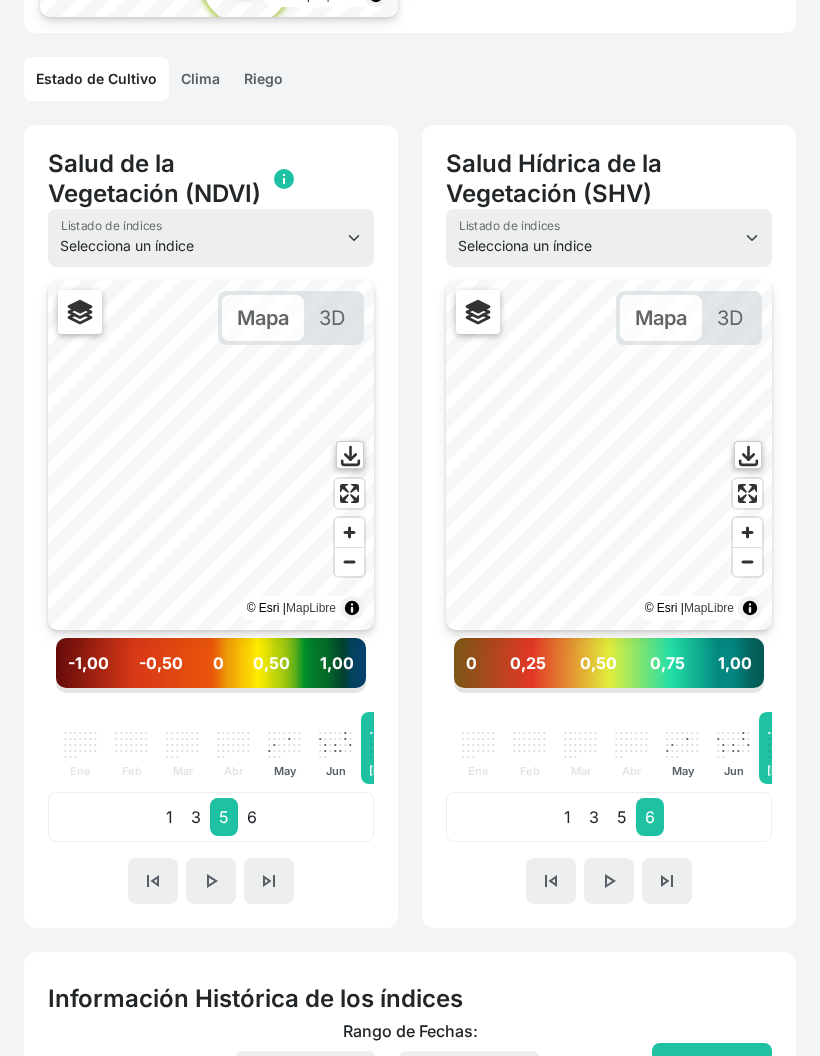 click on "skip_next" at bounding box center (269, 881) 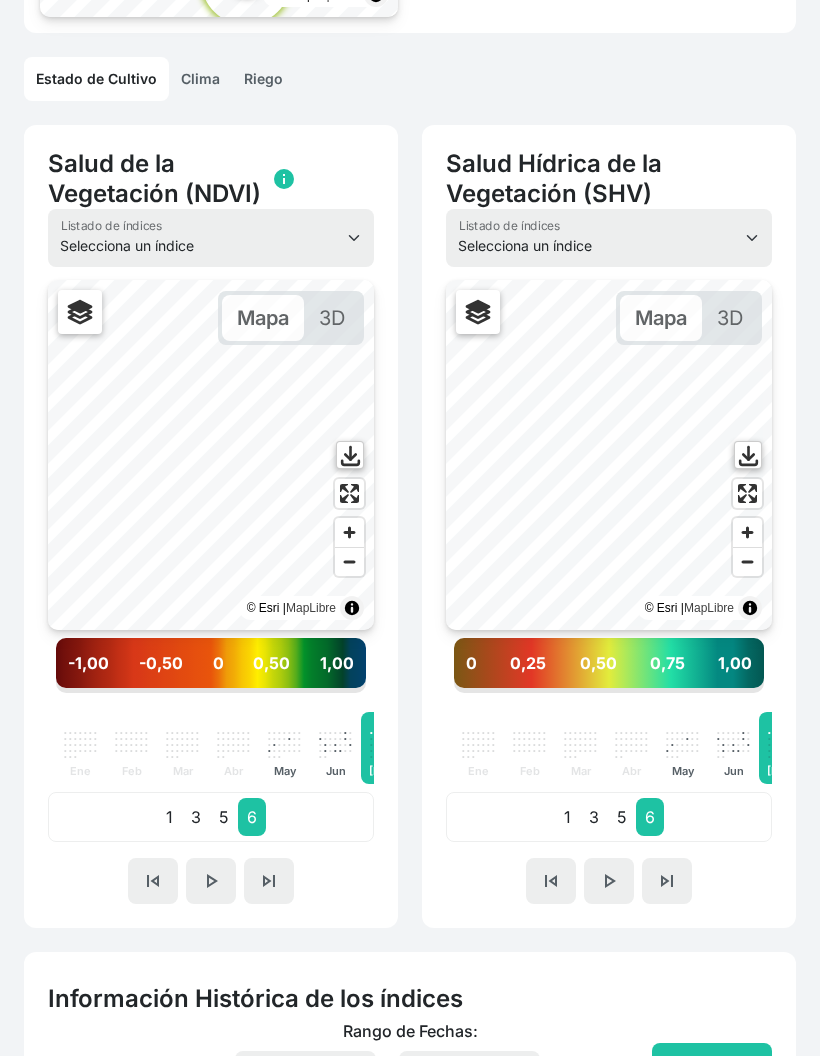 click on "skip_previous" at bounding box center [153, 881] 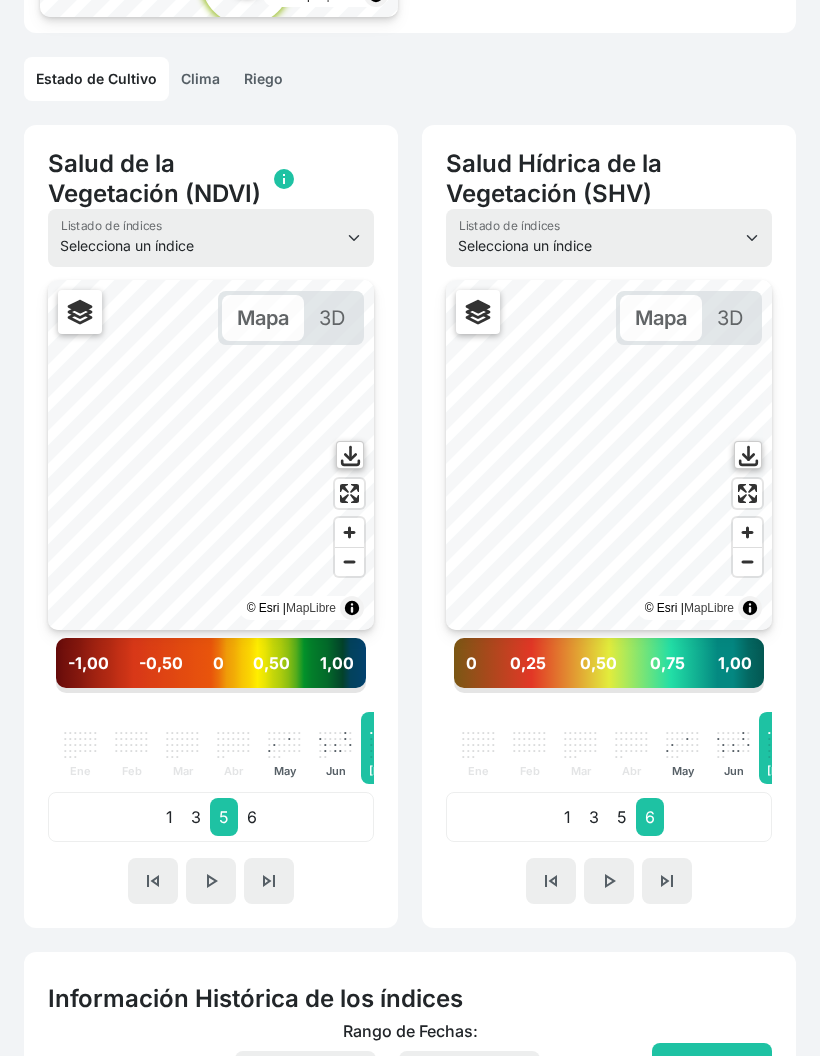 click on "skip_previous" at bounding box center [153, 881] 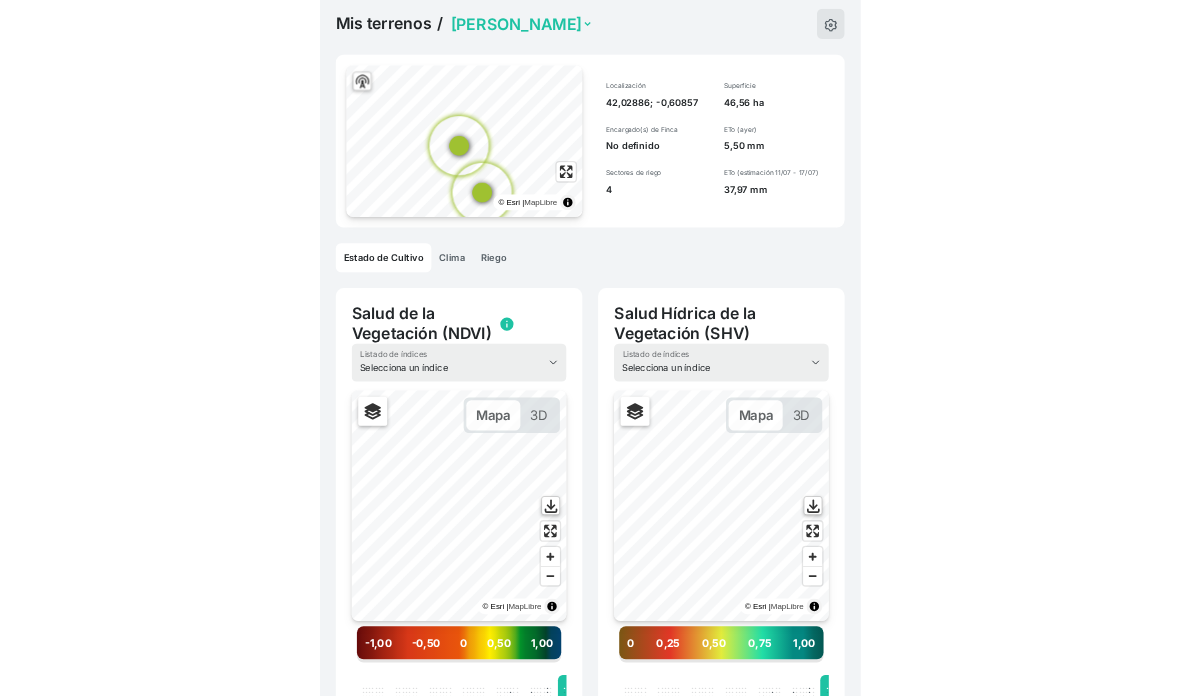 scroll, scrollTop: 0, scrollLeft: 0, axis: both 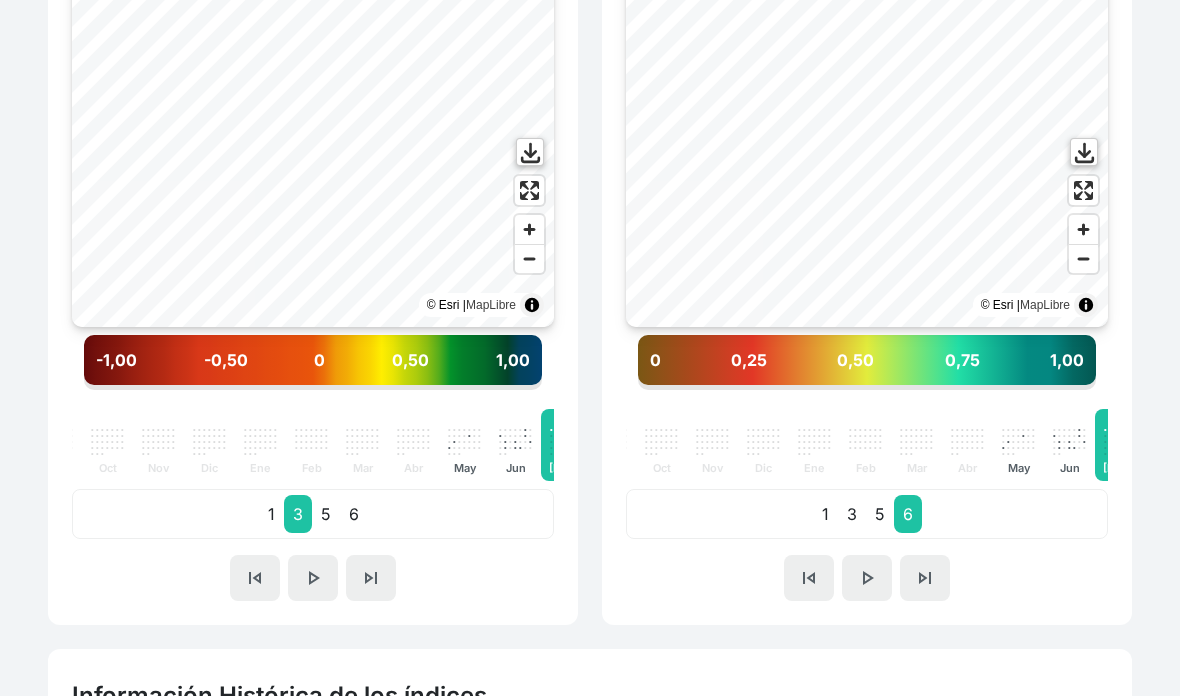 click on "Jun" at bounding box center (515, 468) 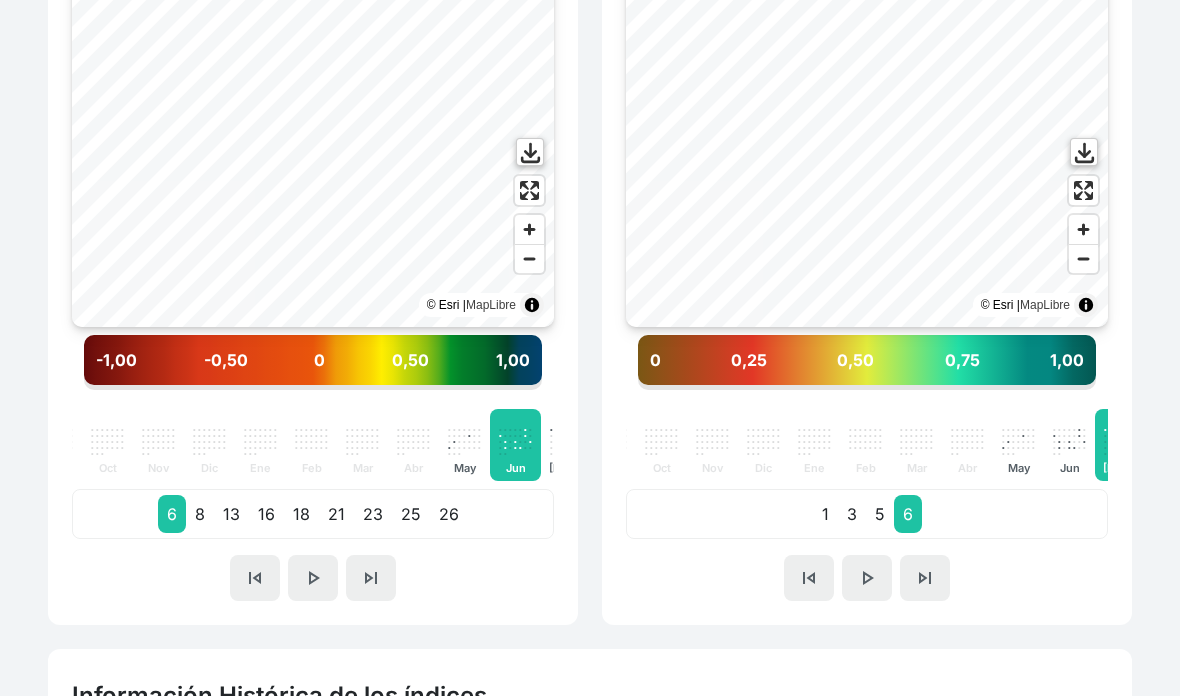 click on "25" at bounding box center [411, 514] 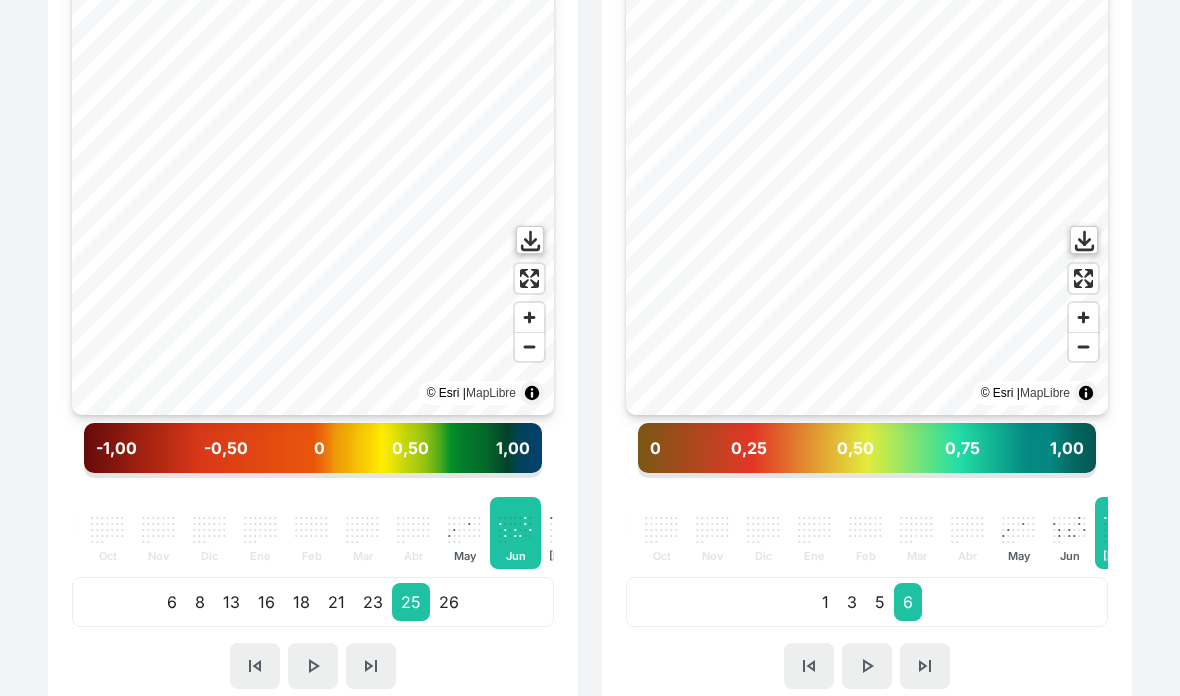 click on "skip_previous" at bounding box center [255, 667] 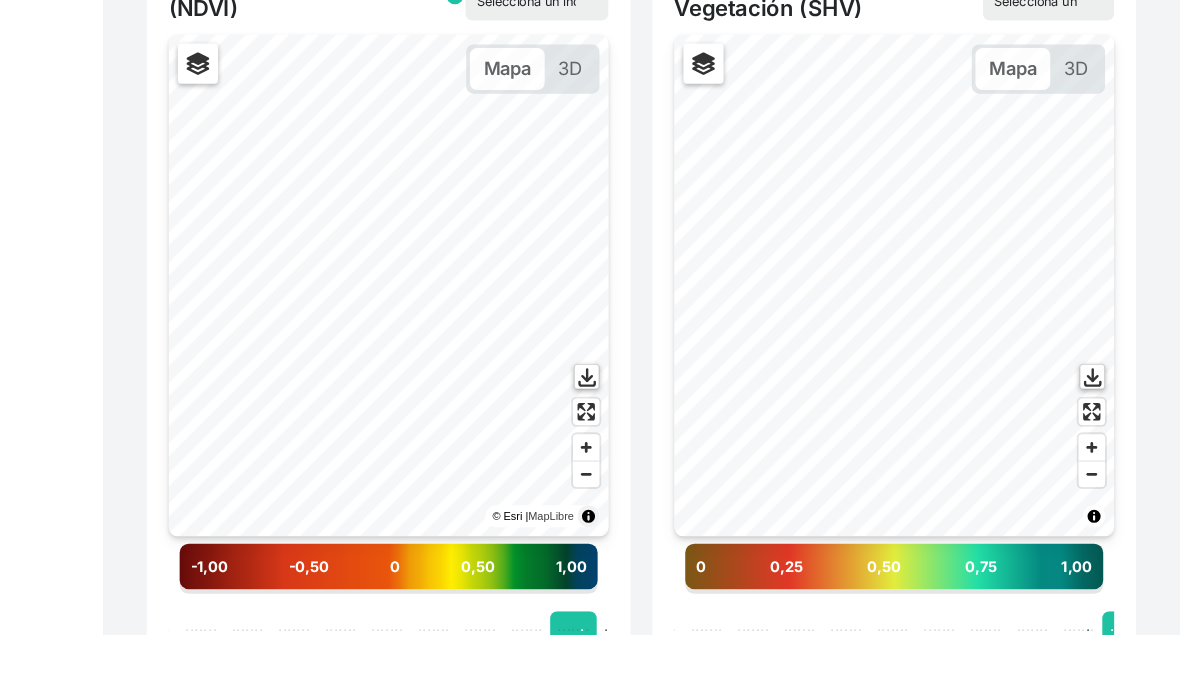 scroll, scrollTop: 621, scrollLeft: 0, axis: vertical 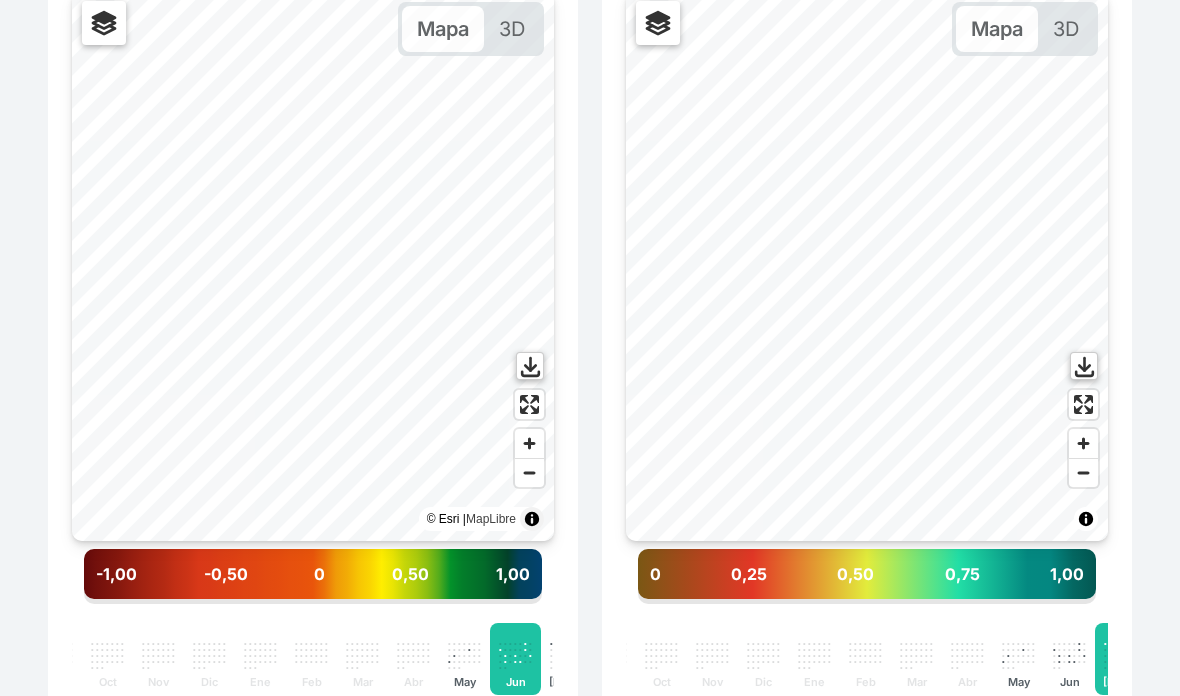 click on "21" at bounding box center [336, 729] 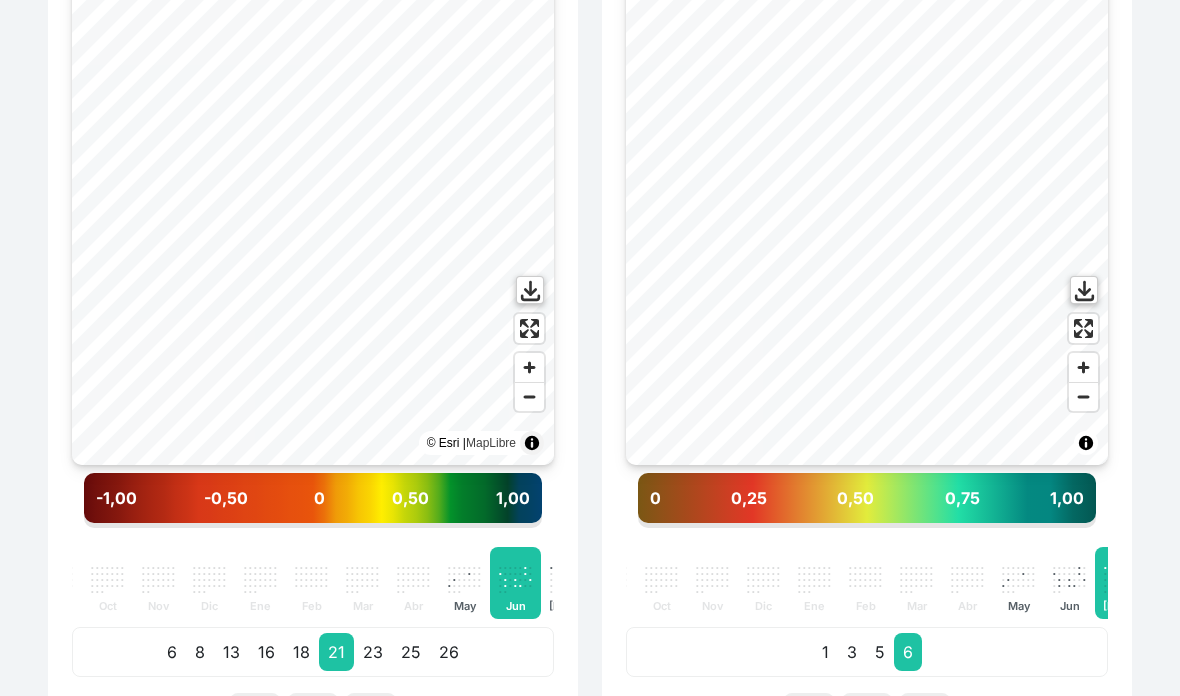 click on "18" at bounding box center [301, 653] 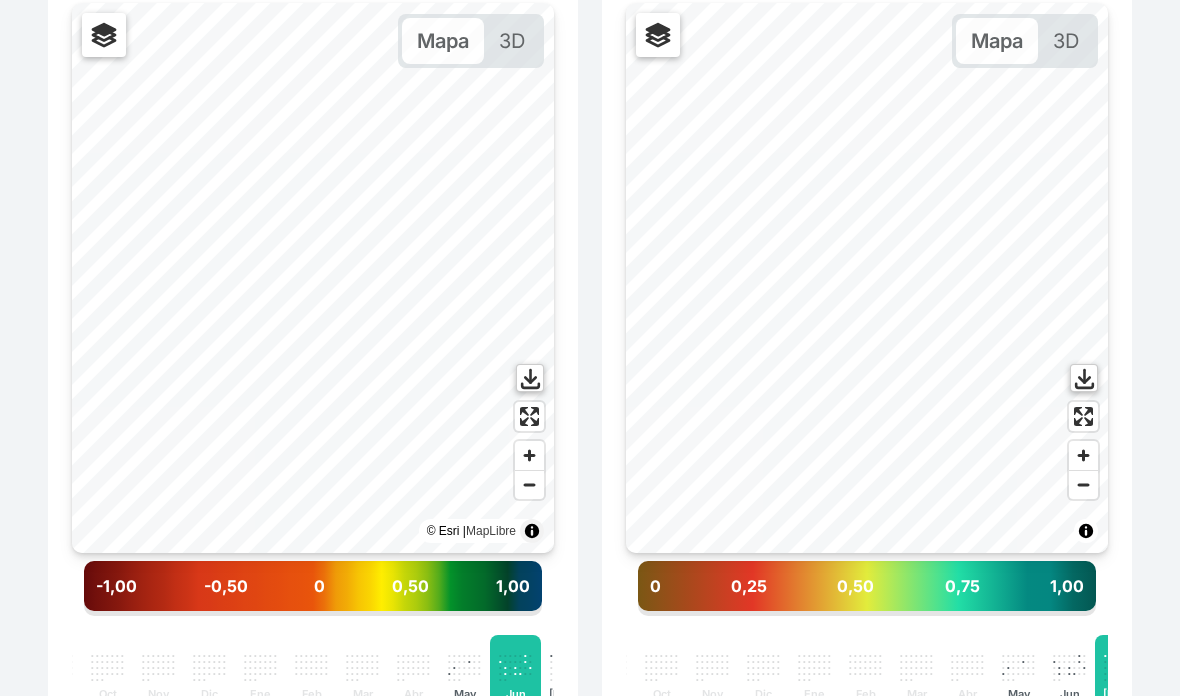 scroll, scrollTop: 608, scrollLeft: 0, axis: vertical 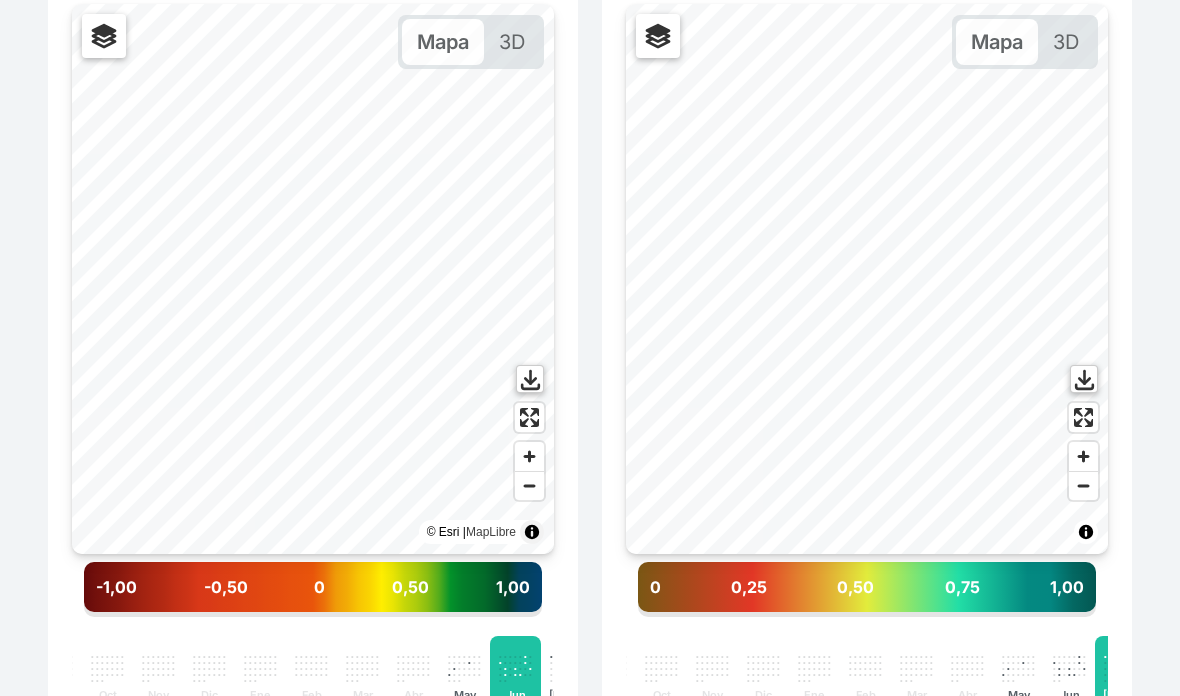 click on "21" at bounding box center [336, 742] 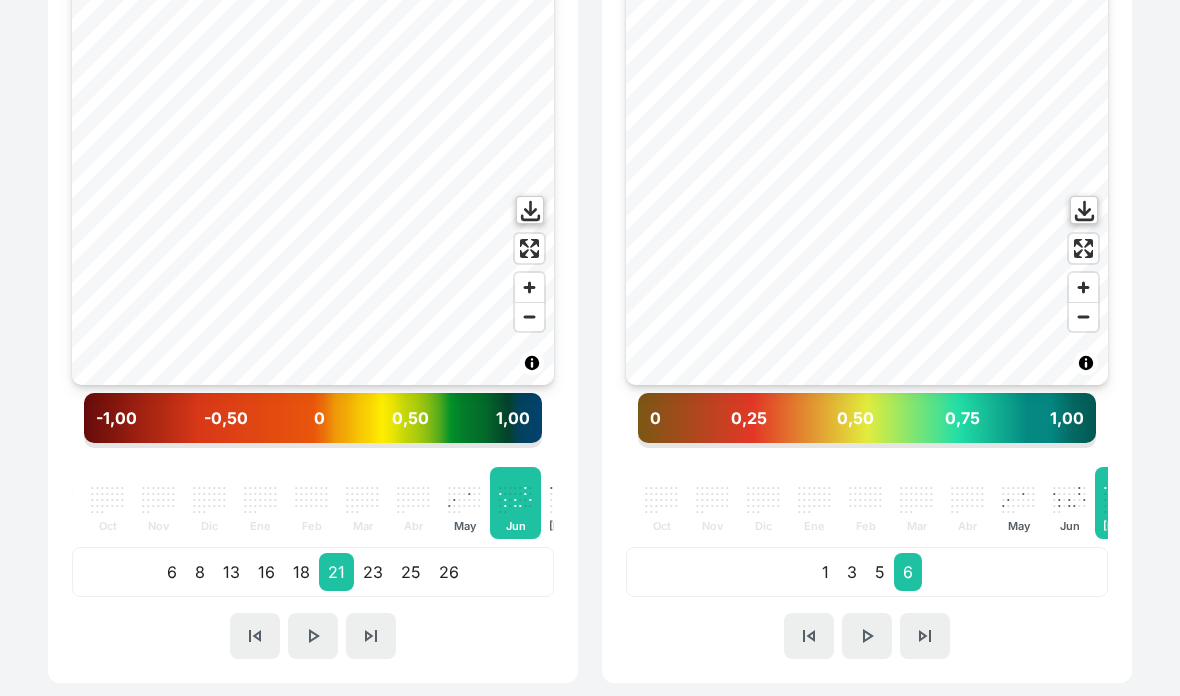 click on "23" at bounding box center (373, 573) 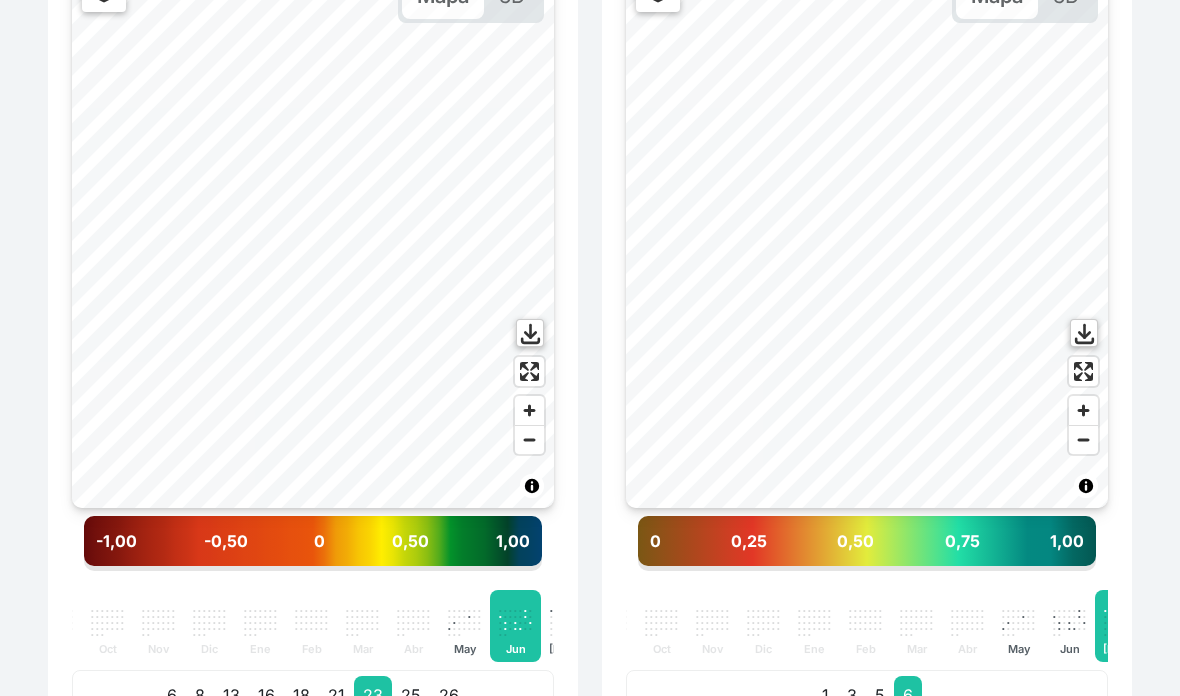 scroll, scrollTop: 668, scrollLeft: 0, axis: vertical 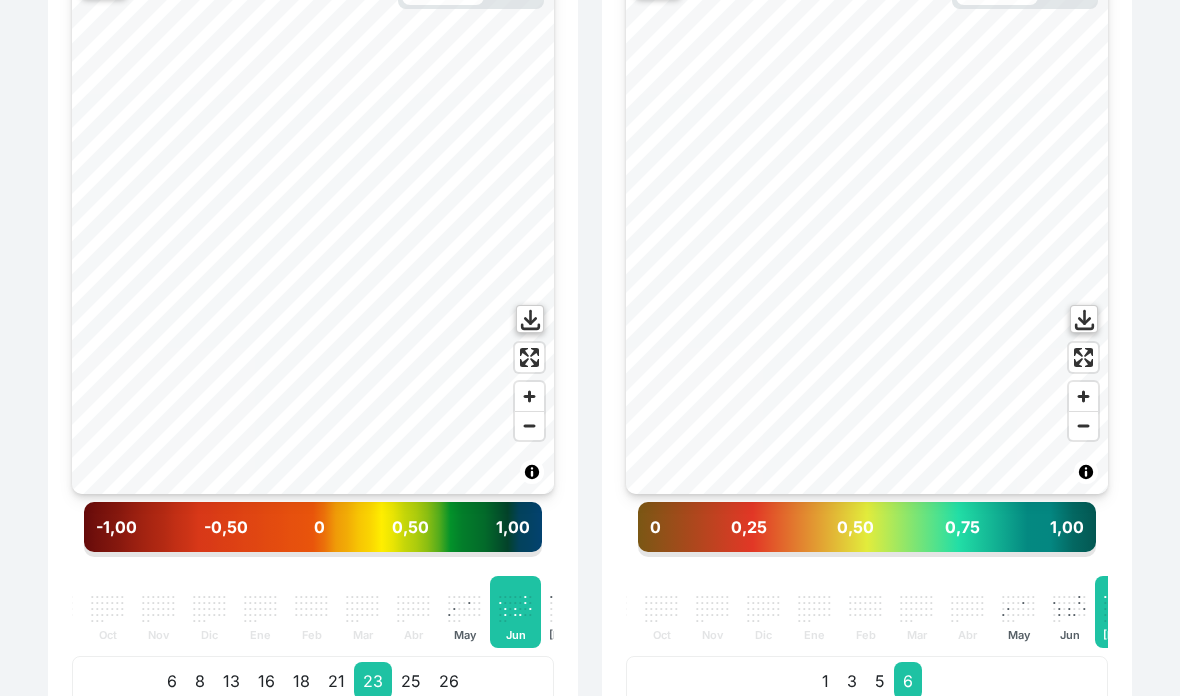 click on "21" at bounding box center (336, 682) 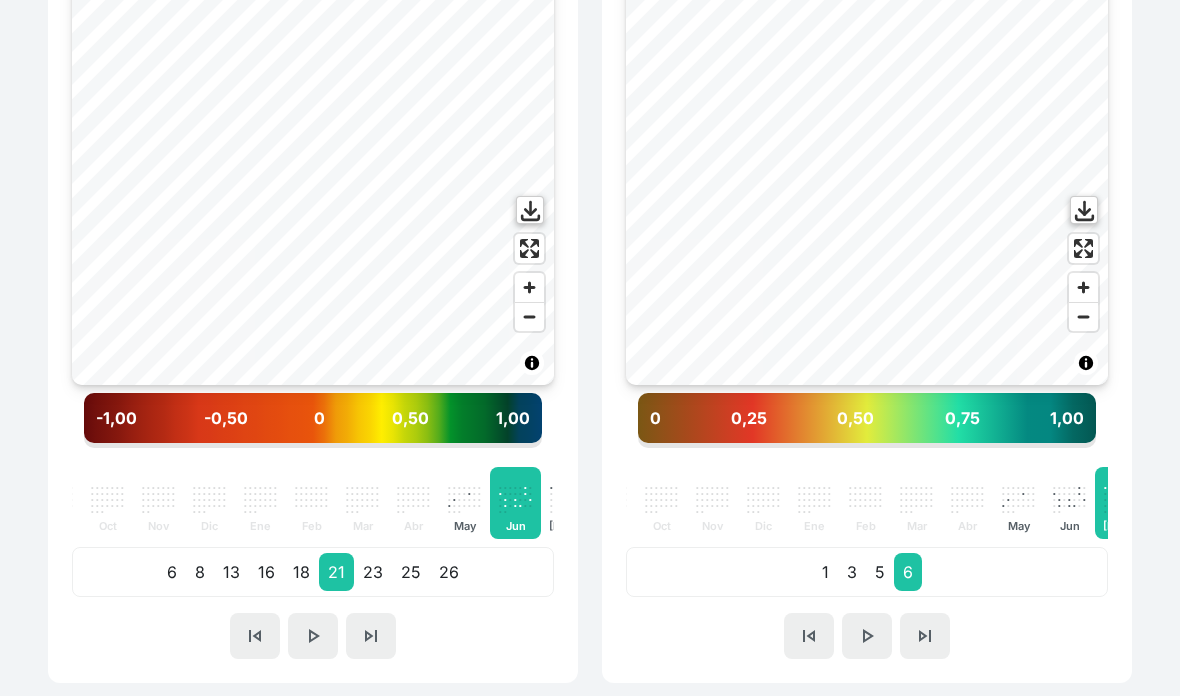 scroll, scrollTop: 778, scrollLeft: 0, axis: vertical 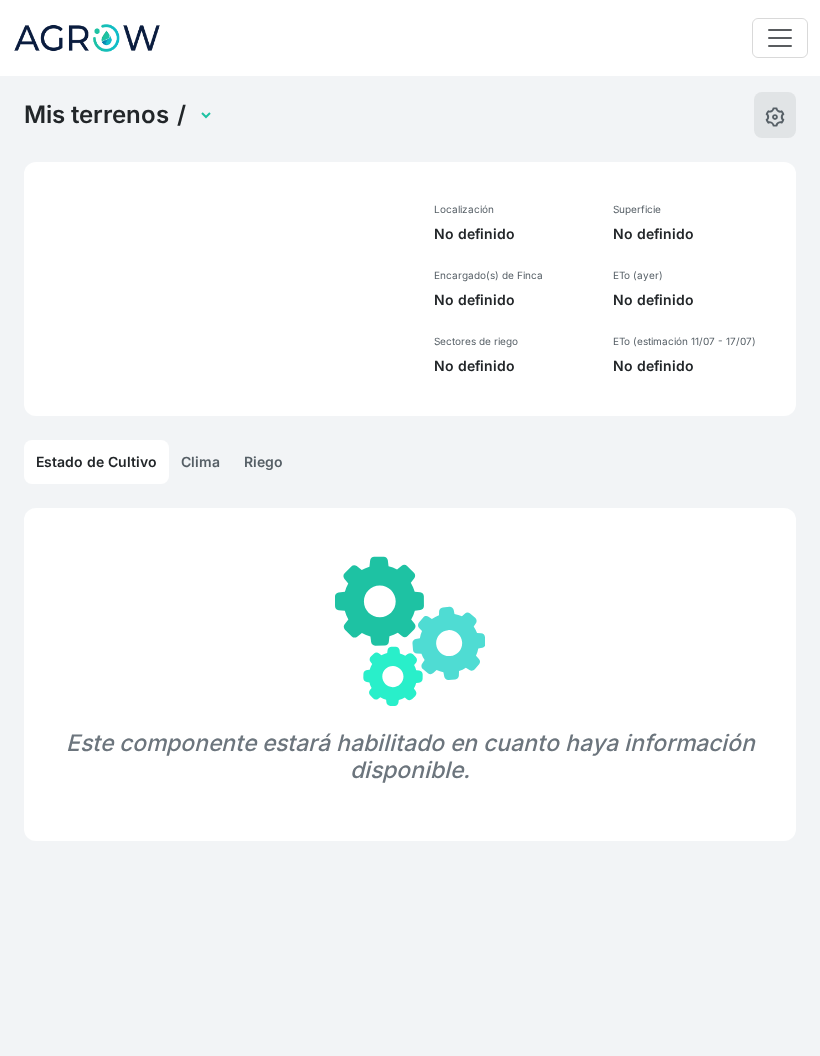 select on "1279" 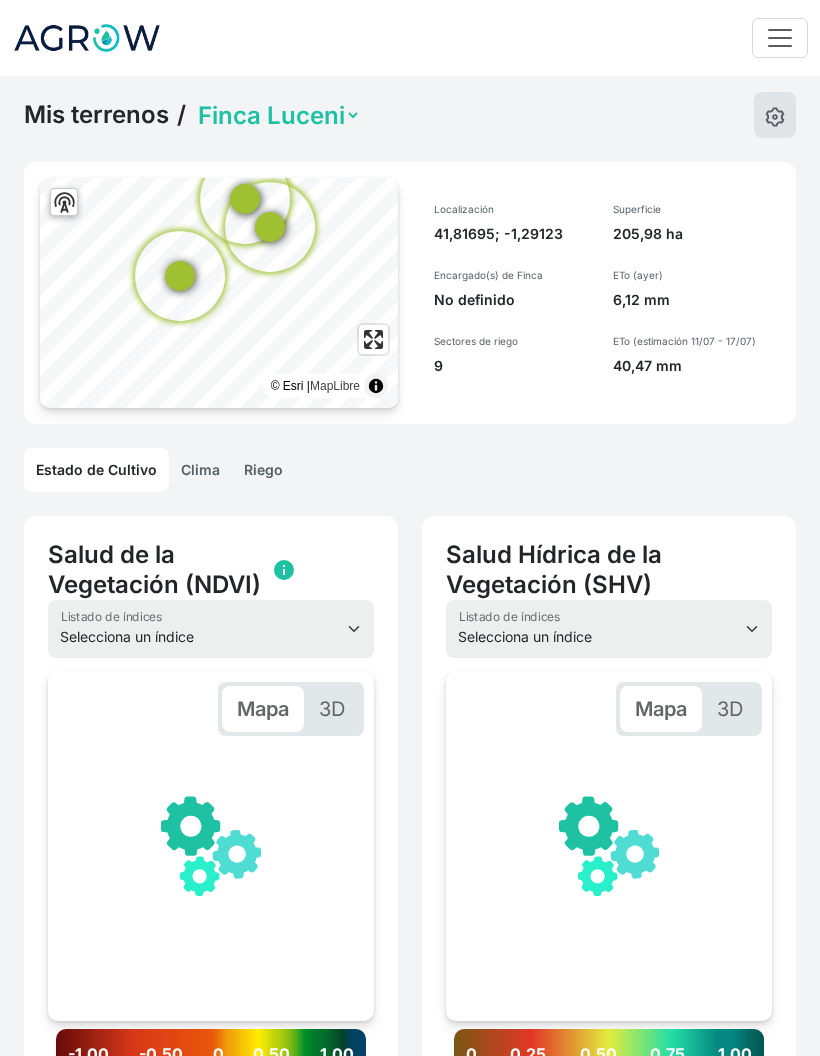scroll, scrollTop: 0, scrollLeft: 301, axis: horizontal 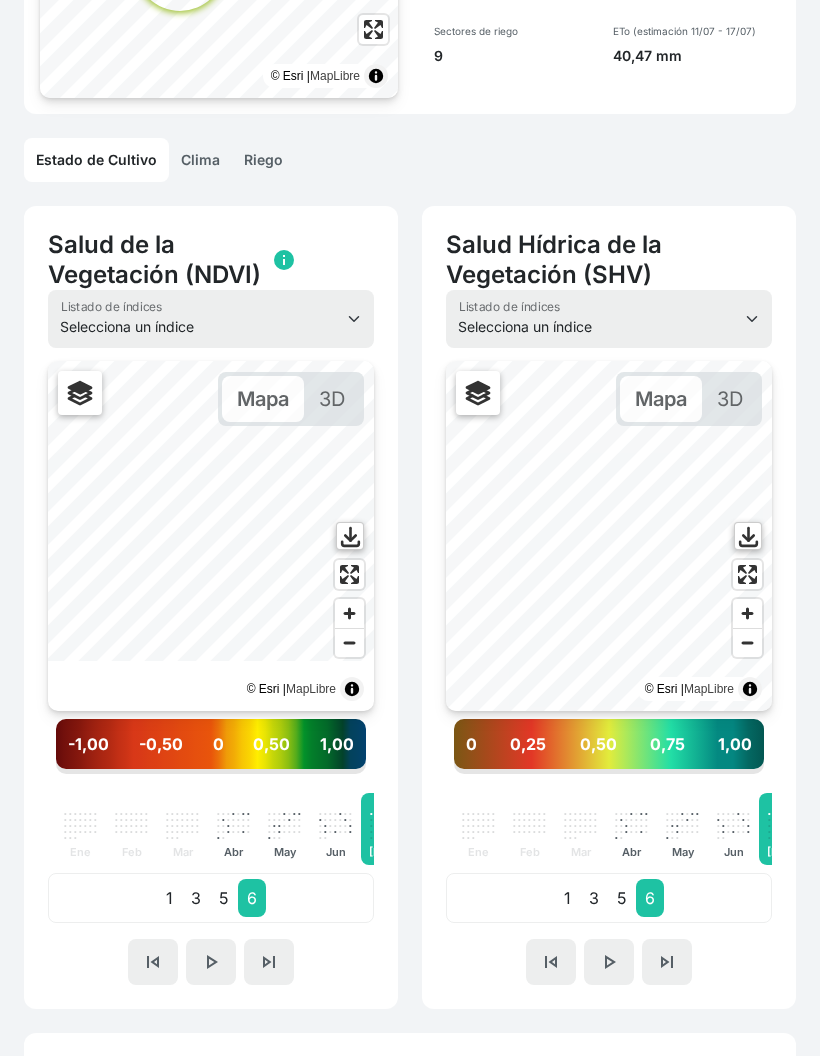 click on "1" at bounding box center [169, 898] 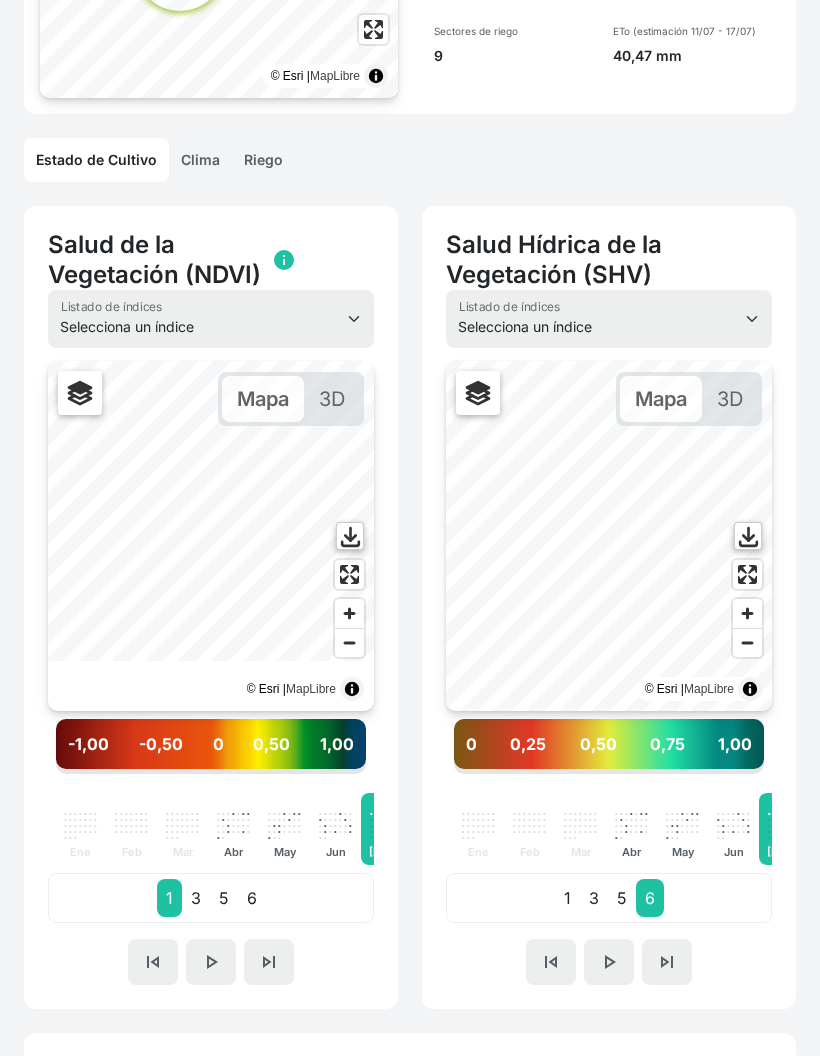 click on "3" at bounding box center [196, 898] 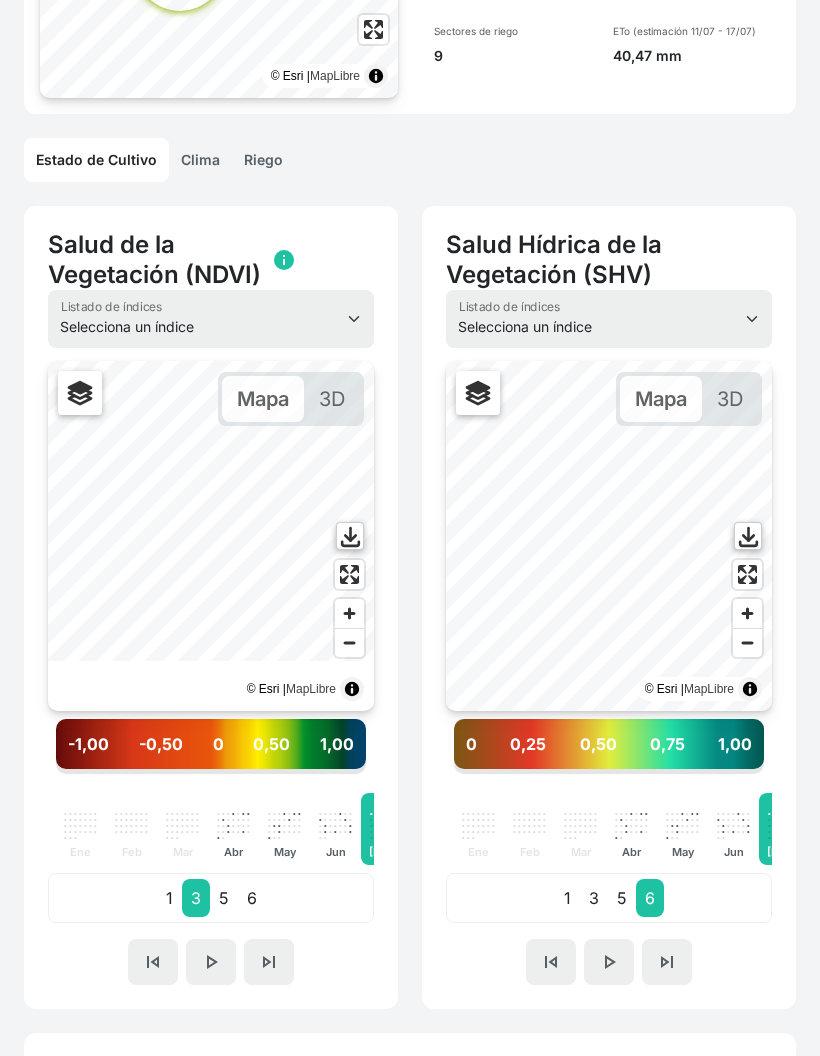 click on "1" at bounding box center [169, 898] 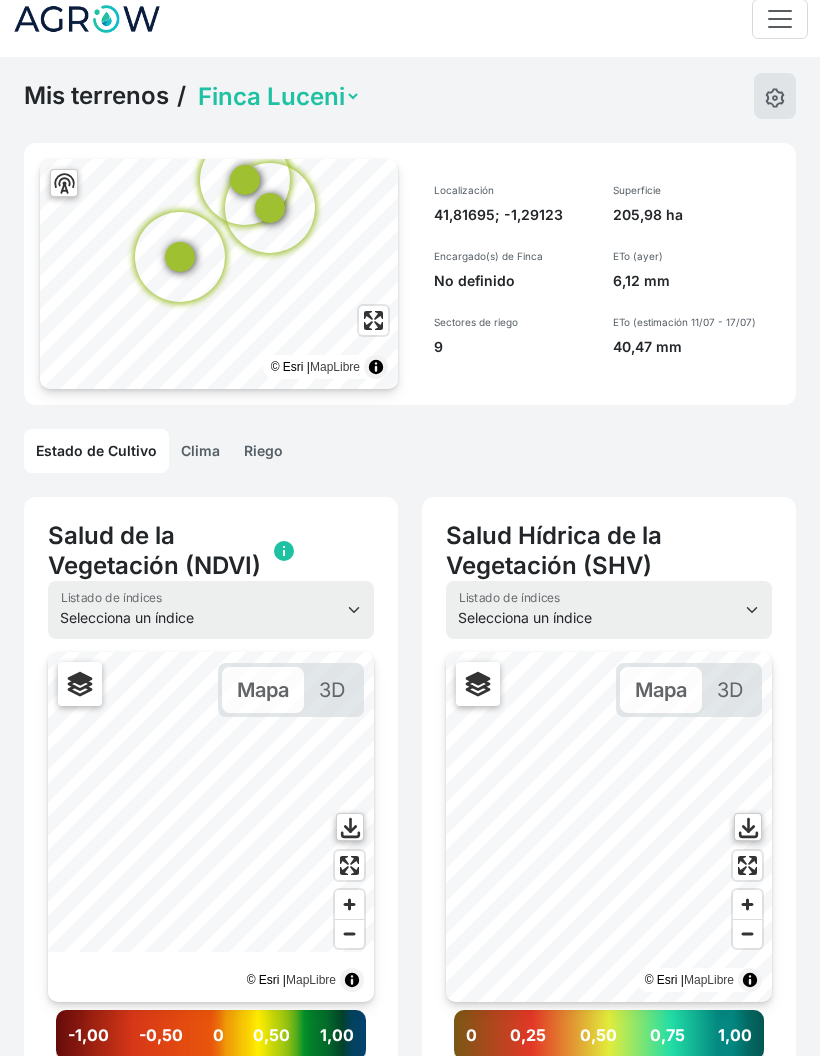 scroll, scrollTop: 0, scrollLeft: 0, axis: both 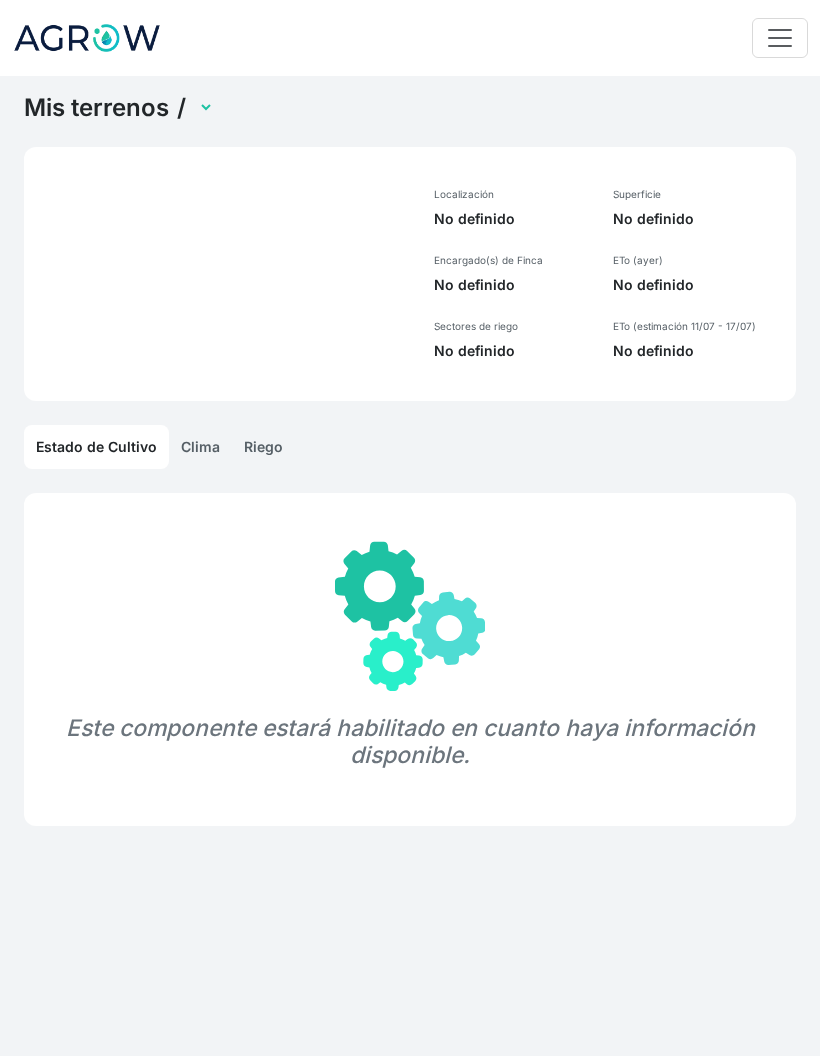 select on "1279" 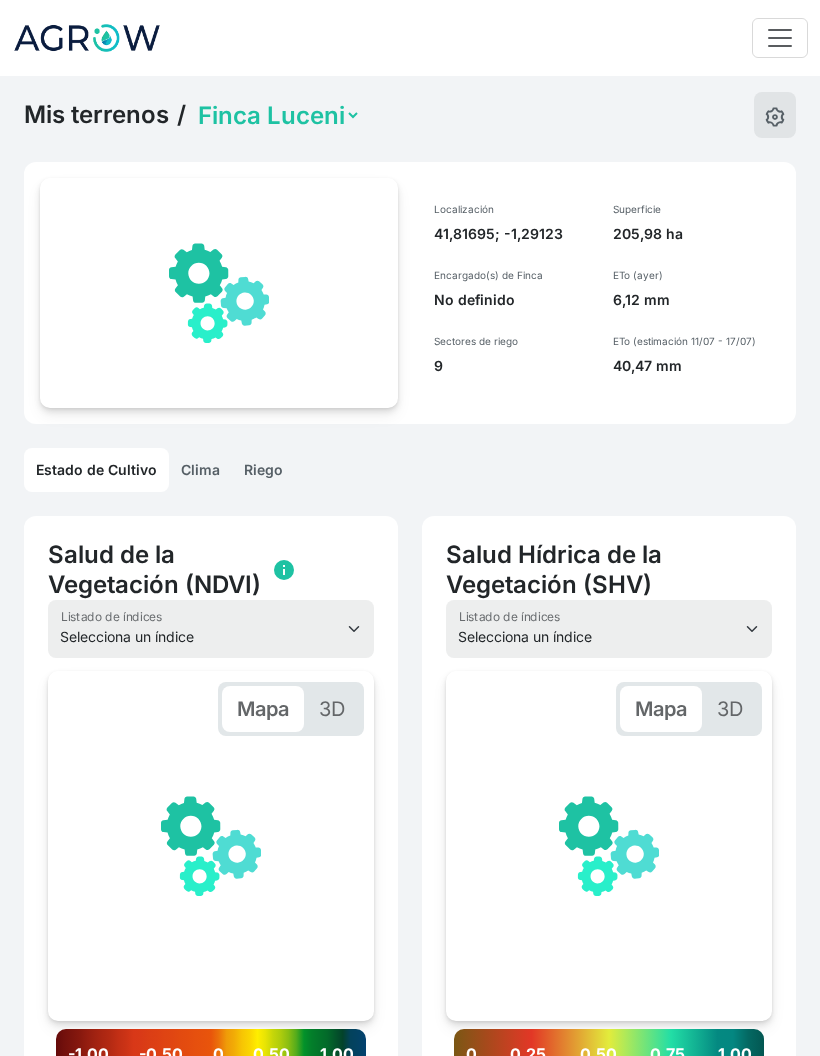 scroll, scrollTop: 0, scrollLeft: 301, axis: horizontal 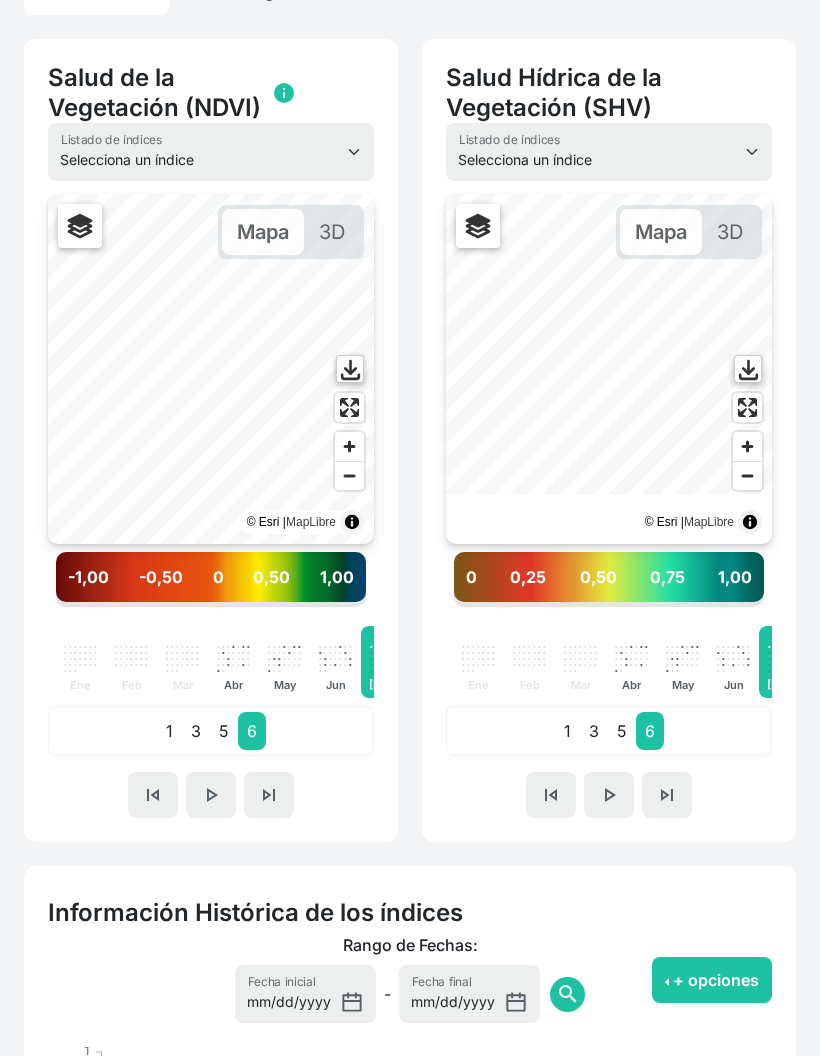 click on "skip_previous" at bounding box center (153, 795) 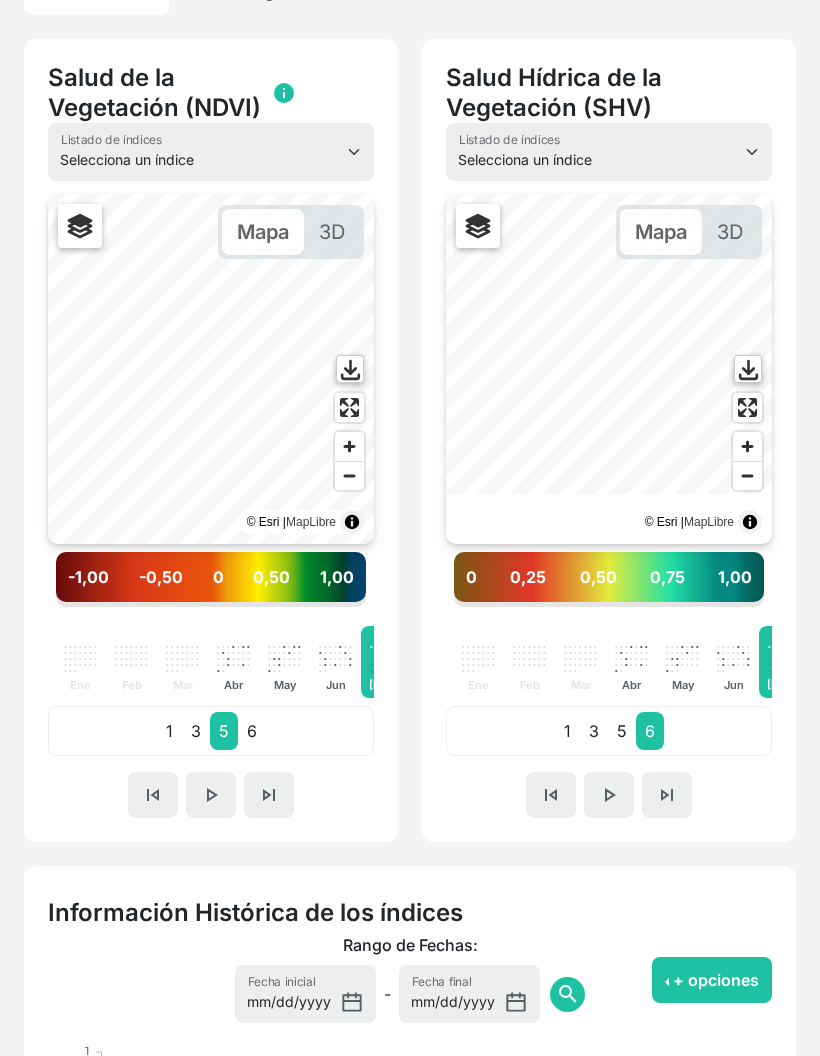 click on "skip_previous" at bounding box center [153, 795] 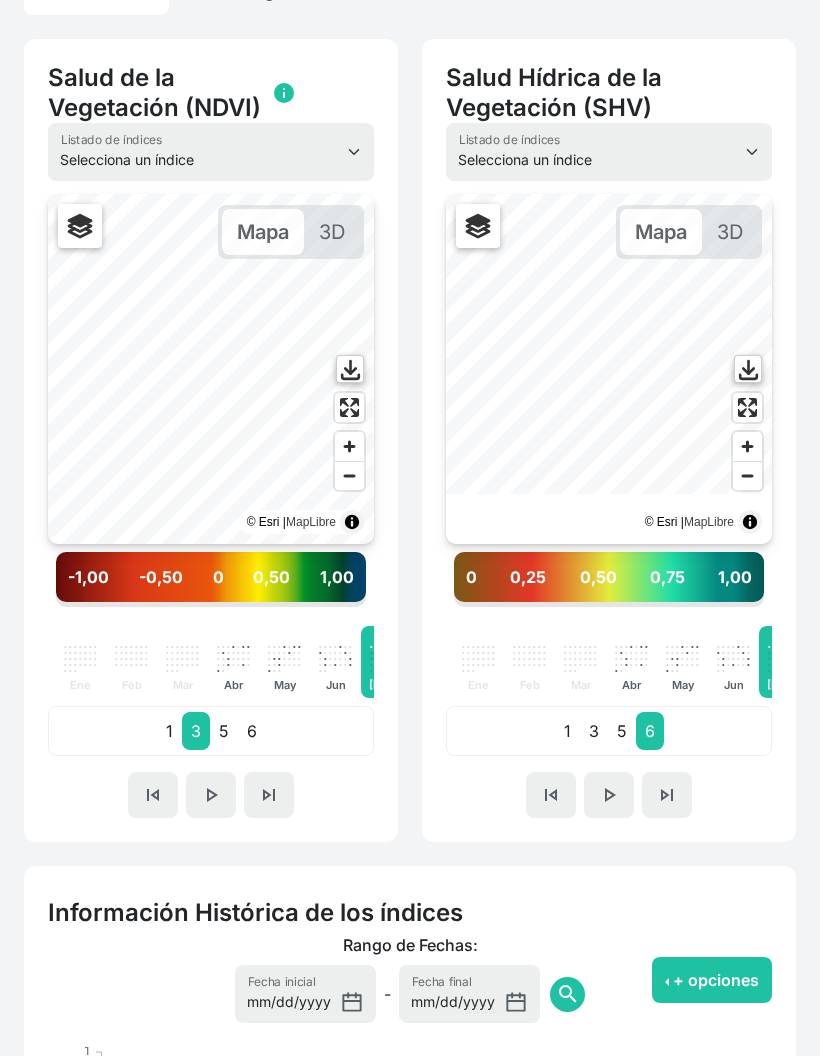 click on "skip_previous" at bounding box center [153, 795] 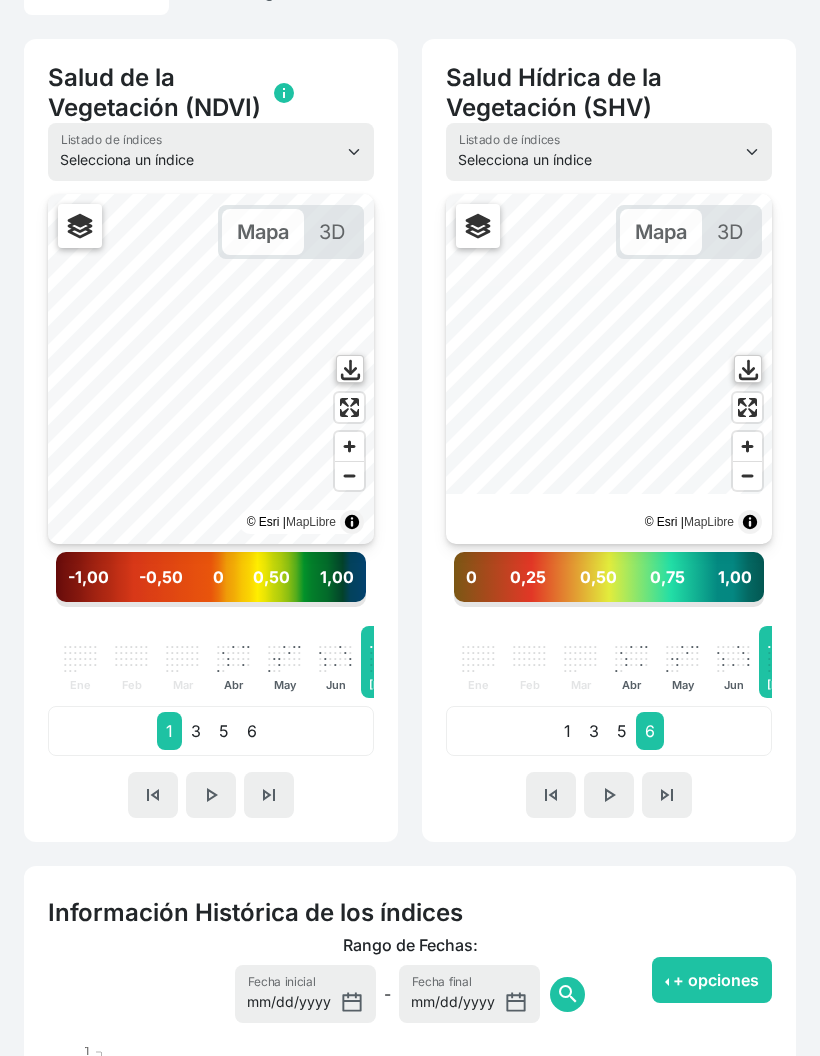 click on "skip_next" at bounding box center (269, 795) 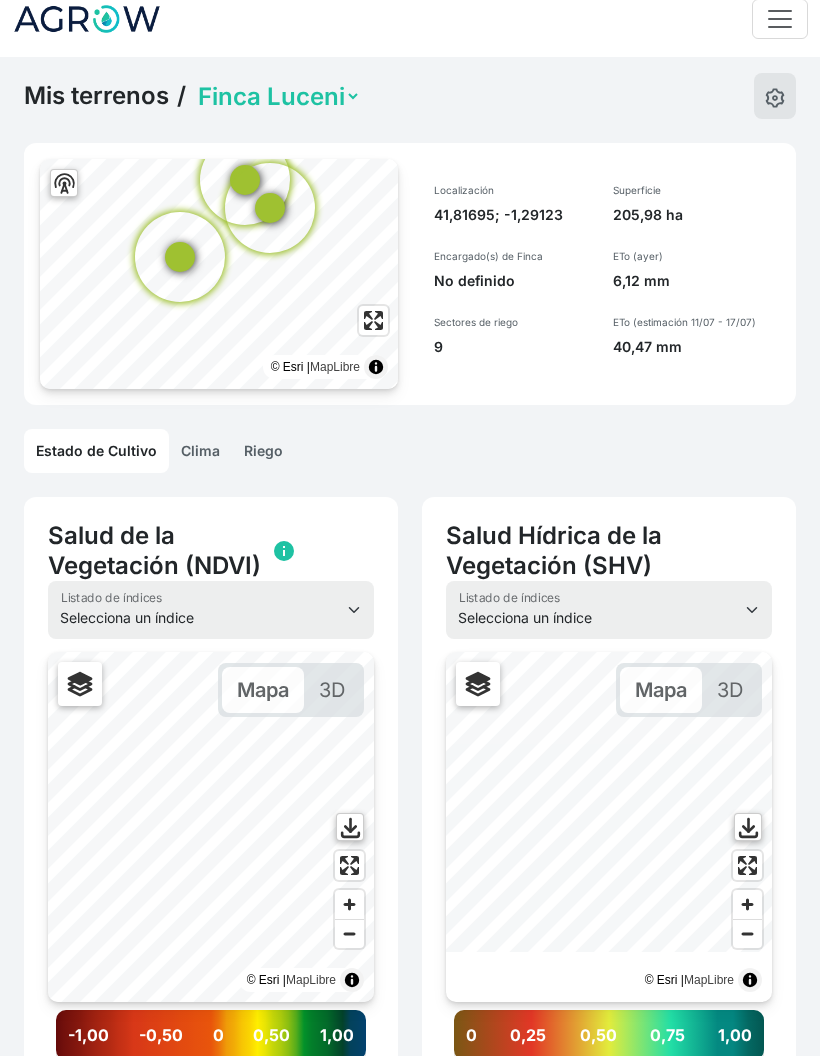 scroll, scrollTop: 0, scrollLeft: 0, axis: both 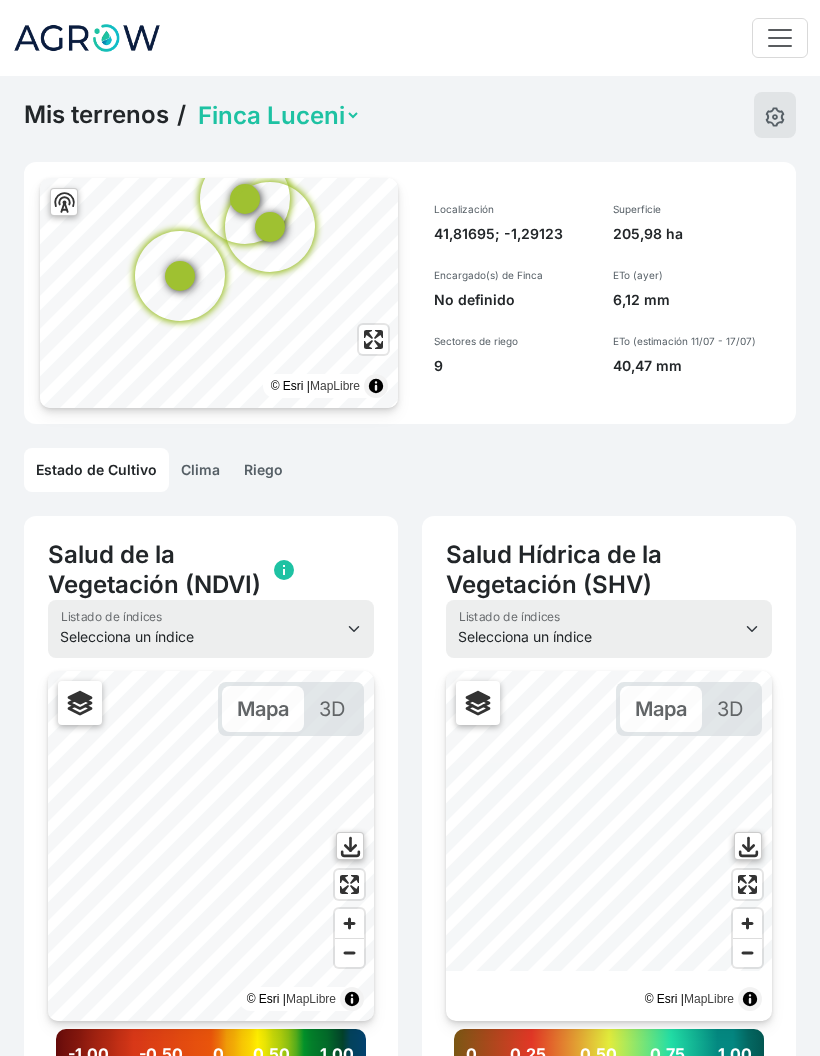 click on "Finca Luceni" 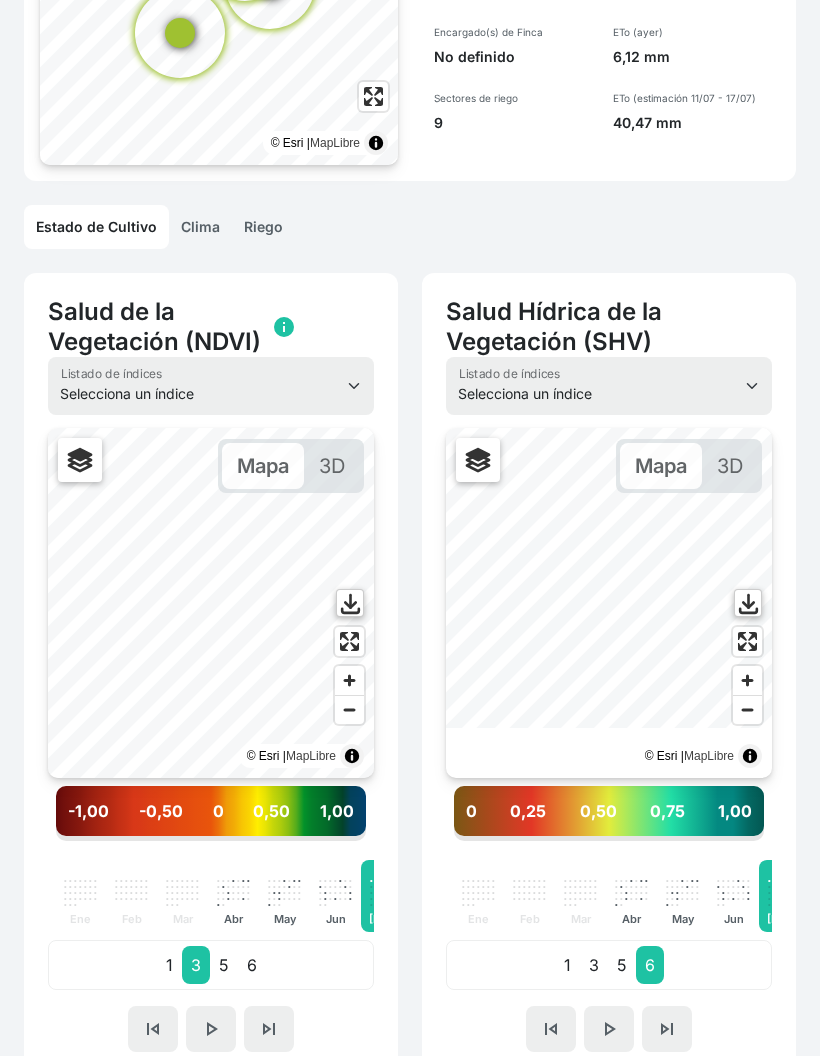scroll, scrollTop: 245, scrollLeft: 0, axis: vertical 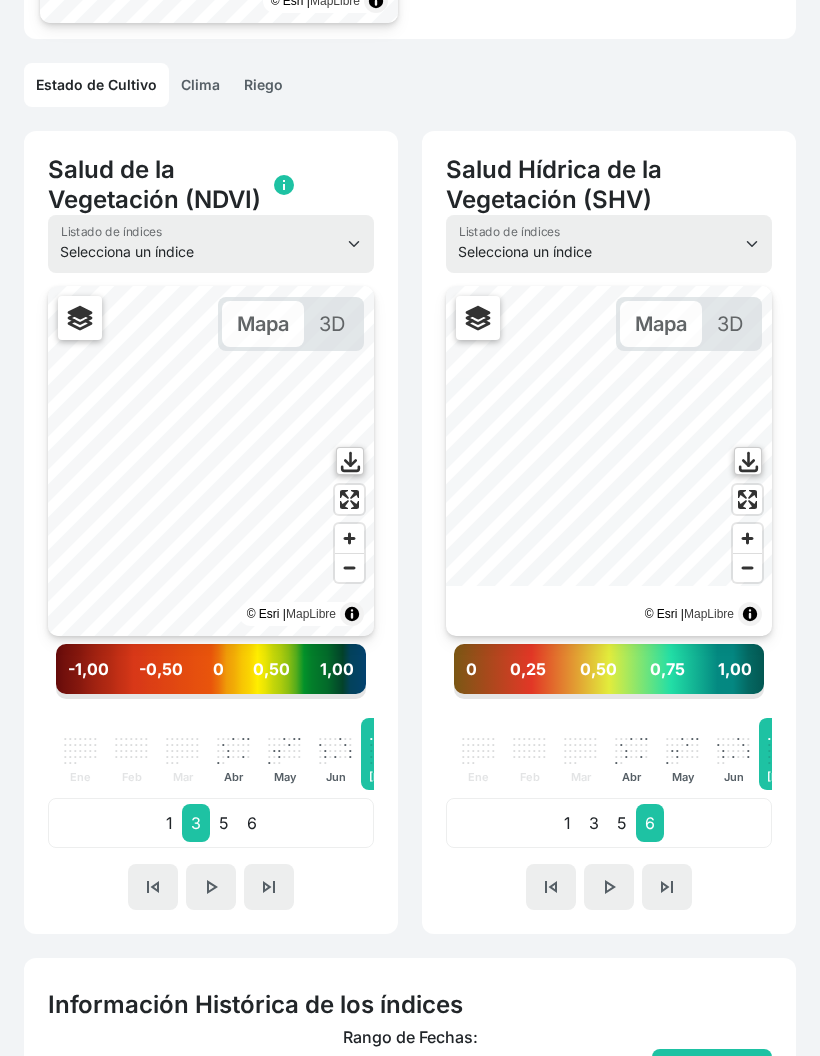 click on "skip_previous" at bounding box center (153, 887) 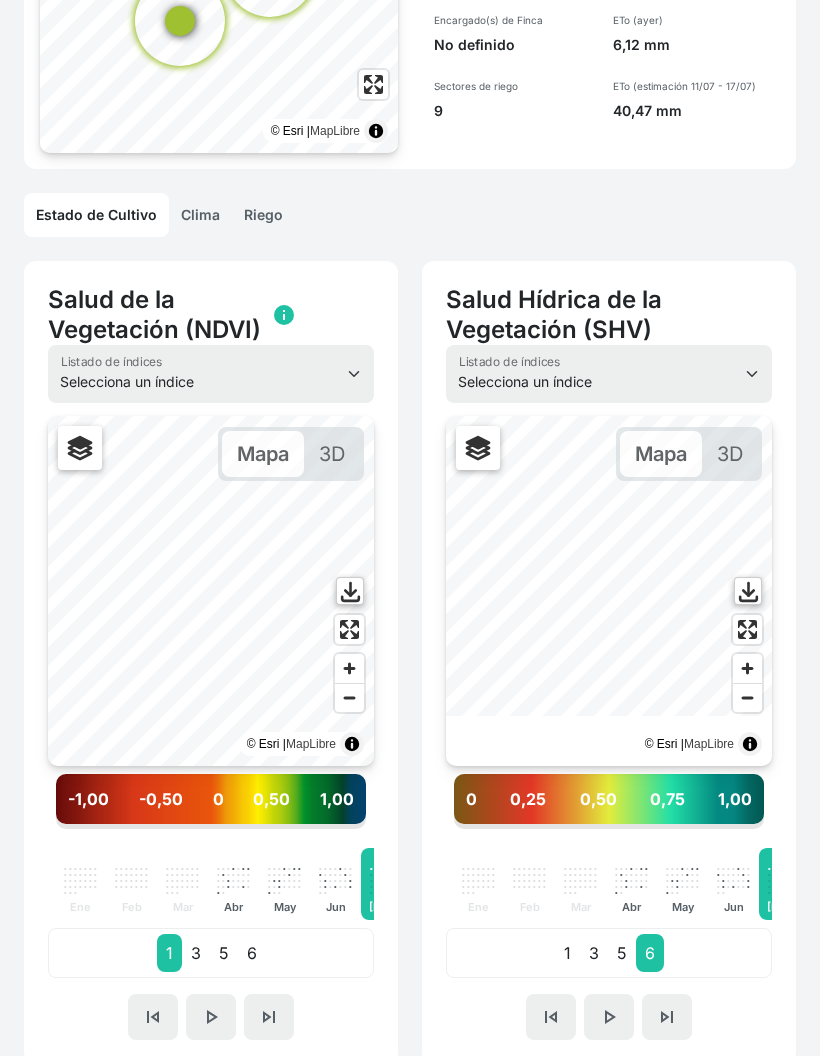 scroll, scrollTop: 184, scrollLeft: 0, axis: vertical 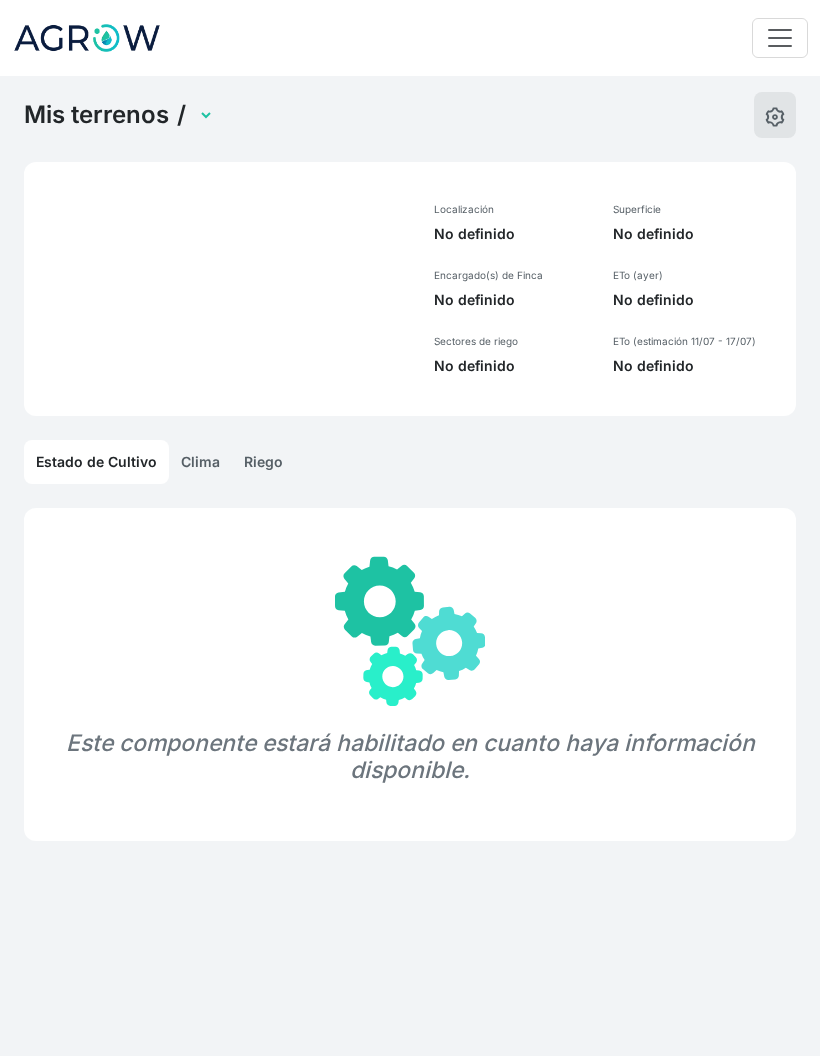 select on "1279" 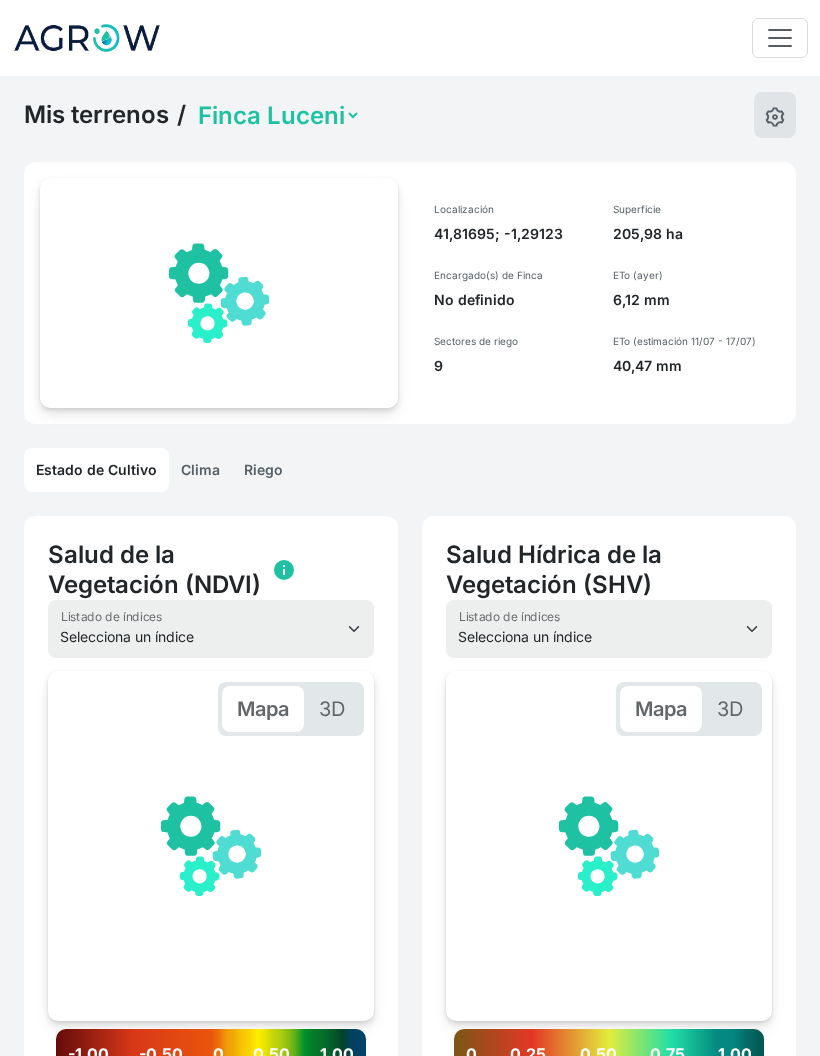 scroll, scrollTop: 0, scrollLeft: 301, axis: horizontal 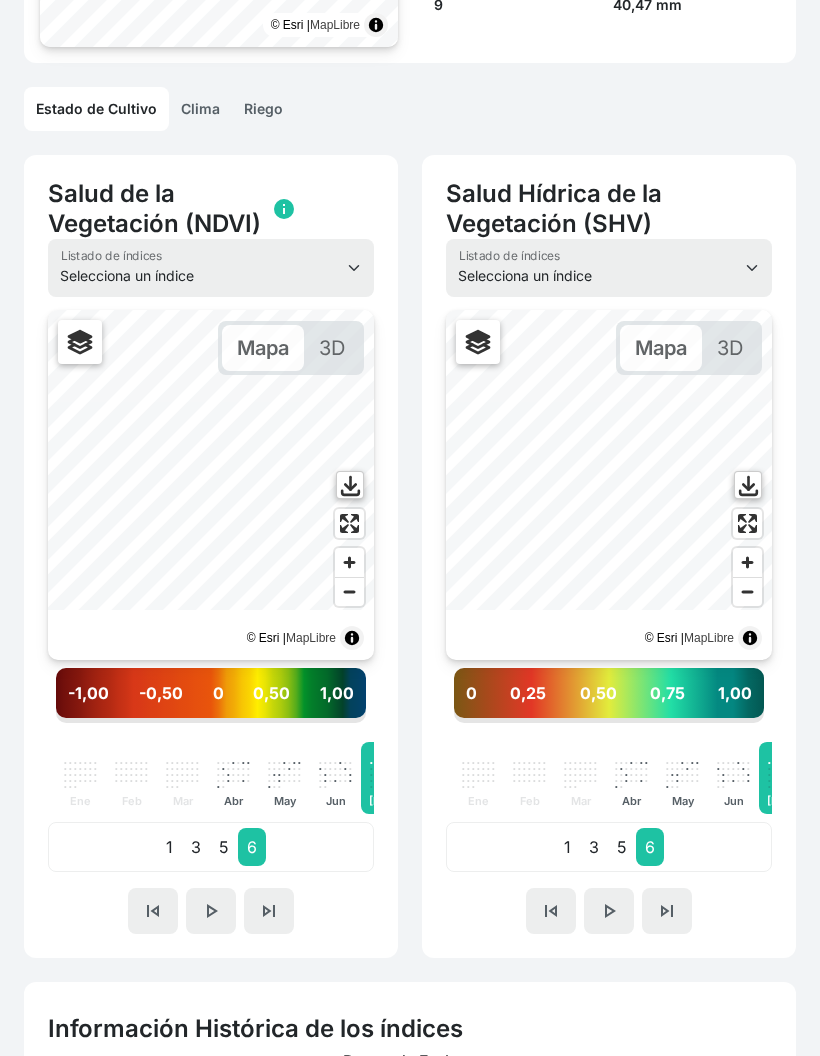 click on "skip_previous" at bounding box center [153, 911] 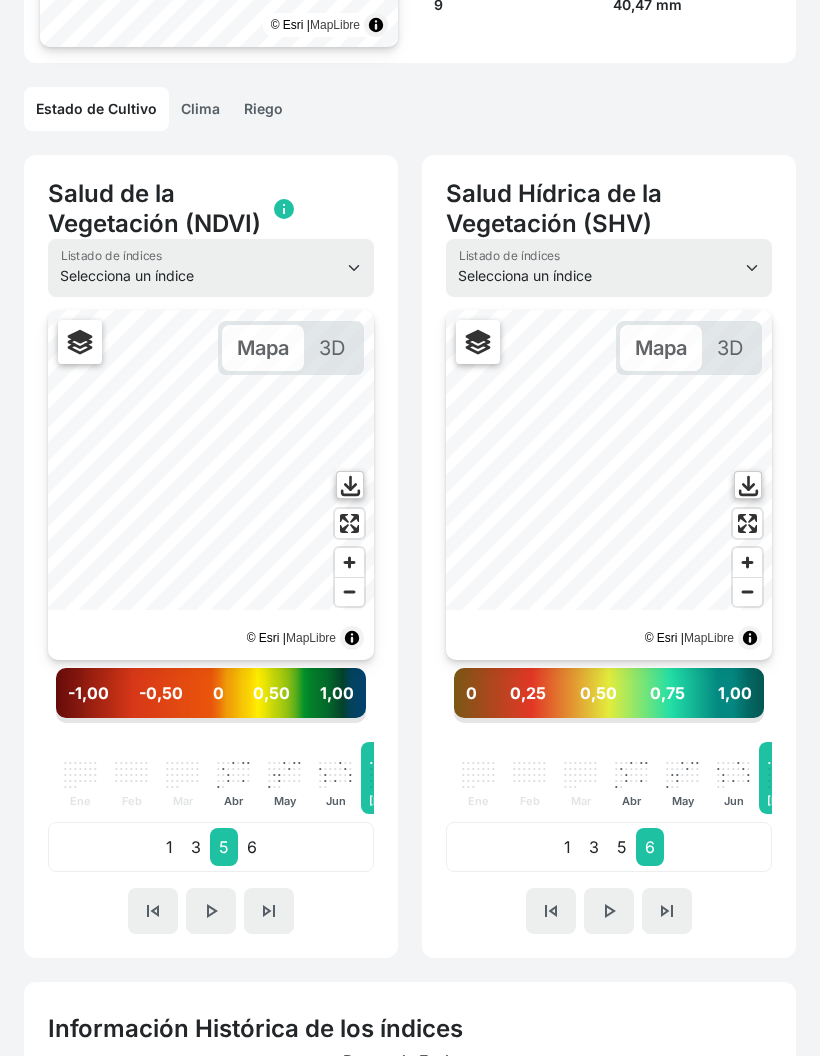 click on "skip_previous" at bounding box center (153, 911) 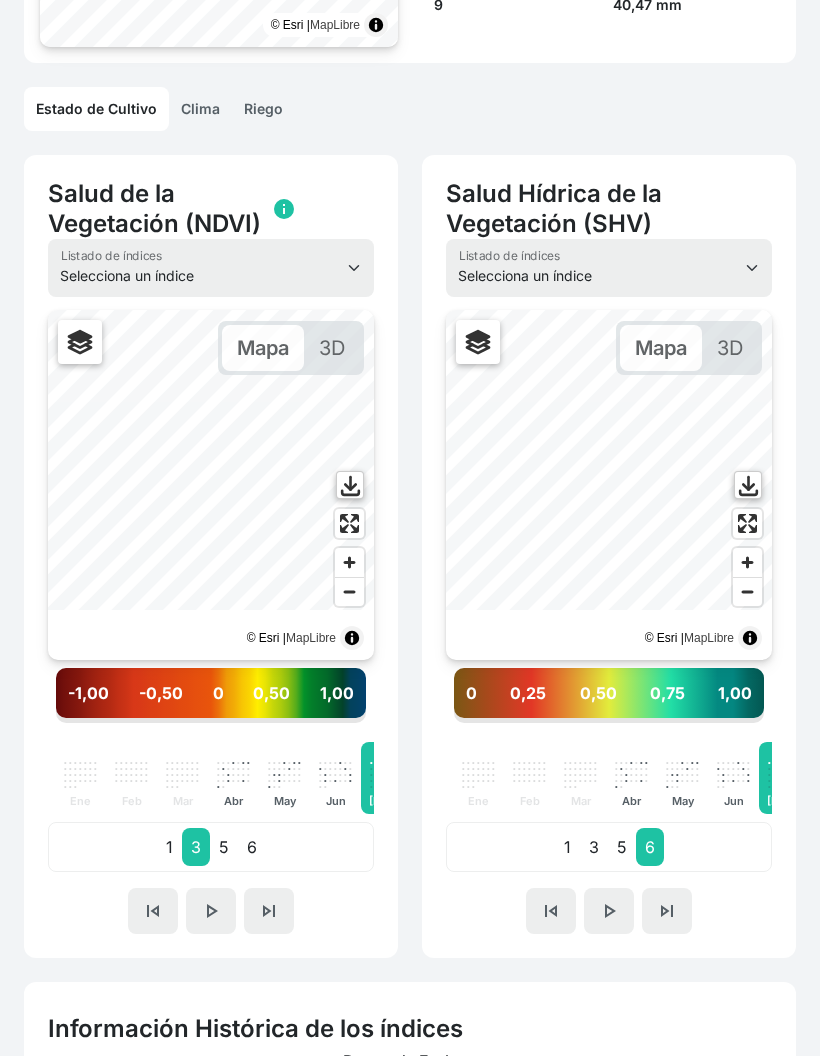 click on "skip_previous" at bounding box center (153, 911) 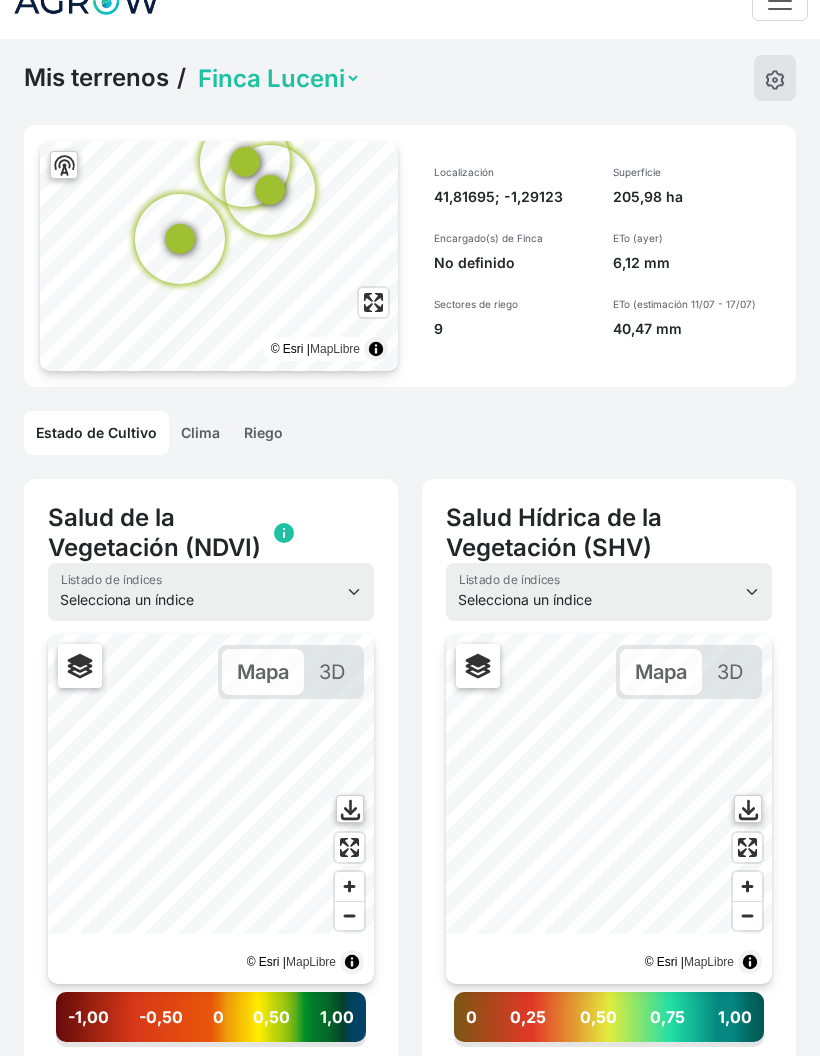 scroll, scrollTop: 0, scrollLeft: 0, axis: both 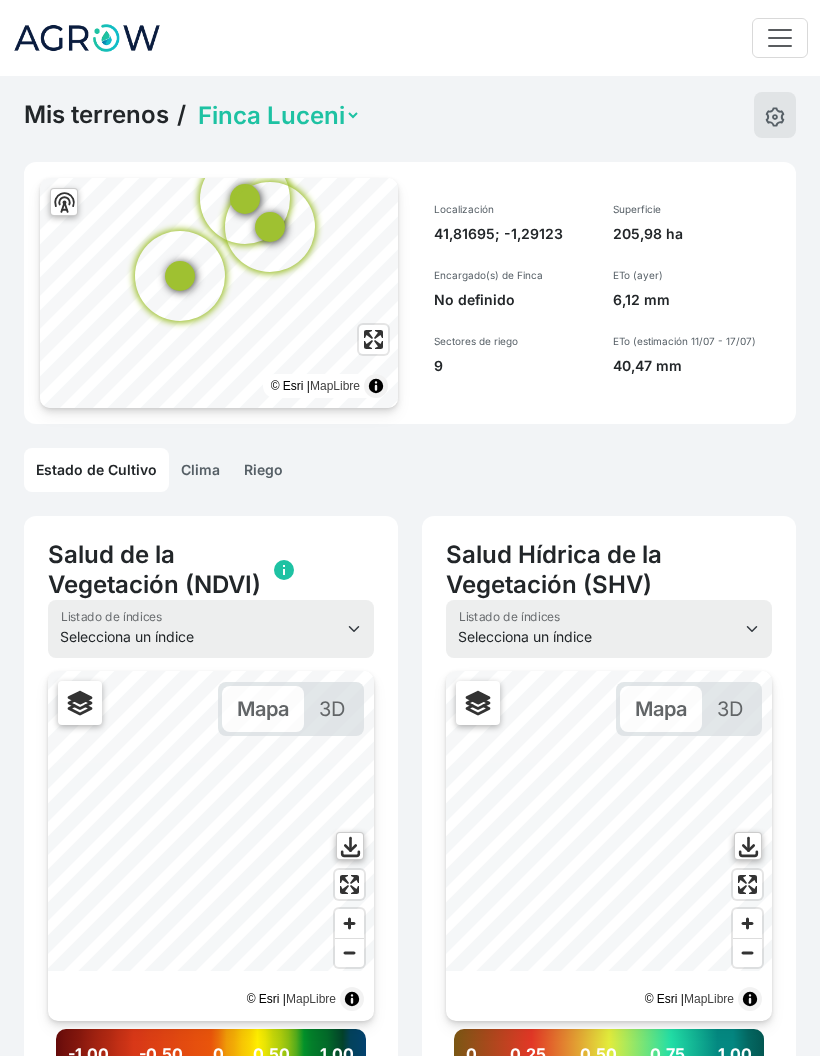 click on "Finca Luceni" 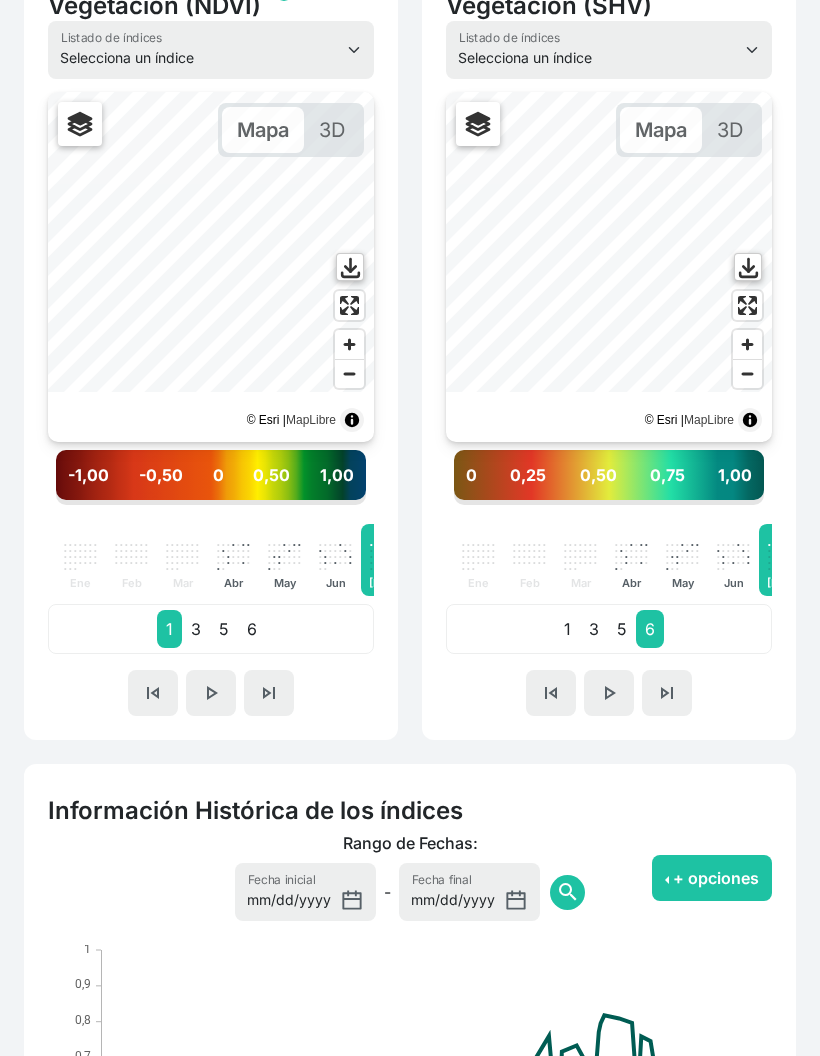 scroll, scrollTop: 581, scrollLeft: 0, axis: vertical 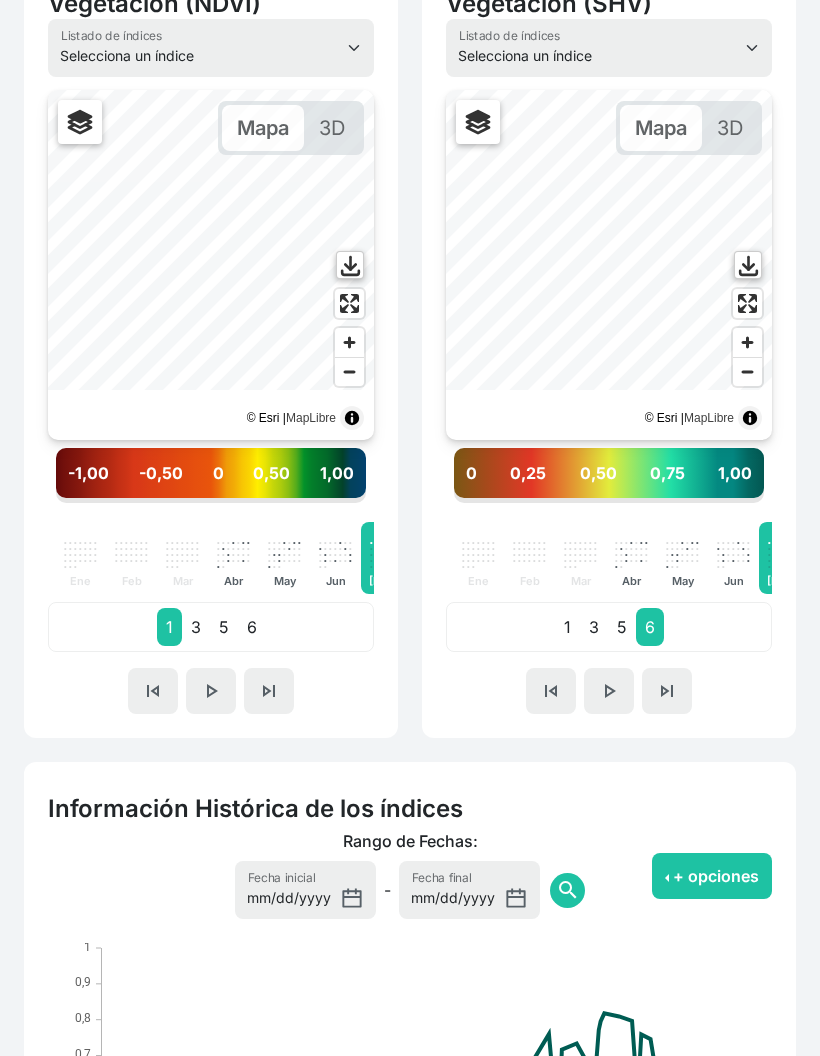 click on "skip_next" at bounding box center [269, 691] 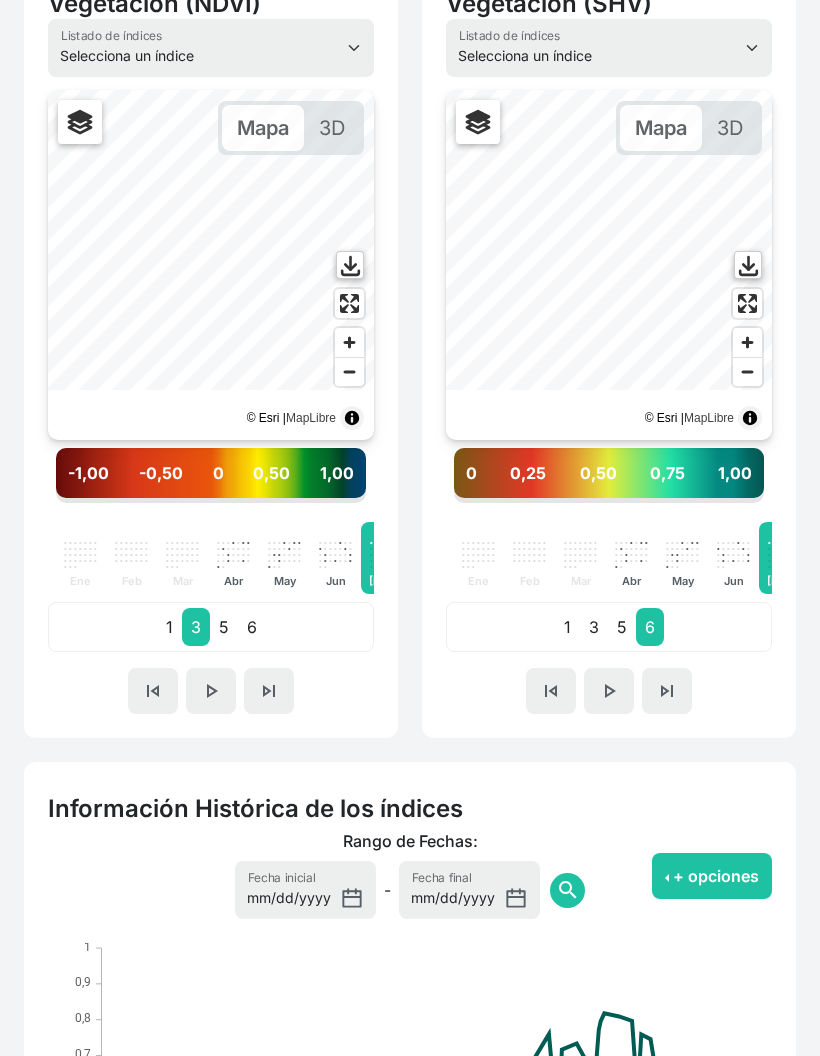 click on "skip_next" at bounding box center [269, 691] 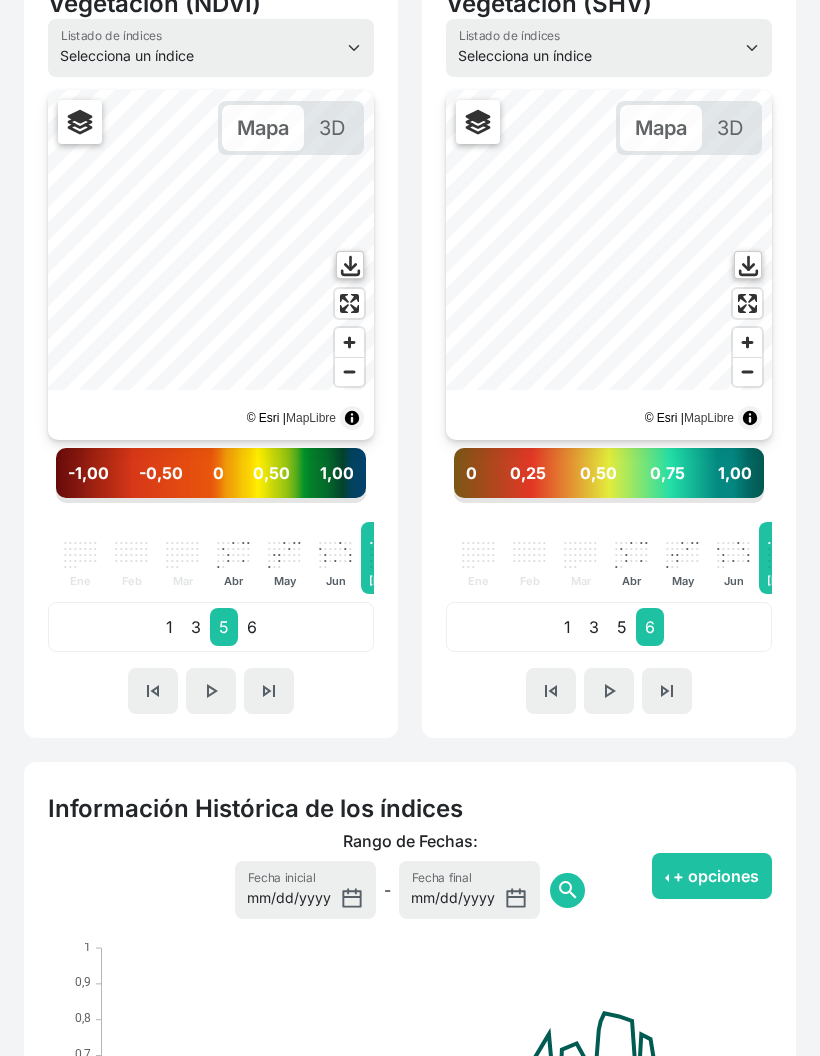 click on "skip_next" at bounding box center [269, 691] 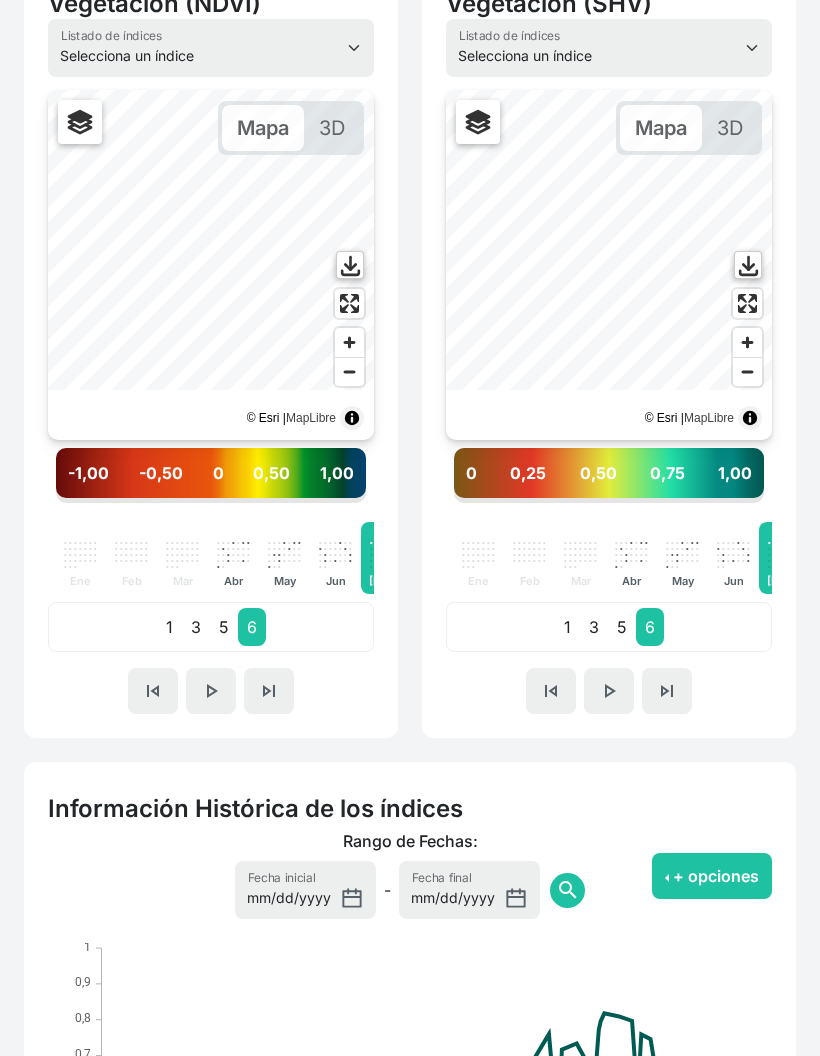 click on "skip_previous" at bounding box center [153, 691] 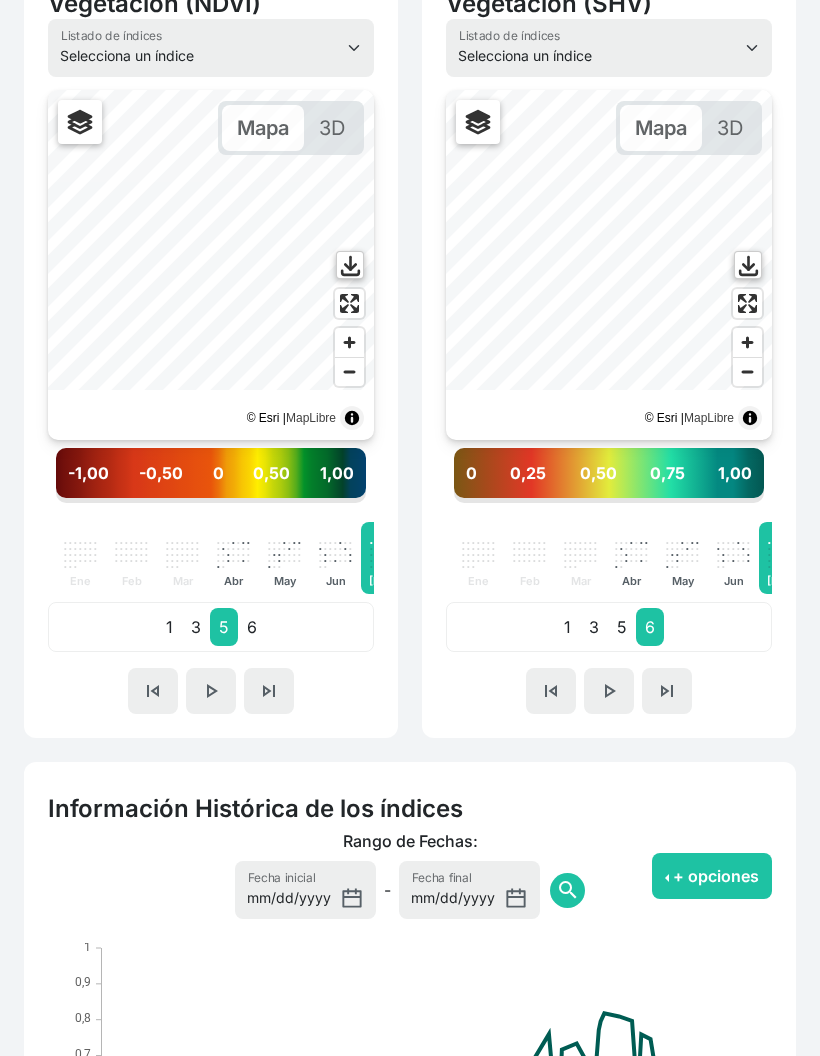 click on "skip_previous" at bounding box center (153, 691) 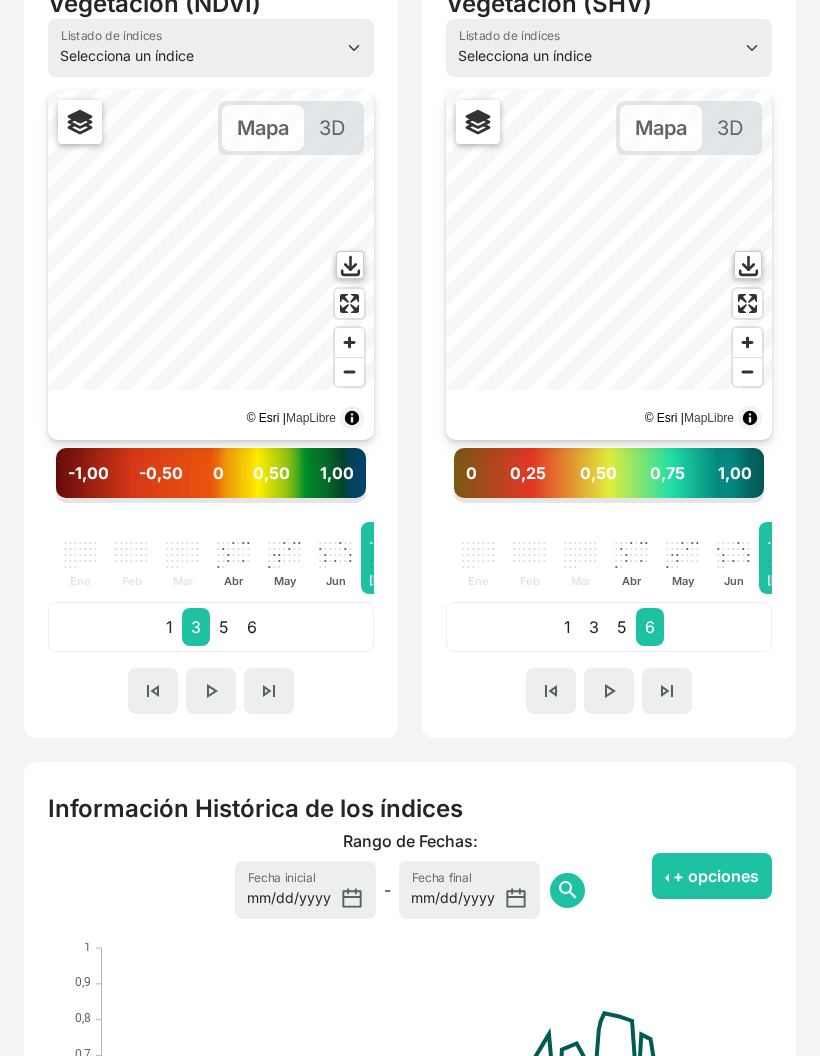 click on "skip_previous" at bounding box center (153, 691) 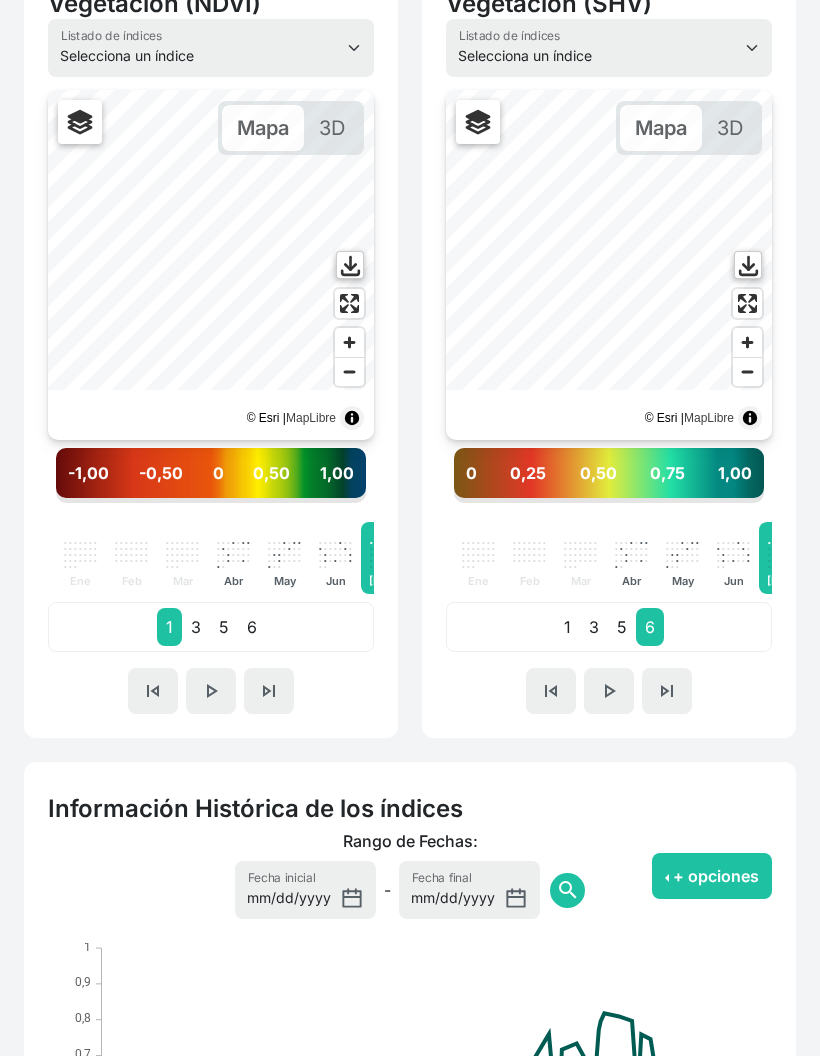 click on "skip_next" at bounding box center [269, 691] 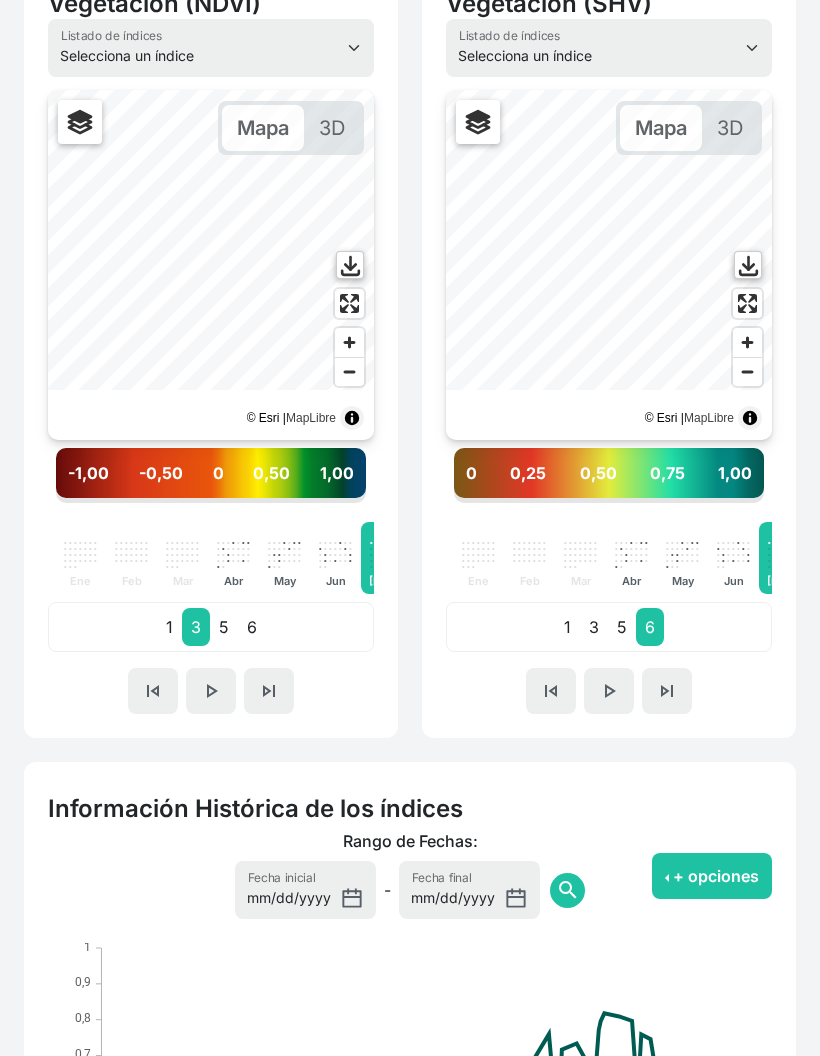 click on "skip_previous" at bounding box center [153, 691] 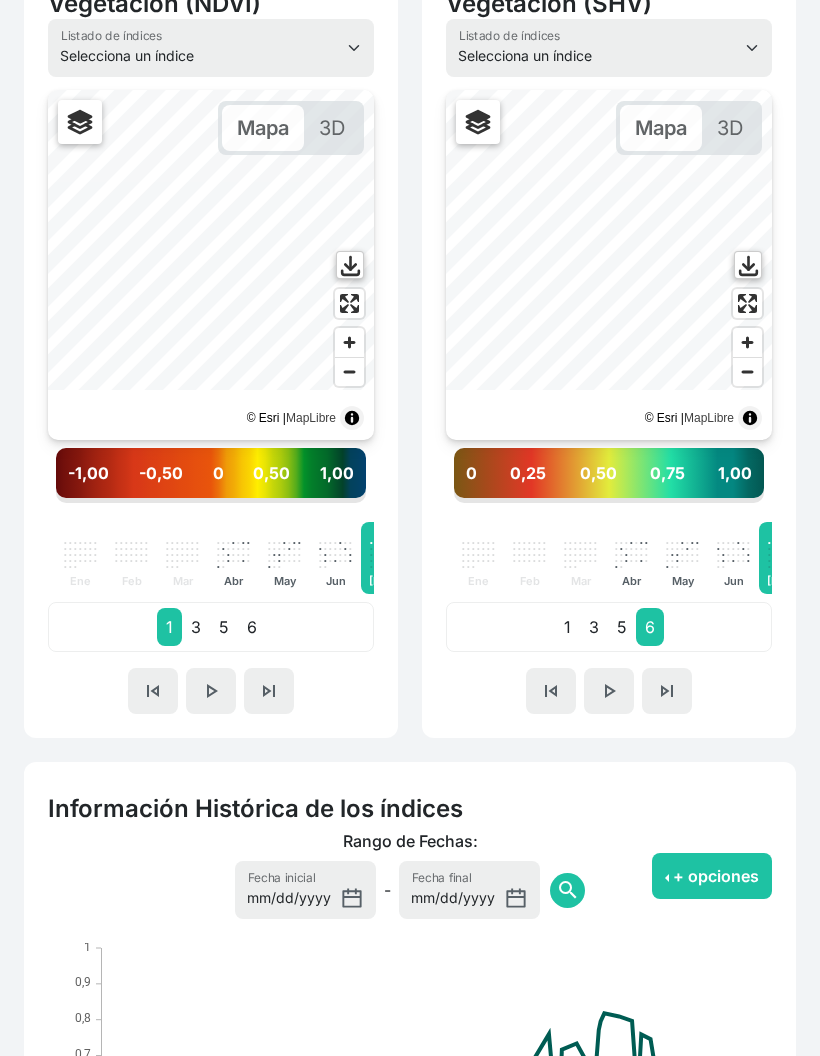 click on "skip_next" at bounding box center [269, 691] 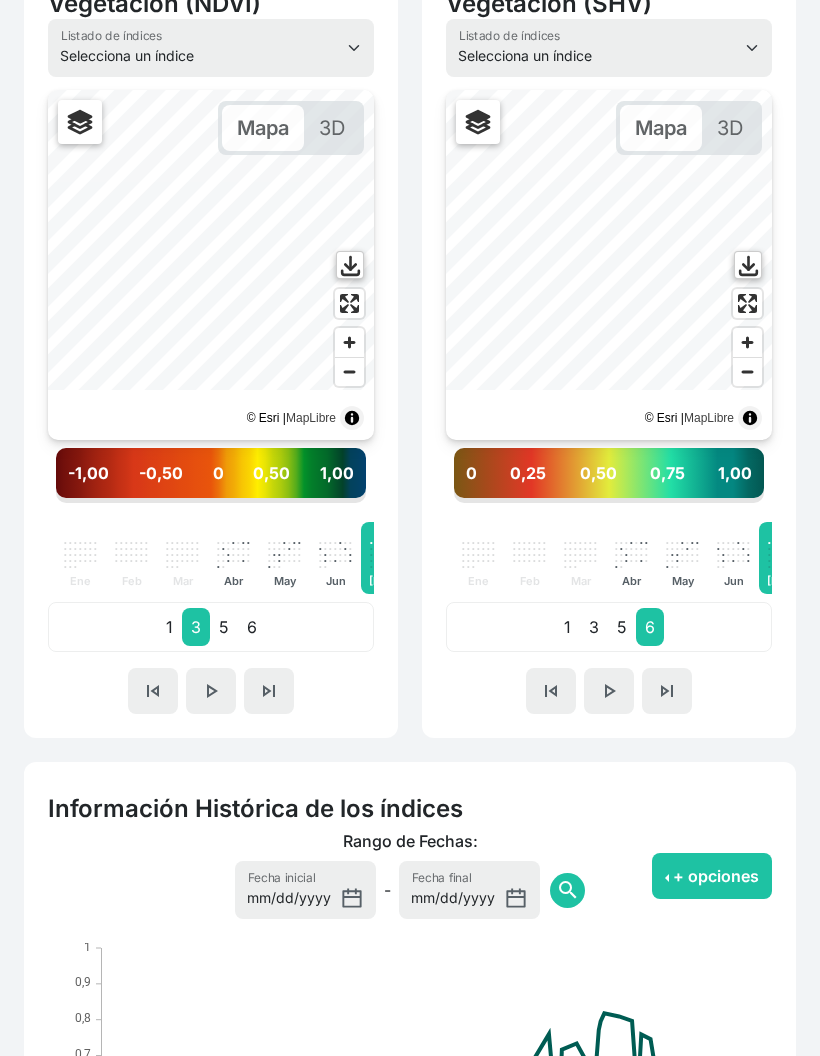 click on "skip_next" at bounding box center [269, 691] 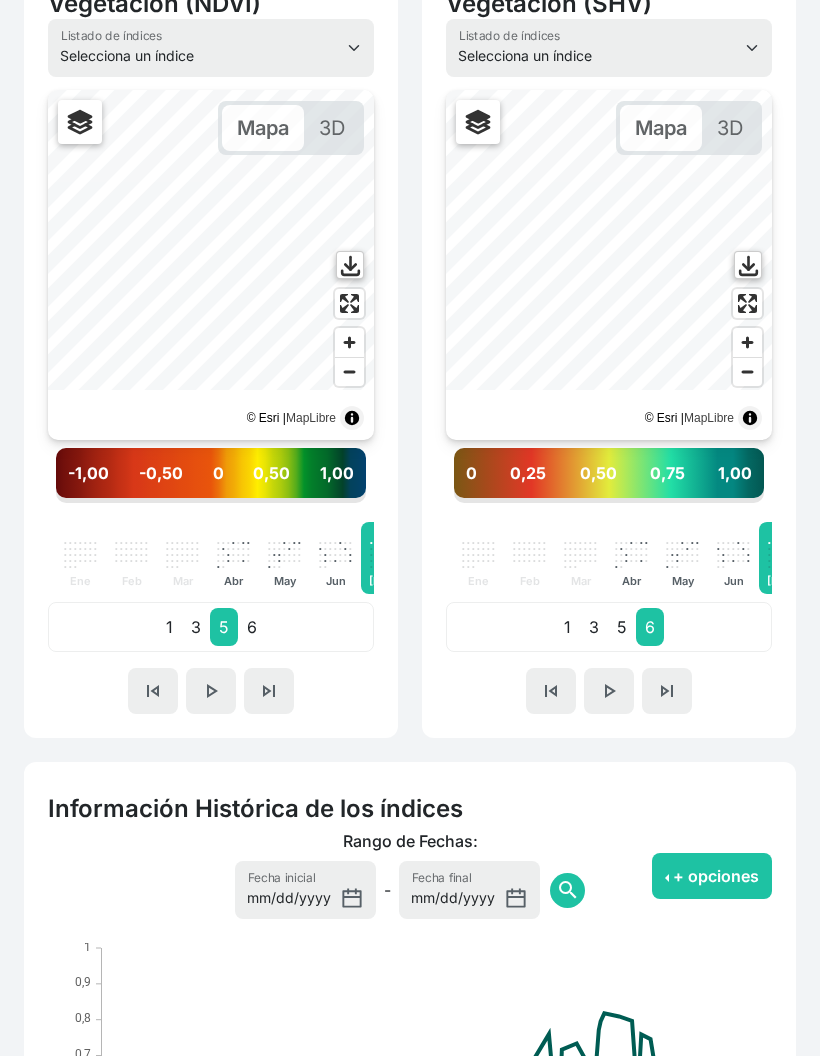 click on "skip_next" at bounding box center (269, 691) 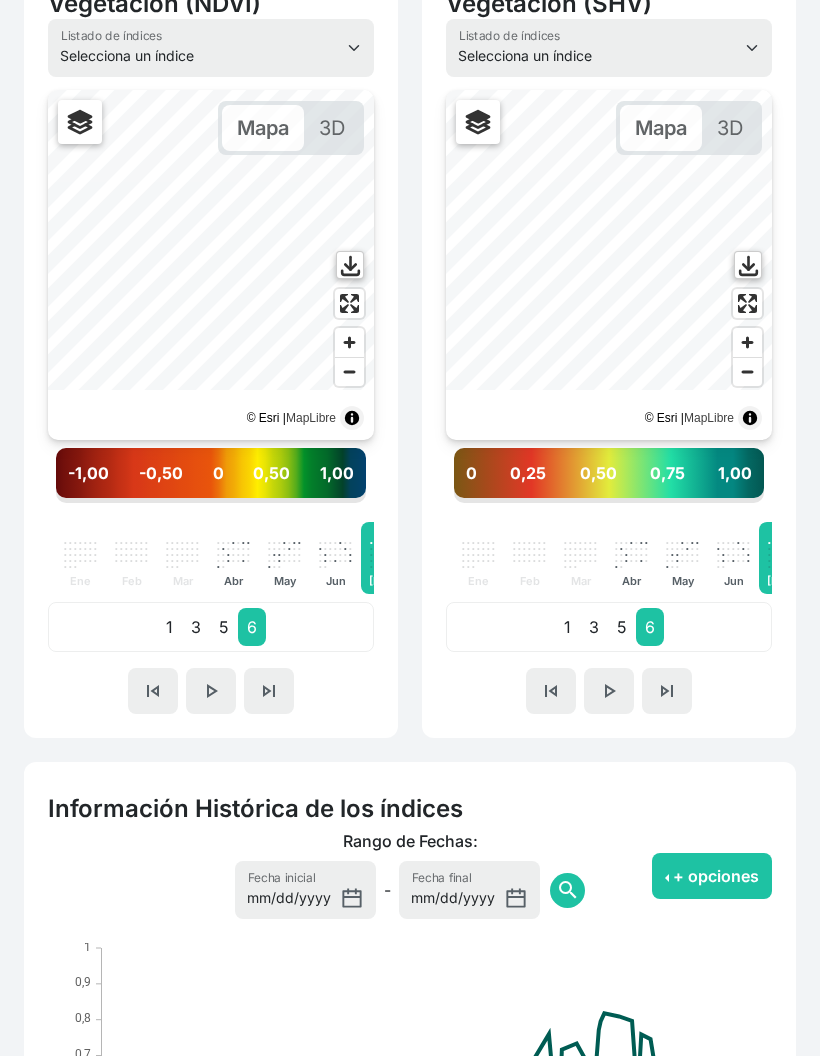 click on "skip_previous" at bounding box center [153, 691] 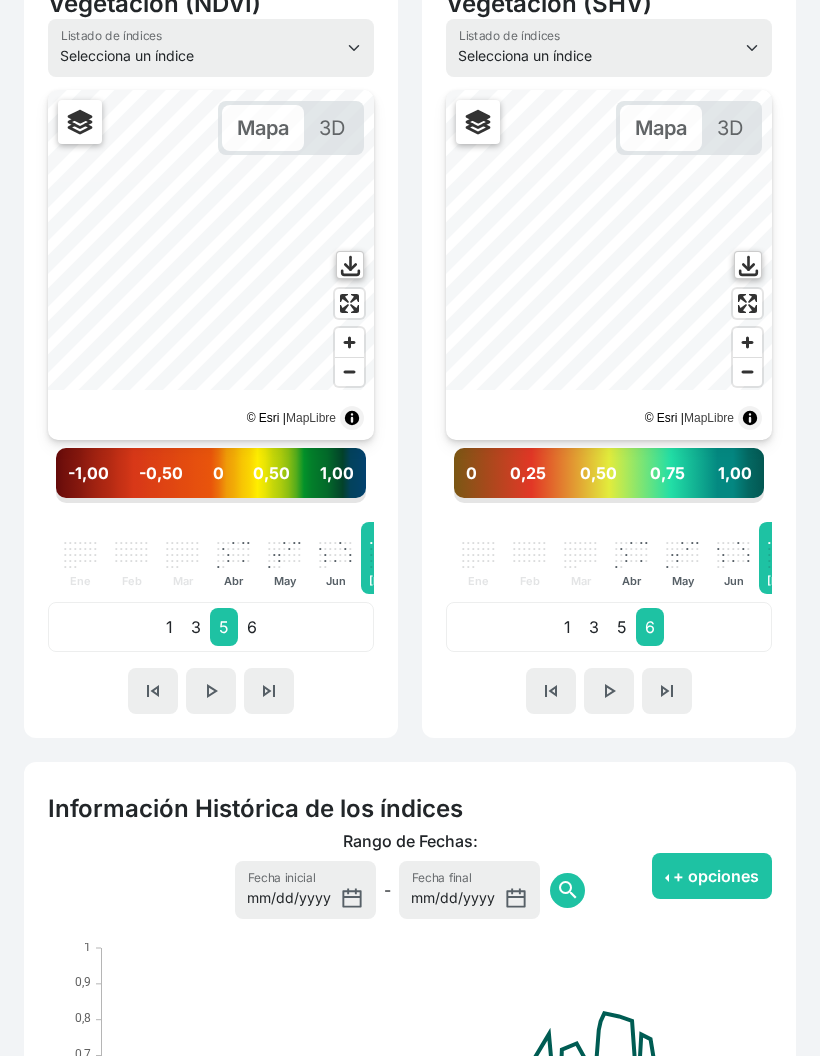 click on "skip_previous" at bounding box center [153, 691] 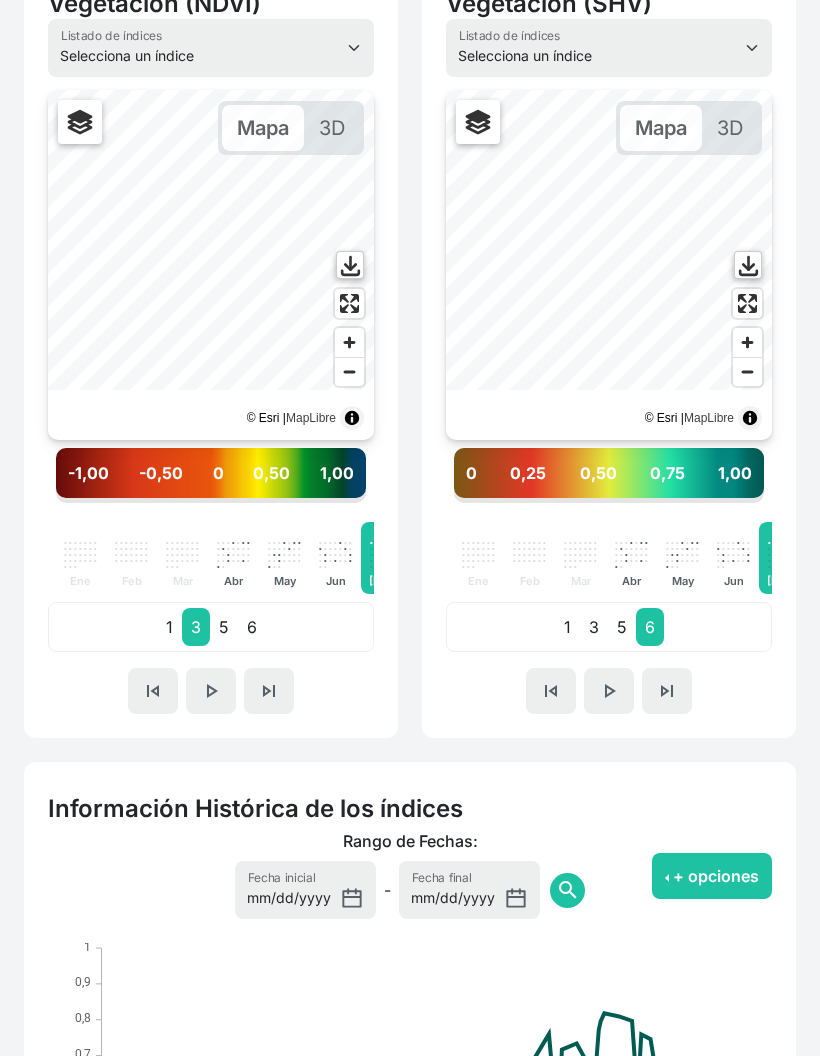 click on "skip_previous" at bounding box center [153, 691] 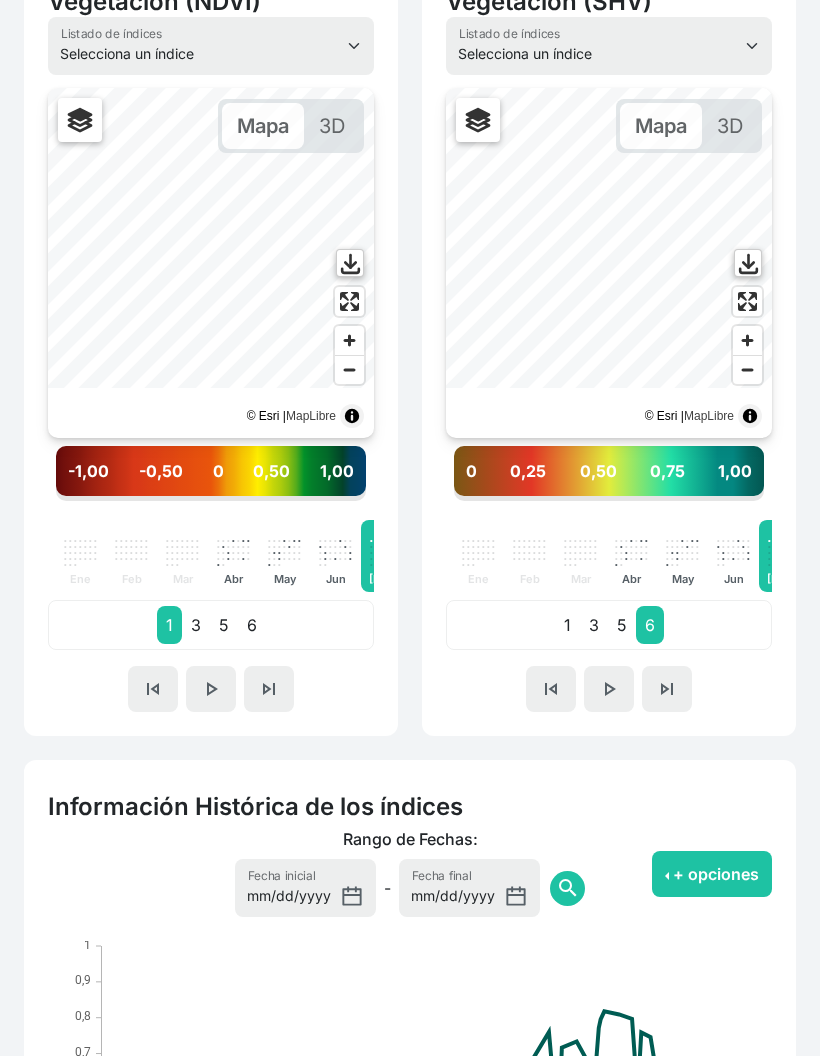 scroll, scrollTop: 551, scrollLeft: 0, axis: vertical 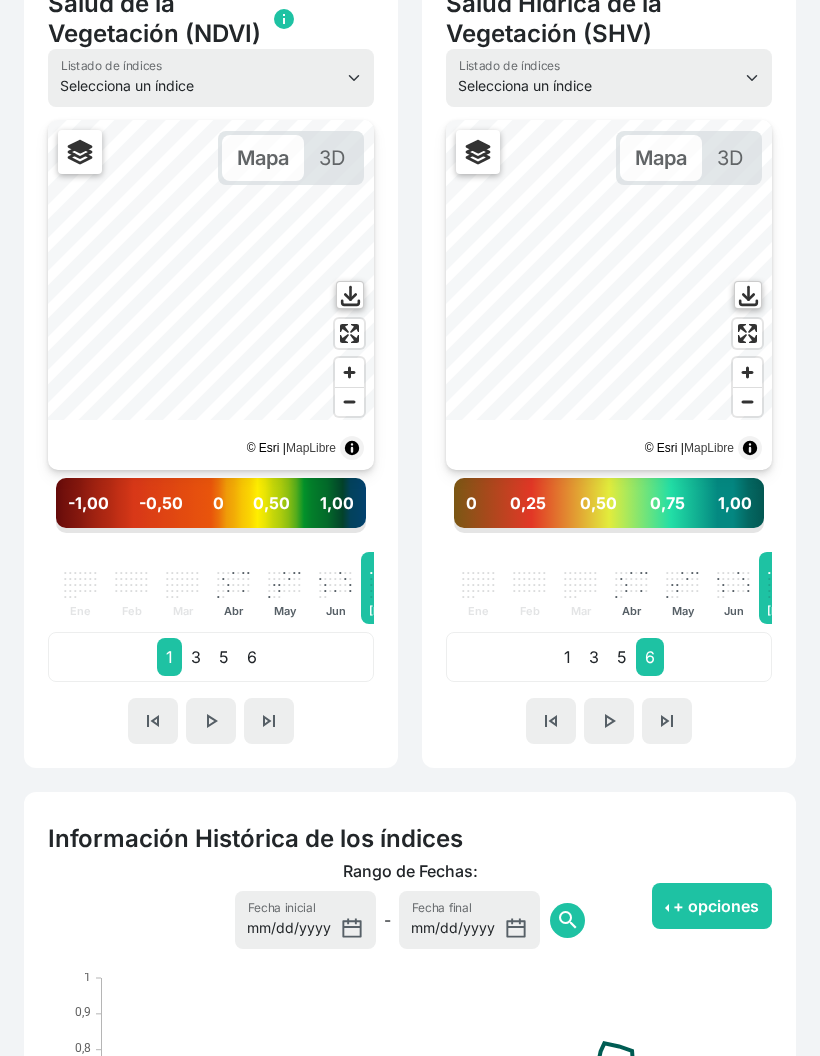 click on "skip_next" at bounding box center (269, 721) 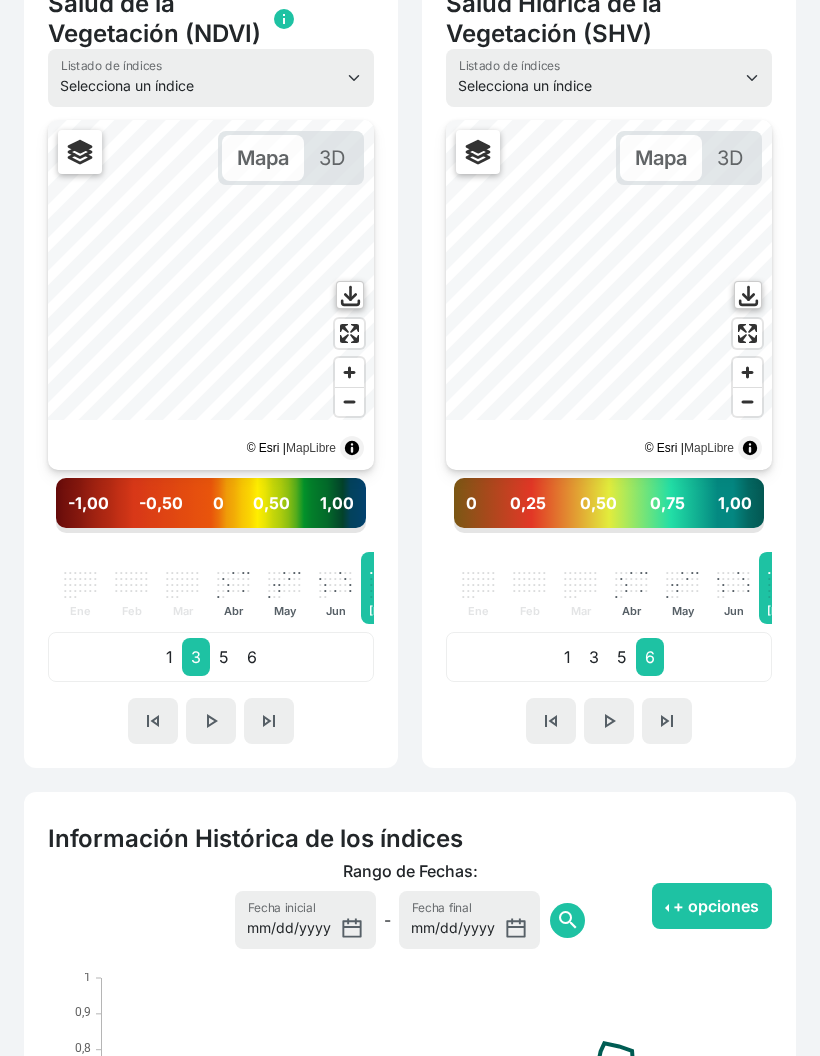 click on "skip_next" at bounding box center [269, 721] 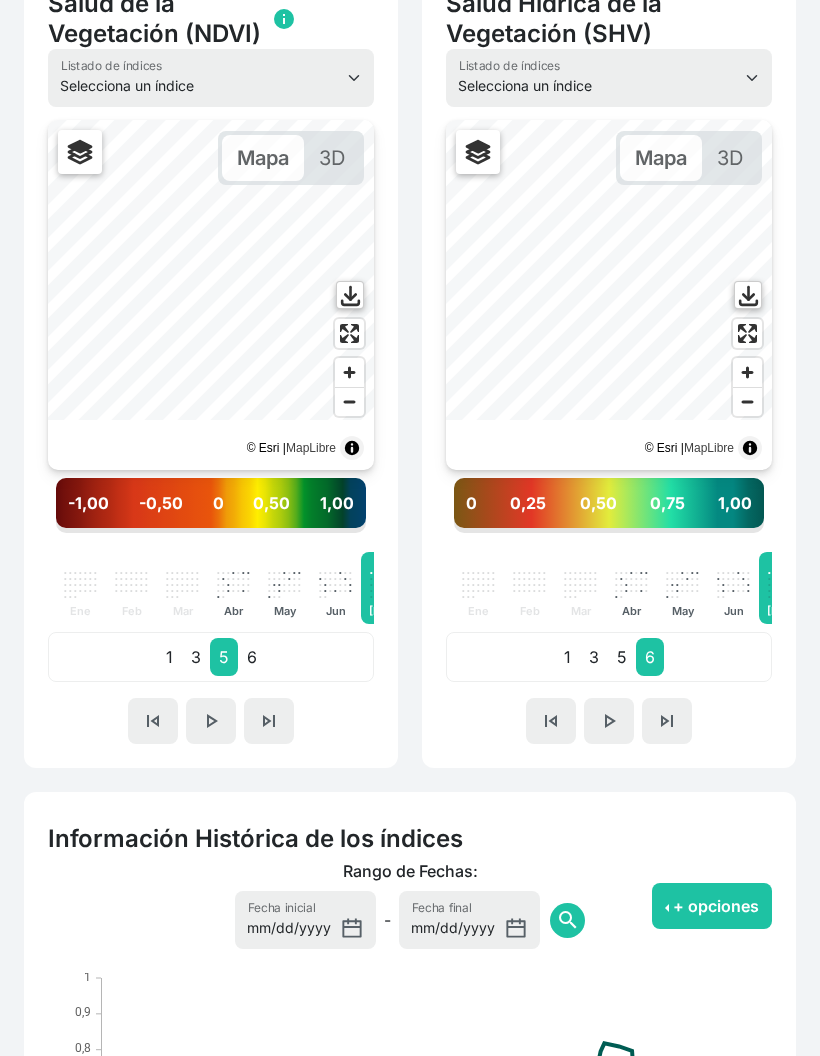 click on "skip_previous" at bounding box center [153, 721] 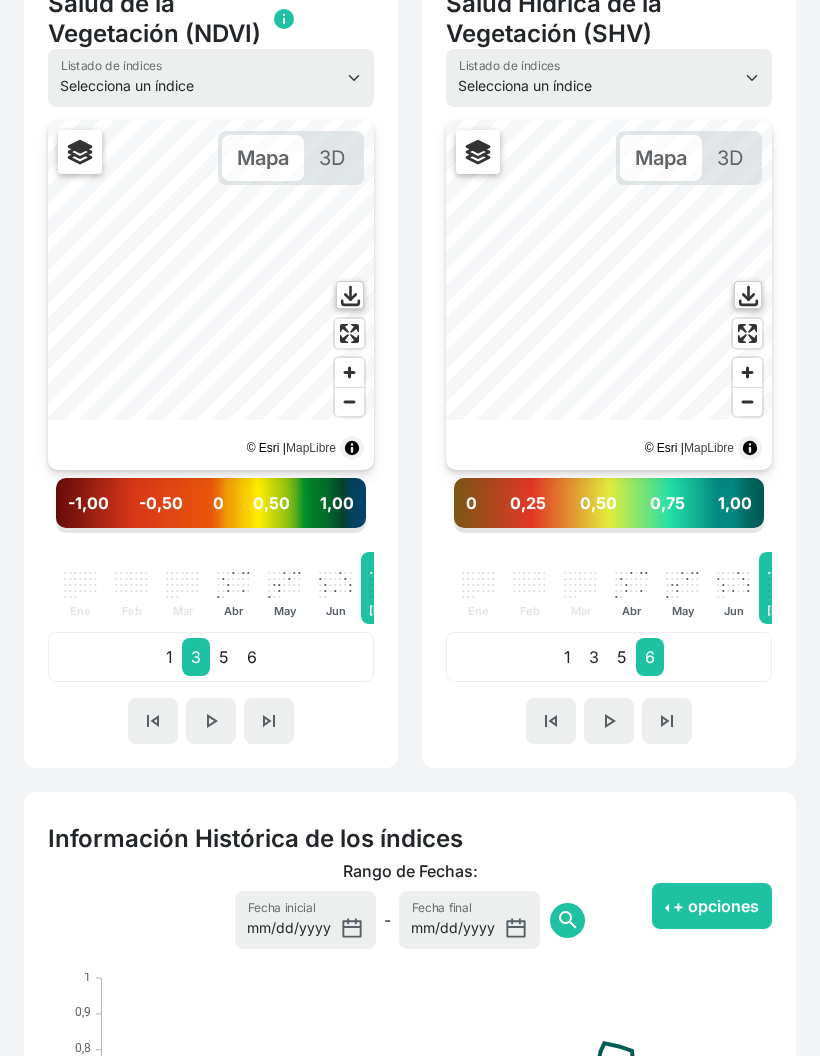 click on "skip_previous" at bounding box center (153, 721) 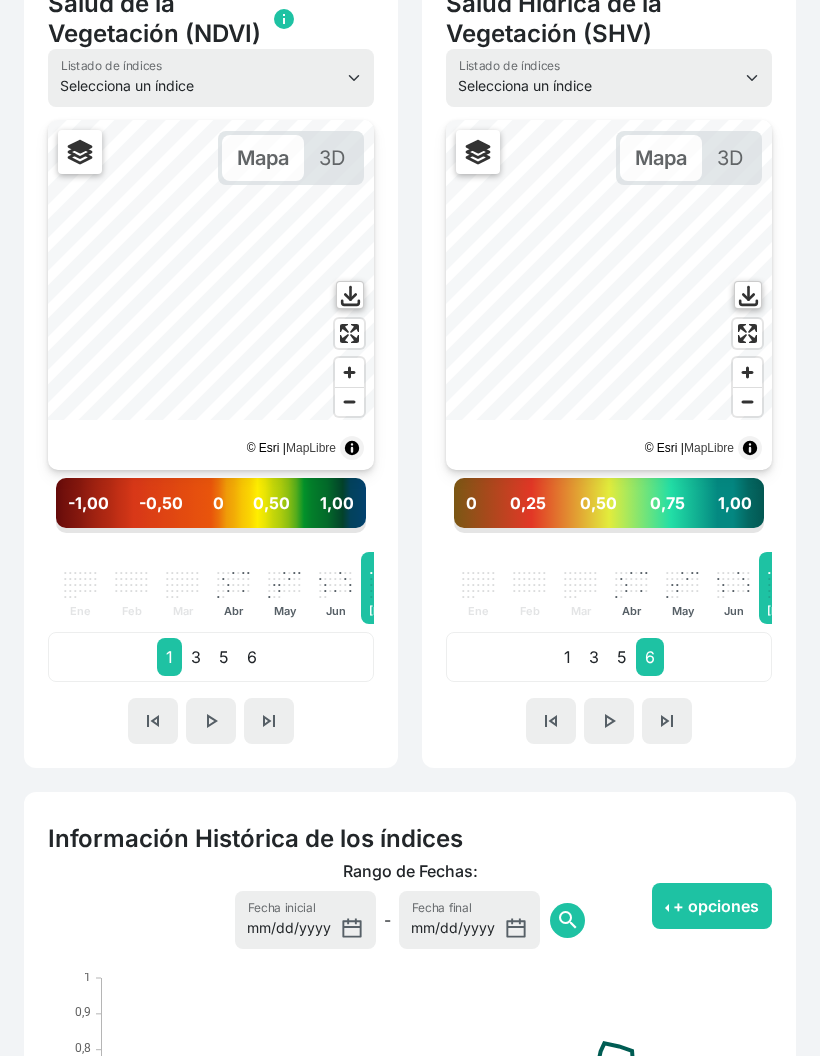 click on "skip_next" at bounding box center [269, 721] 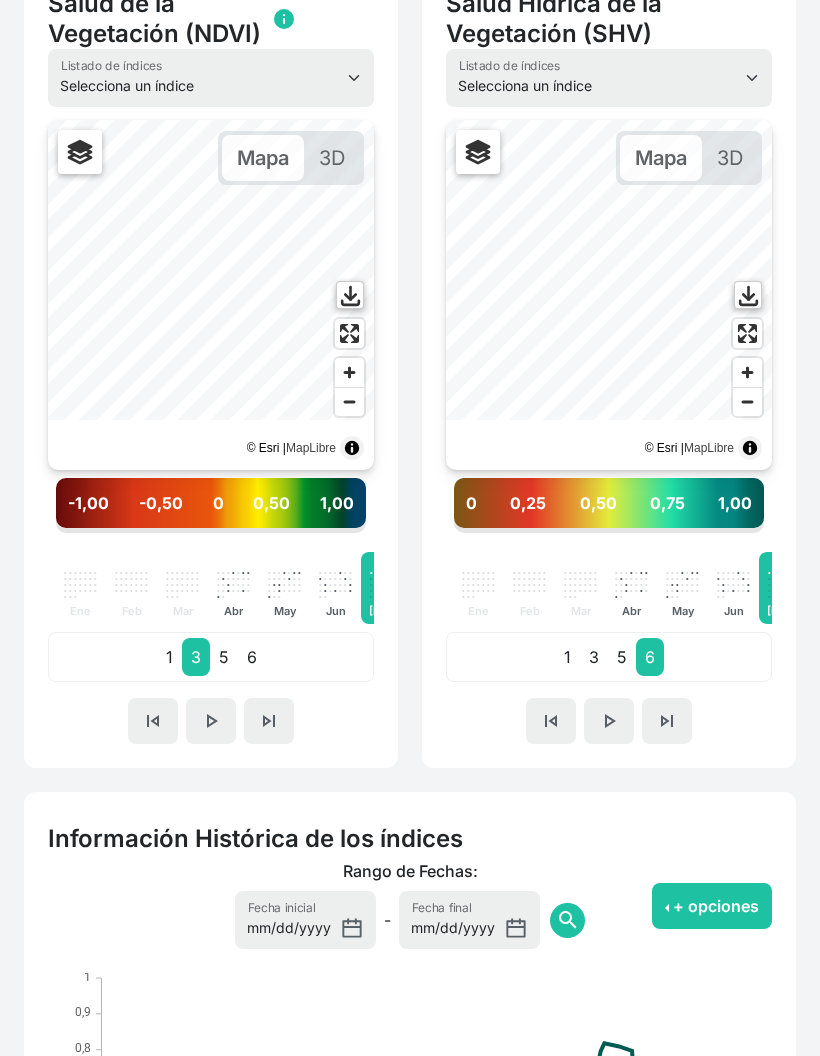 click on "skip_previous" at bounding box center (153, 721) 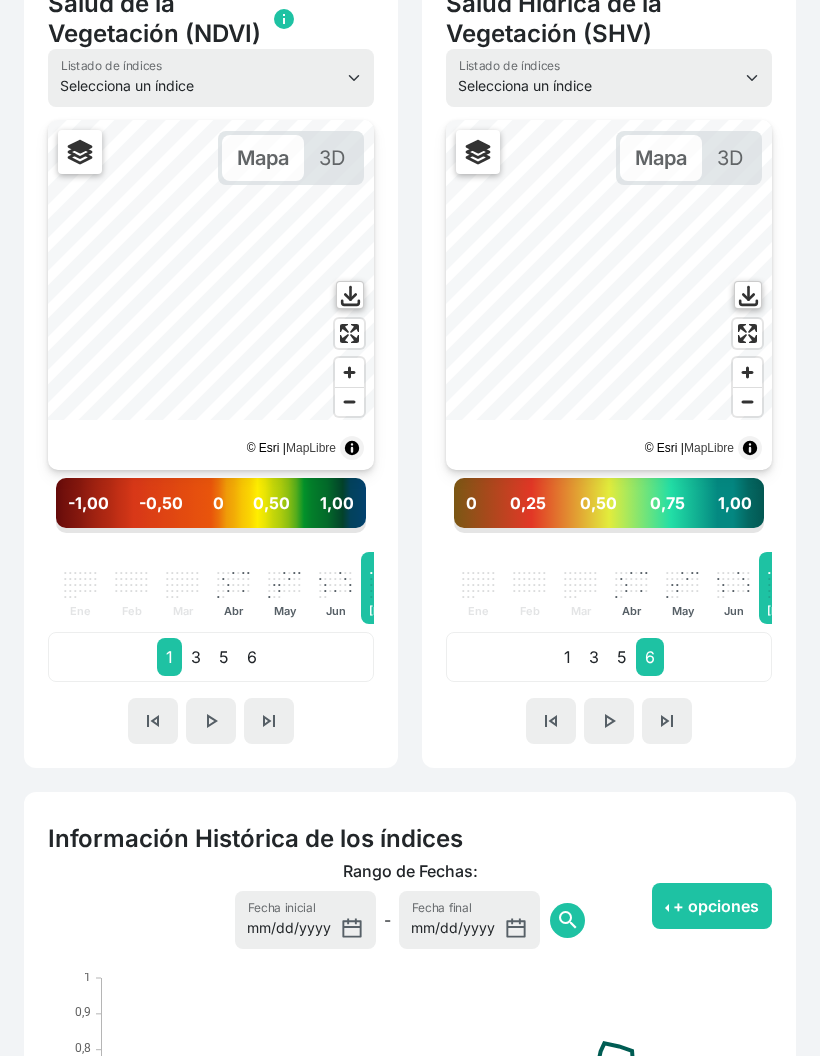 click on "skip_next" at bounding box center [269, 721] 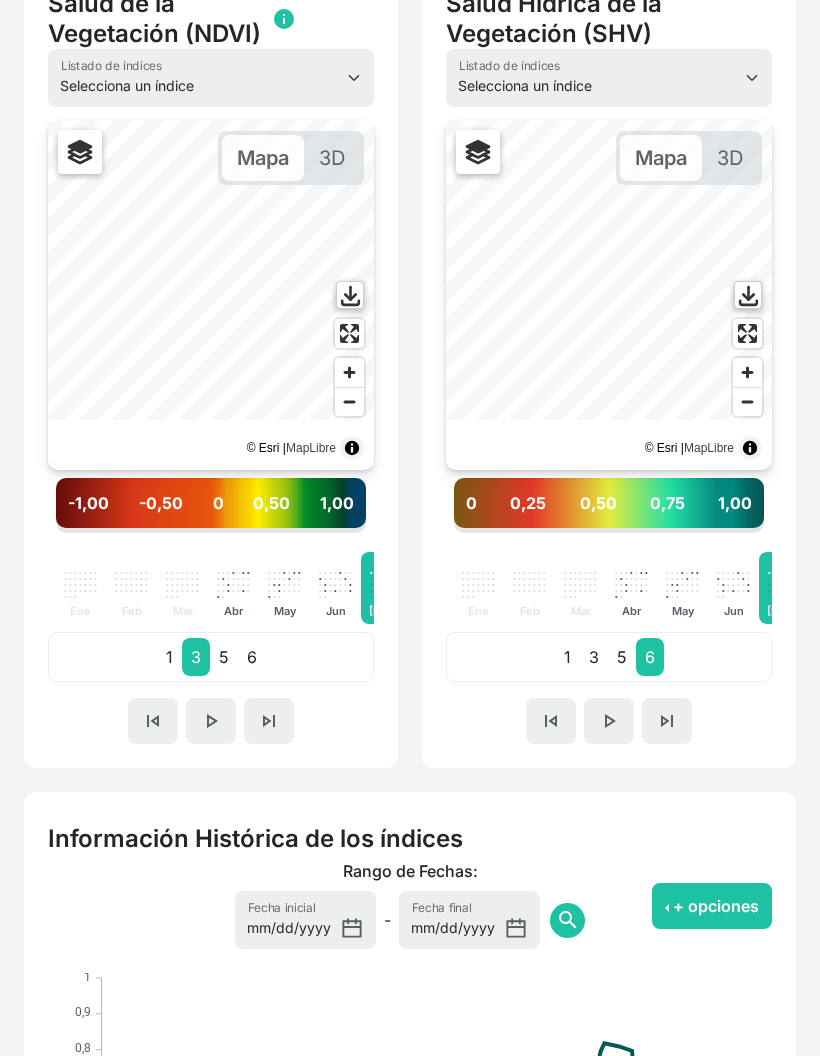 click on "skip_next" at bounding box center (269, 721) 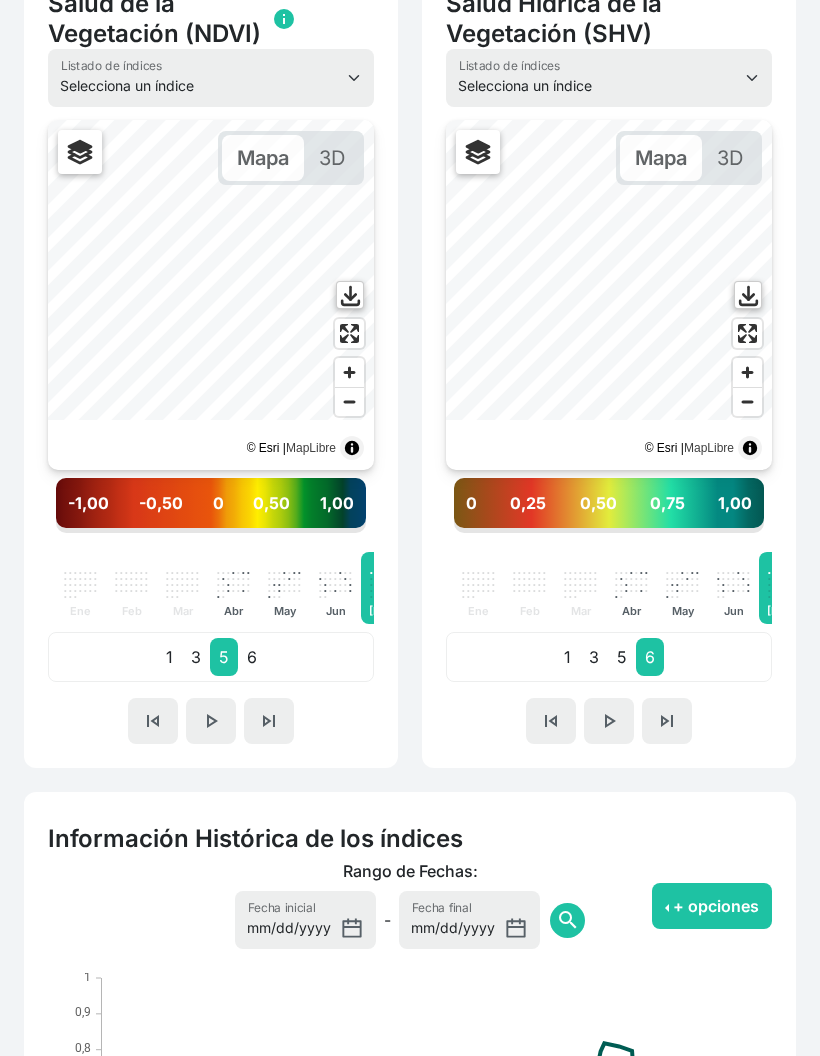 click on "Salud de la Vegetación (NDVI)   info   Selecciona un índice   NDVI   NDMI   SAVI   FVC   SHV   Thermal  Listado de índices  Mapa   3D  1Esana - Got Almendro 11 (con sensor) 2Esana - Sup Cebada 1 3Esana - Sup Cebada 2 4Esana - Asp Cebada 11 5Esana - Asp Cebada 11 6Esana - Piv Cebada 11 7Esana - Piv Cebada 11 8Esana - Piv Alfalfa 11 (con sensor) 9Esana - Piv Alfalfa 22 © Esri |  MapLibre  -1,00   -0,50   0   0,50   1,00  . . . . . . . . . . . . . . . . . . . . . . . . . . . . . . .  Jul  . . . . . . . . . . . . . . . . . . . . . . . . . . . . . . .  Ago  . . . . . . . . . . . . . . . . . . . . . . . . . . . . . .  Sep  . . . . . . . . . . . . . . . . . . . . . . . . . . . . . . .  Oct  . . . . . . . . . . . . . . . . . . . . . . . . . . . . . .  Nov  . . . . . . . . . . . . . . . . . . . . . . . . . . . . . . .  Dic  . . . . . . . . . . . . . . . . . . . . . . . . . . . . . . .  Ene  . . . . . . . . . . . . . . . . . . . . . . . . . . . .  Feb  . . . . . . . . . . . . . . . . . . . . . . . . . . . . . . ." at bounding box center [211, 366] 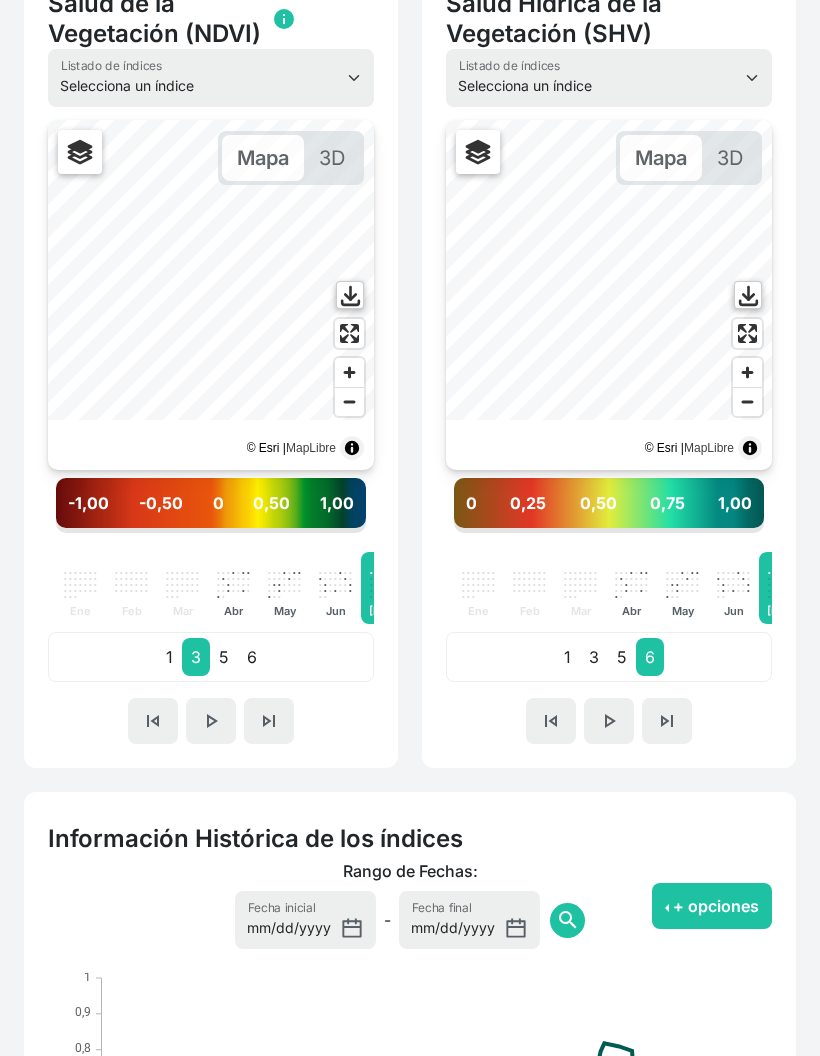 click on "skip_previous" at bounding box center (153, 721) 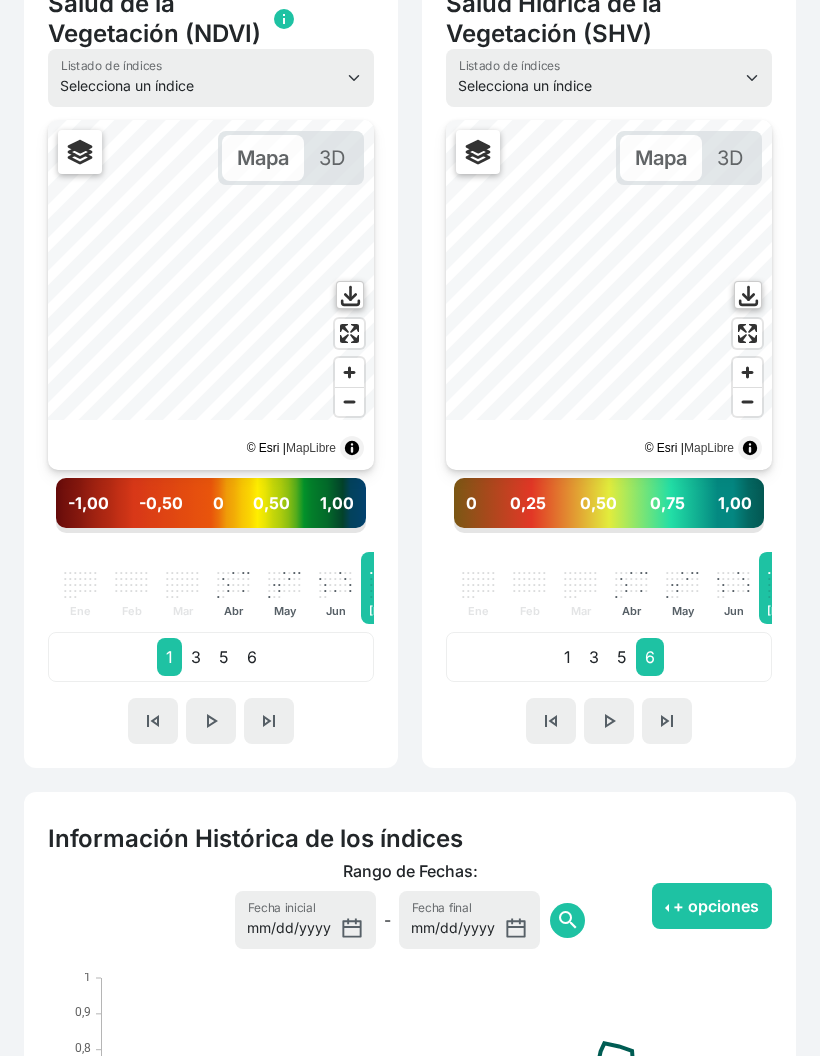 click on "skip_previous" at bounding box center [153, 721] 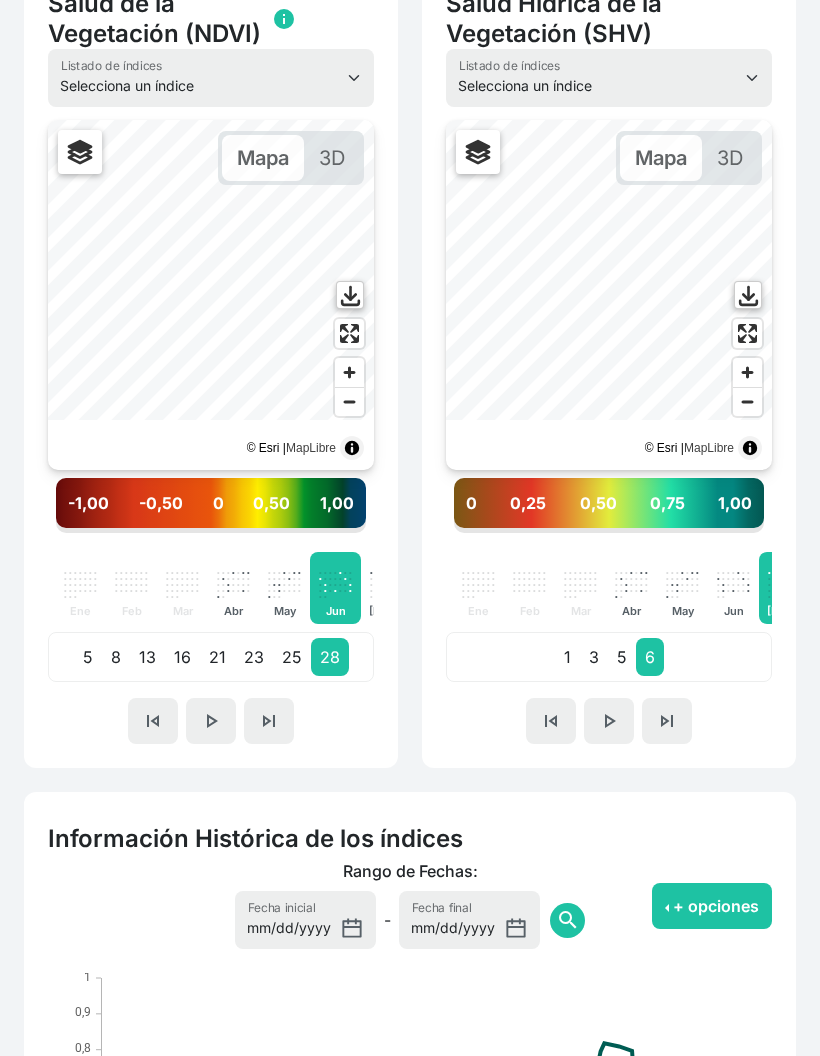 click on "skip_next" at bounding box center (269, 721) 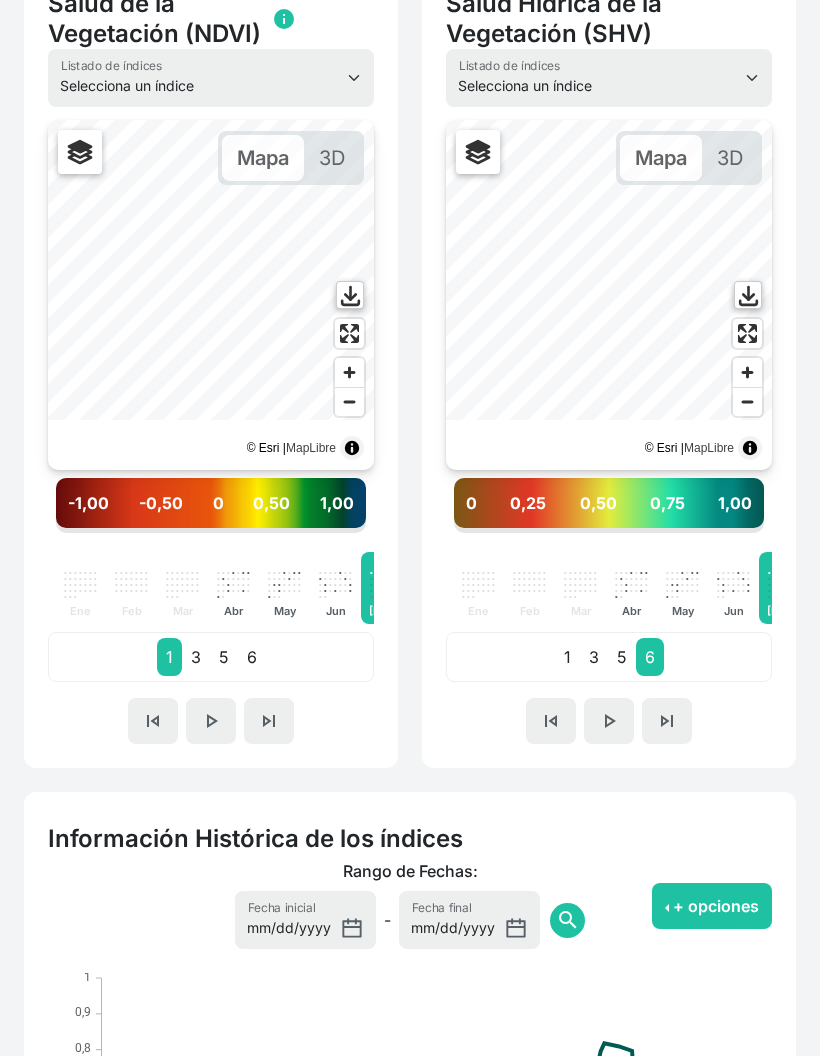 click on "skip_next" at bounding box center [269, 721] 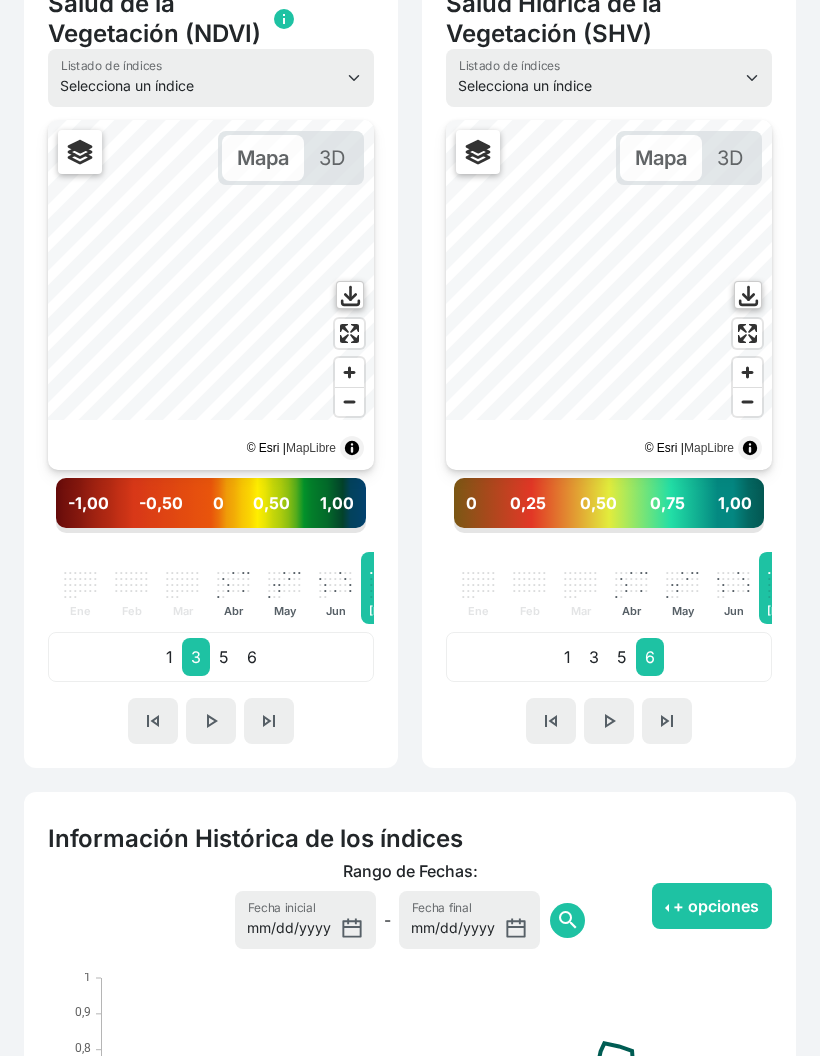 click on "skip_next" at bounding box center (269, 721) 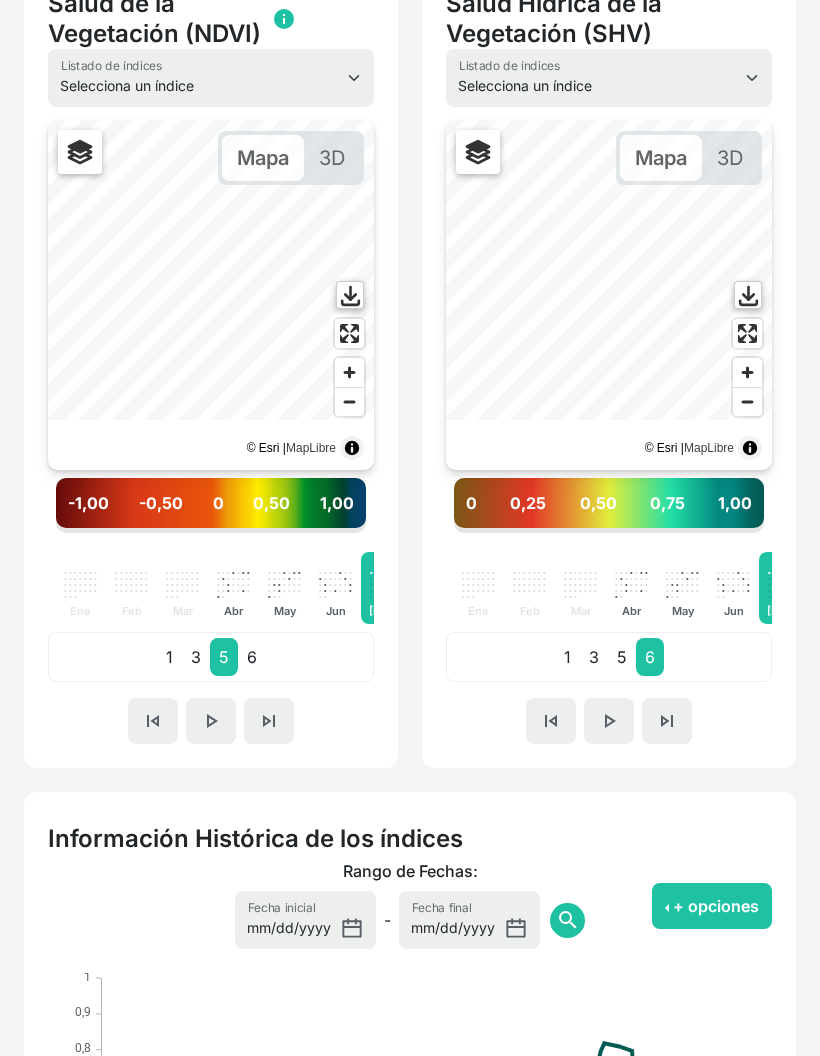 click on "skip_previous" at bounding box center (153, 721) 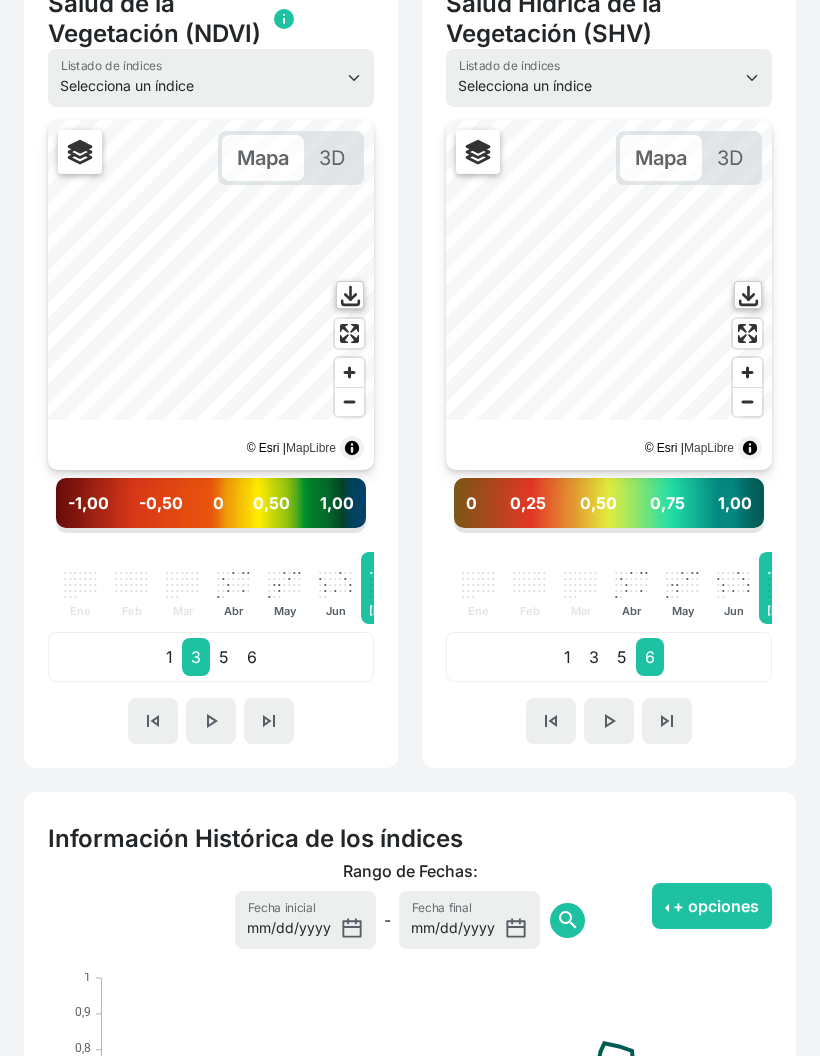 click on "skip_previous" at bounding box center [153, 721] 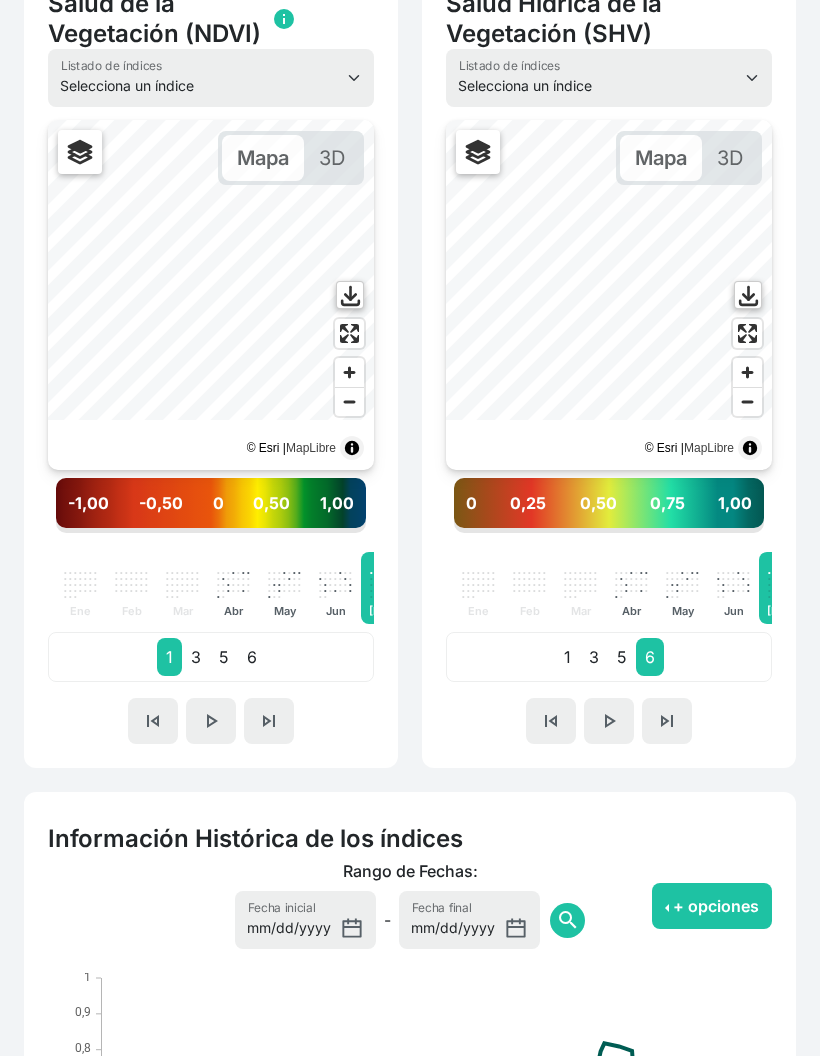 click on "skip_next" at bounding box center [269, 721] 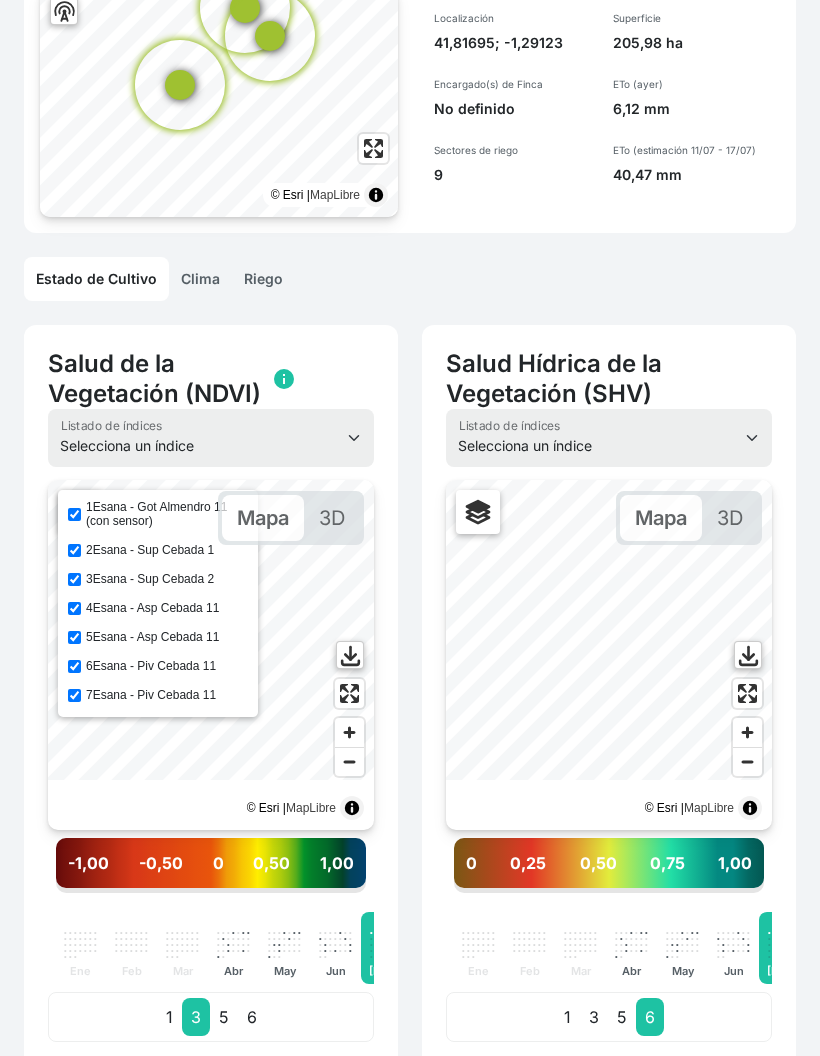 scroll, scrollTop: 193, scrollLeft: 0, axis: vertical 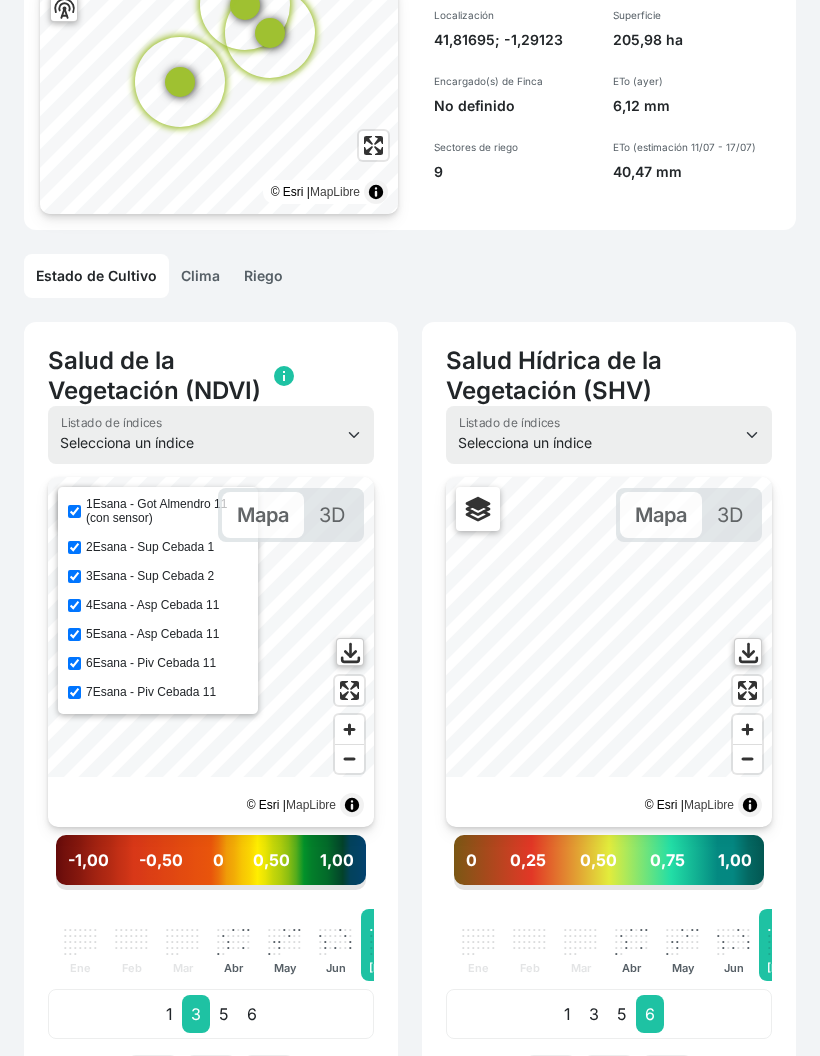 click on "Salud de la Vegetación (NDVI)   info   Selecciona un índice   NDVI   NDMI   SAVI   FVC   SHV   Thermal  Listado de índices  Mapa   3D  1Esana - Got Almendro 11 (con sensor) 2Esana - Sup Cebada 1 3Esana - Sup Cebada 2 4Esana - Asp Cebada 11 5Esana - Asp Cebada 11 6Esana - Piv Cebada 11 7Esana - Piv Cebada 11 © Esri |  MapLibre  -1,00   -0,50   0   0,50   1,00  . . . . . . . . . . . . . . . . . . . . . . . . . . . . . . .  Jul  . . . . . . . . . . . . . . . . . . . . . . . . . . . . . . .  Ago  . . . . . . . . . . . . . . . . . . . . . . . . . . . . . .  Sep  . . . . . . . . . . . . . . . . . . . . . . . . . . . . . . .  Oct  . . . . . . . . . . . . . . . . . . . . . . . . . . . . . .  Nov  . . . . . . . . . . . . . . . . . . . . . . . . . . . . . . .  Dic  . . . . . . . . . . . . . . . . . . . . . . . . . . . . . . .  Ene  . . . . . . . . . . . . . . . . . . . . . . . . . . . .  Feb  . . . . . . . . . . . . . . . . . . . . . . . . . . . . . . .  Mar  . . . . . . . . . . . . . . . . . . . . . . . . . . . ." at bounding box center (211, 724) 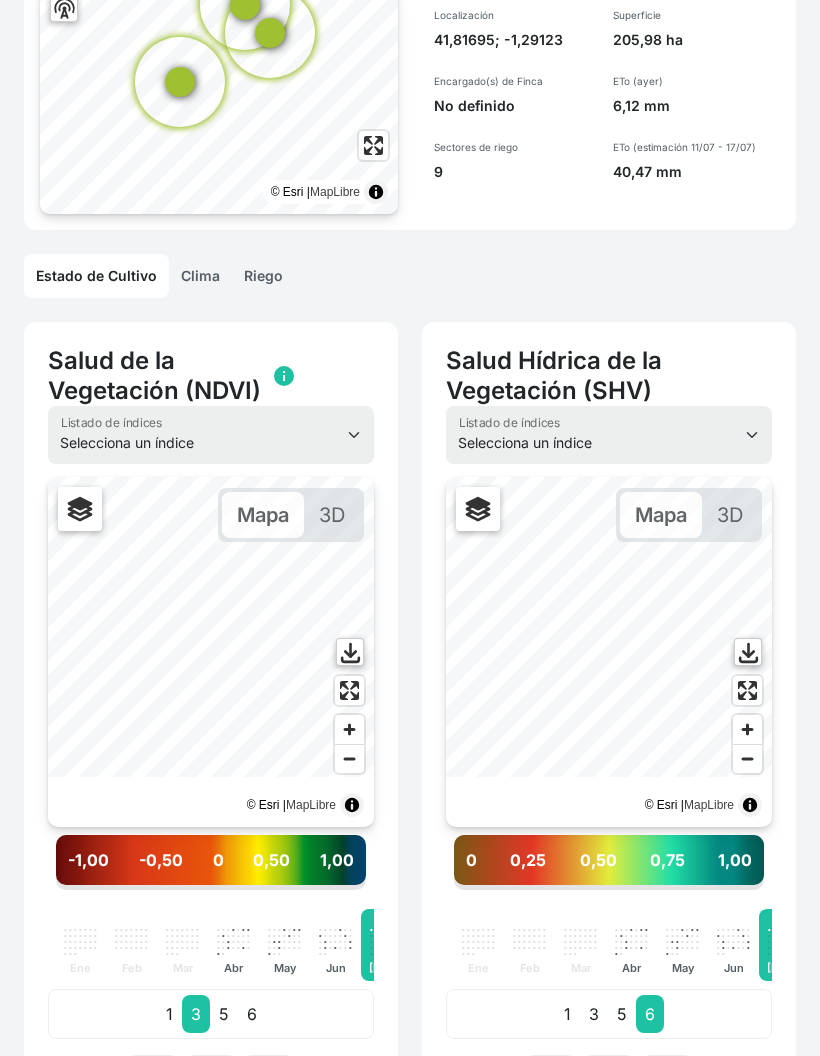 scroll, scrollTop: 194, scrollLeft: 0, axis: vertical 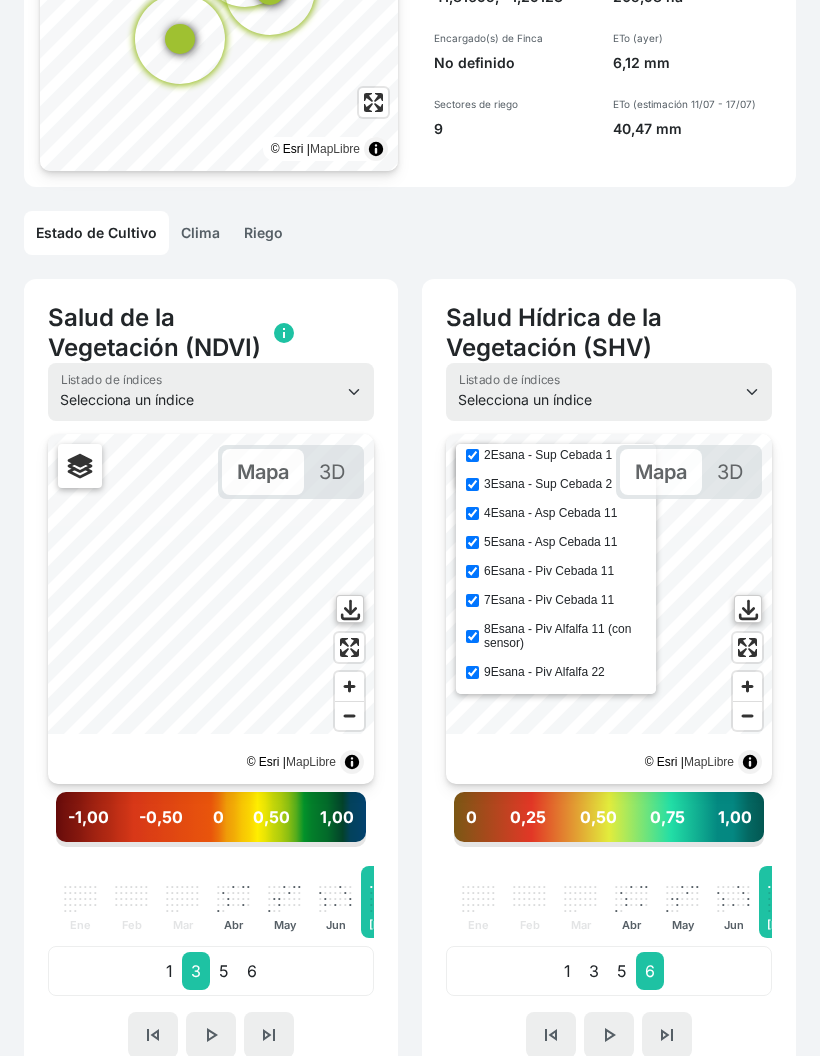 click on "Salud de la Vegetación (NDVI)   info   Selecciona un índice   NDVI   NDMI   SAVI   FVC   SHV   Thermal  Listado de índices  Mapa   3D  1Esana - Got Almendro 11 (con sensor) 2Esana - Sup Cebada 1 3Esana - Sup Cebada 2 4Esana - Asp Cebada 11 5Esana - Asp Cebada 11 6Esana - Piv Cebada 11 7Esana - Piv Cebada 11 © Esri |  MapLibre  -1,00   -0,50   0   0,50   1,00  . . . . . . . . . . . . . . . . . . . . . . . . . . . . . . .  Jul  . . . . . . . . . . . . . . . . . . . . . . . . . . . . . . .  Ago  . . . . . . . . . . . . . . . . . . . . . . . . . . . . . .  Sep  . . . . . . . . . . . . . . . . . . . . . . . . . . . . . . .  Oct  . . . . . . . . . . . . . . . . . . . . . . . . . . . . . .  Nov  . . . . . . . . . . . . . . . . . . . . . . . . . . . . . . .  Dic  . . . . . . . . . . . . . . . . . . . . . . . . . . . . . . .  Ene  . . . . . . . . . . . . . . . . . . . . . . . . . . . .  Feb  . . . . . . . . . . . . . . . . . . . . . . . . . . . . . . .  Mar  . . . . . . . . . . . . . . . . . . . . . . . . . . . ." 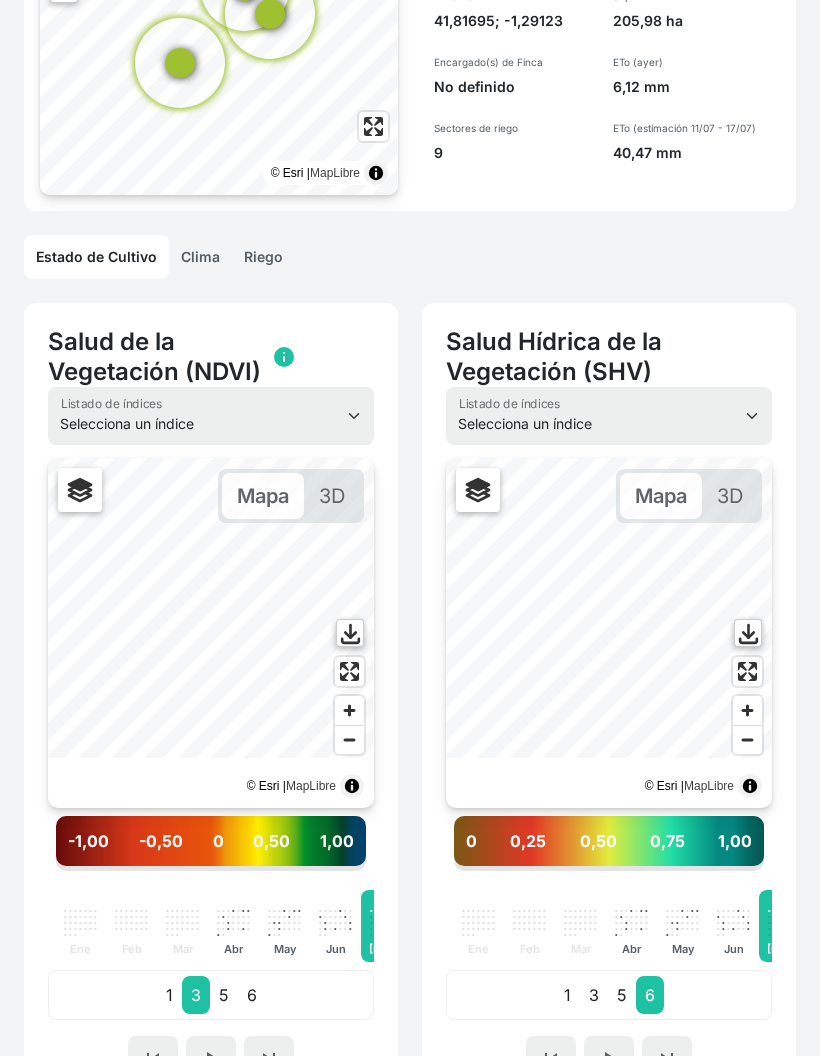 click on "Riego" 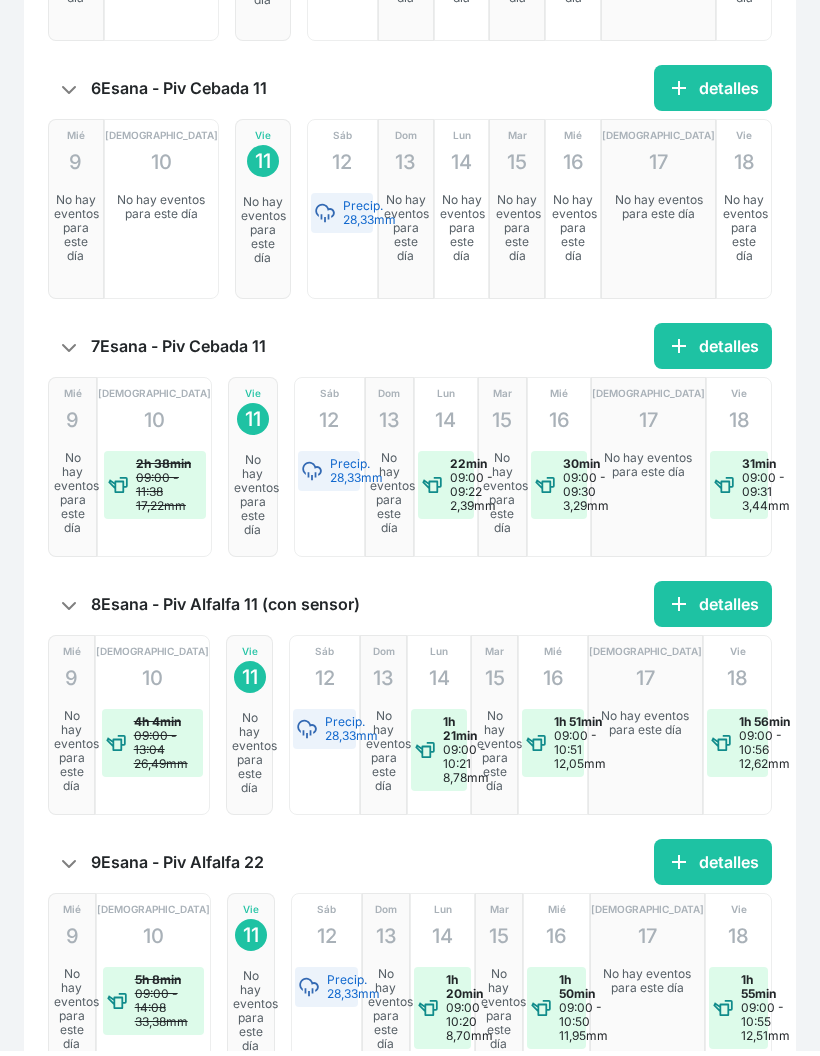 scroll, scrollTop: 1954, scrollLeft: 0, axis: vertical 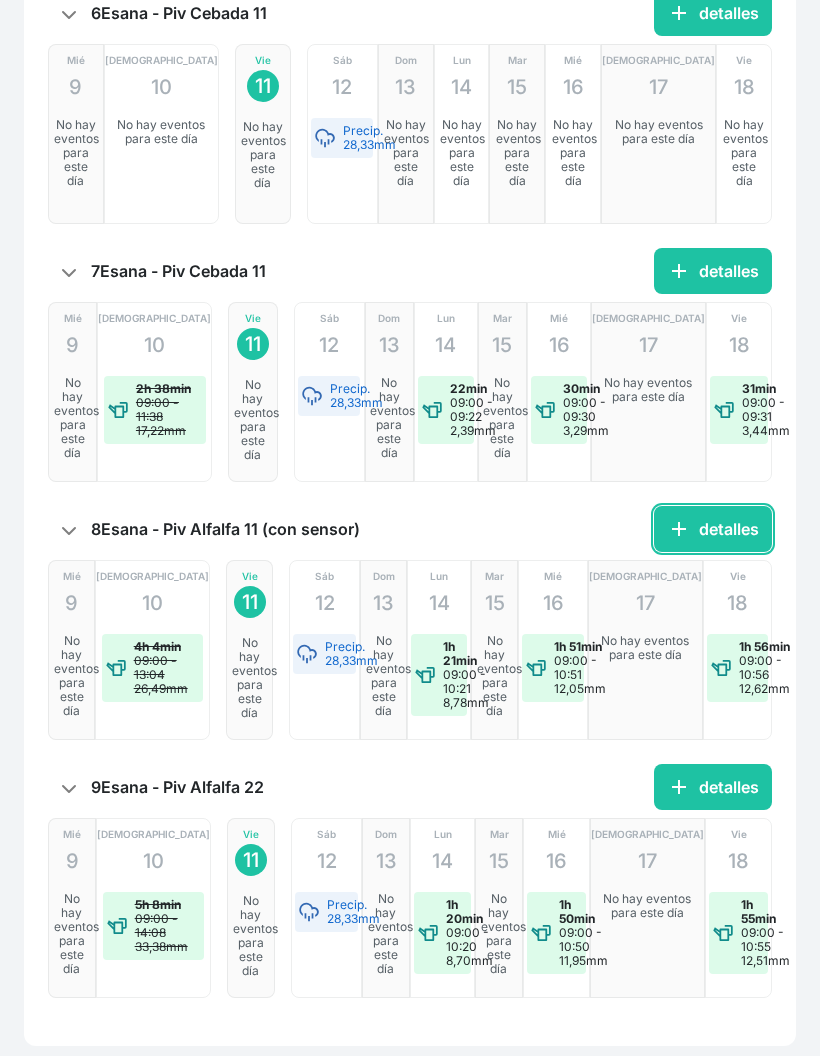 click on "add  detalles" 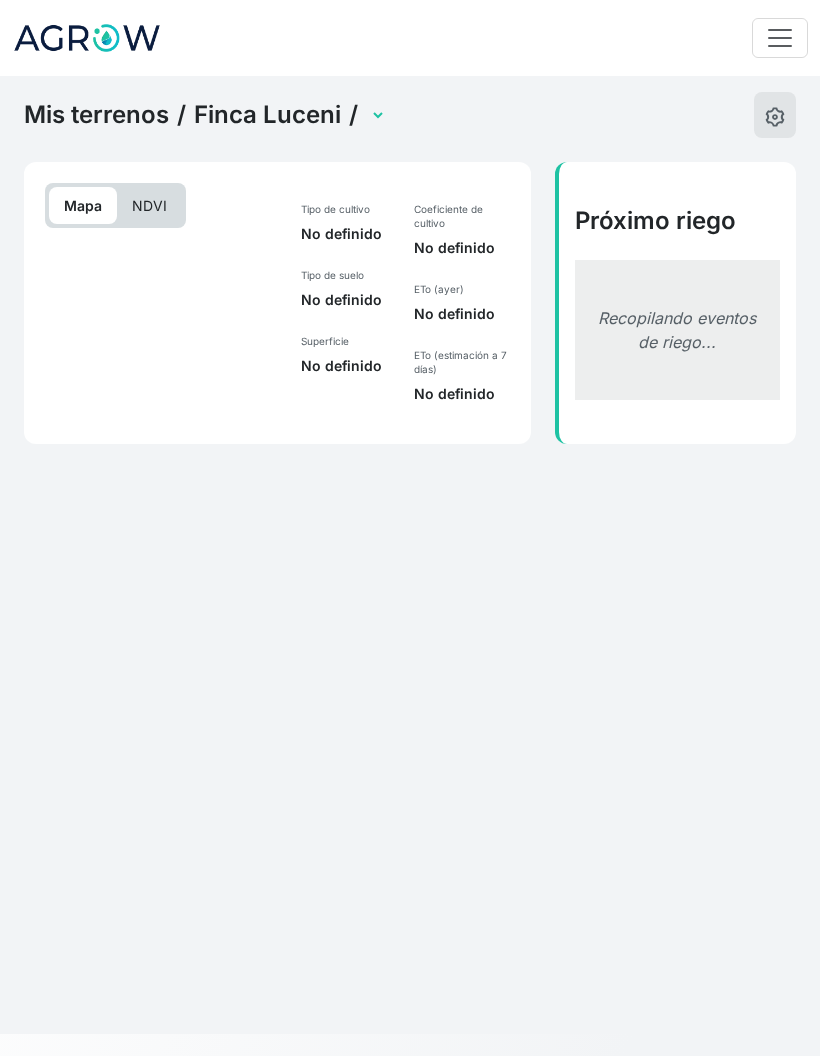 select on "2575" 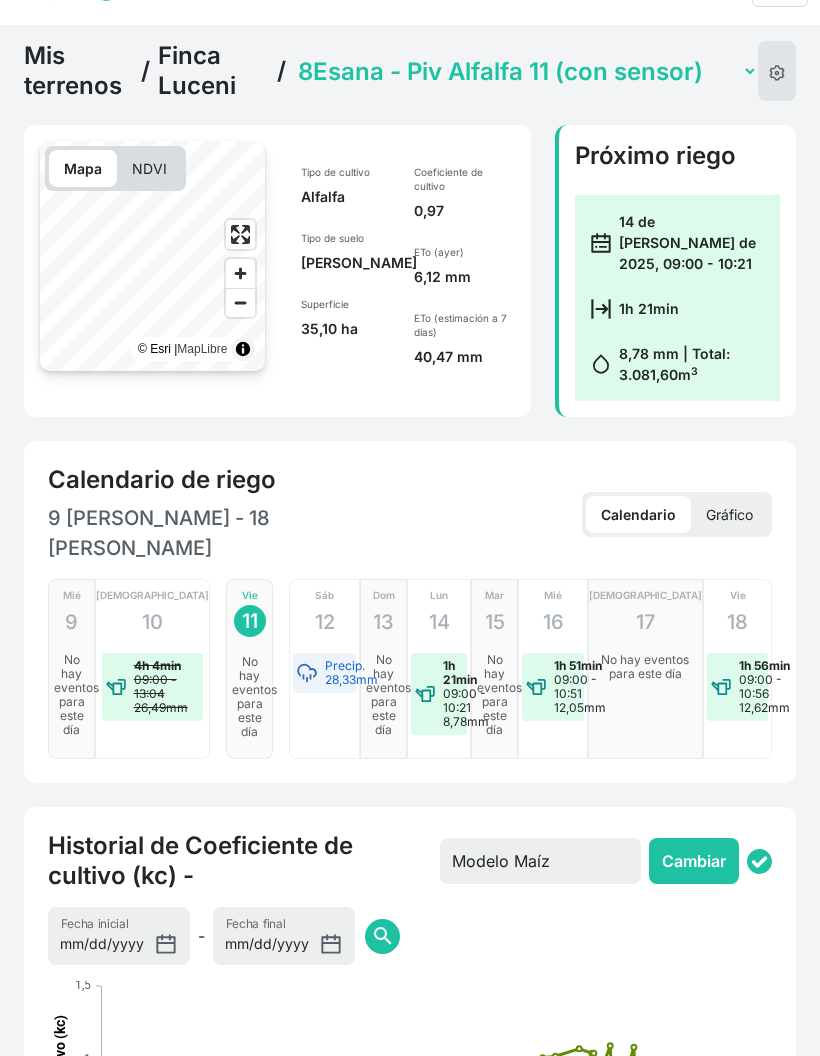 click on "Finca Luceni" 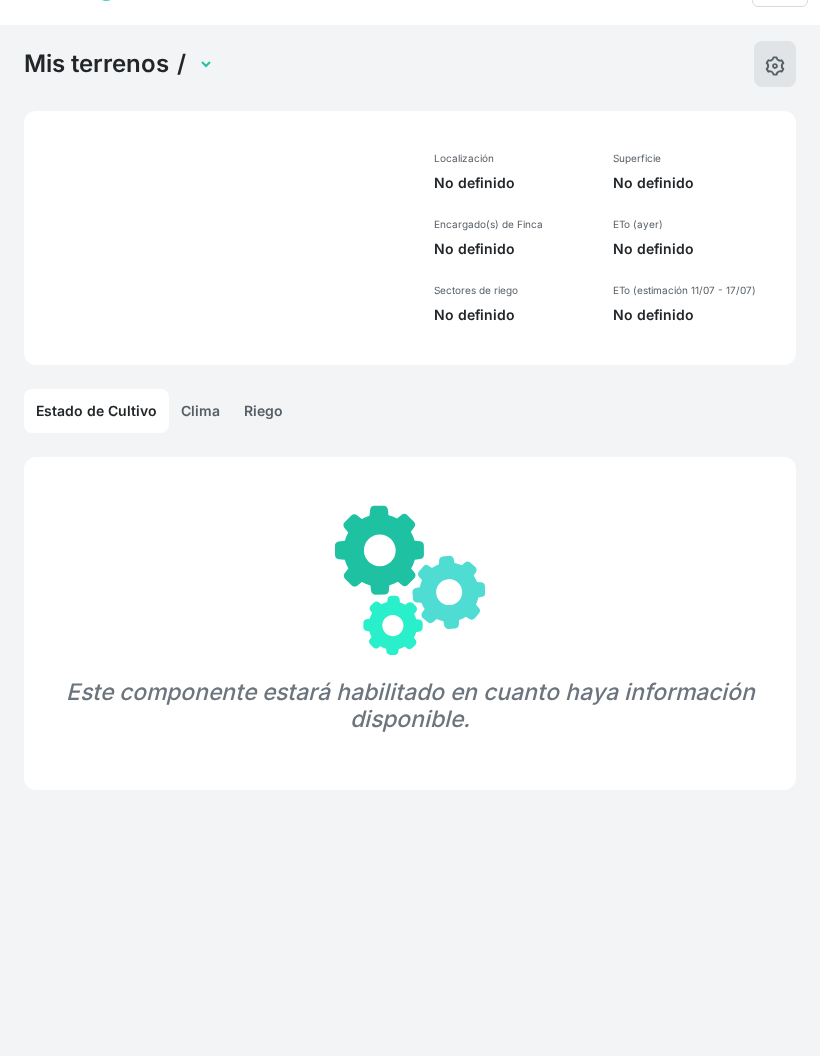 select on "1279" 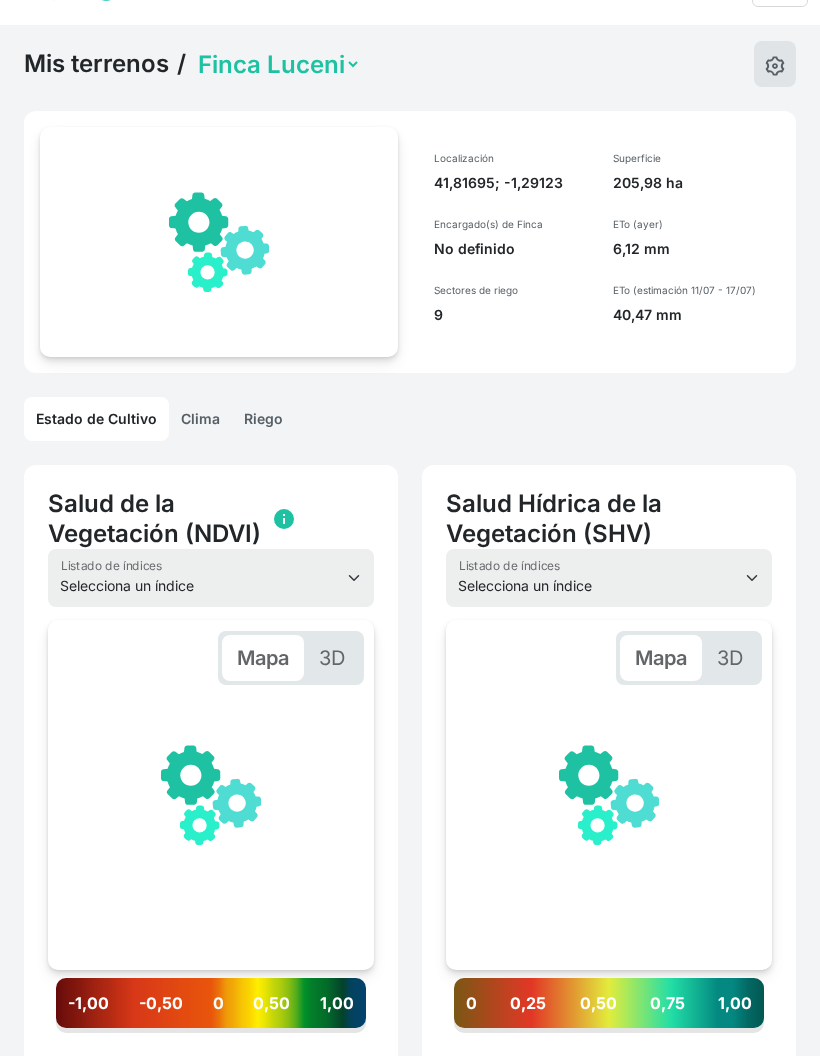 scroll, scrollTop: 0, scrollLeft: 301, axis: horizontal 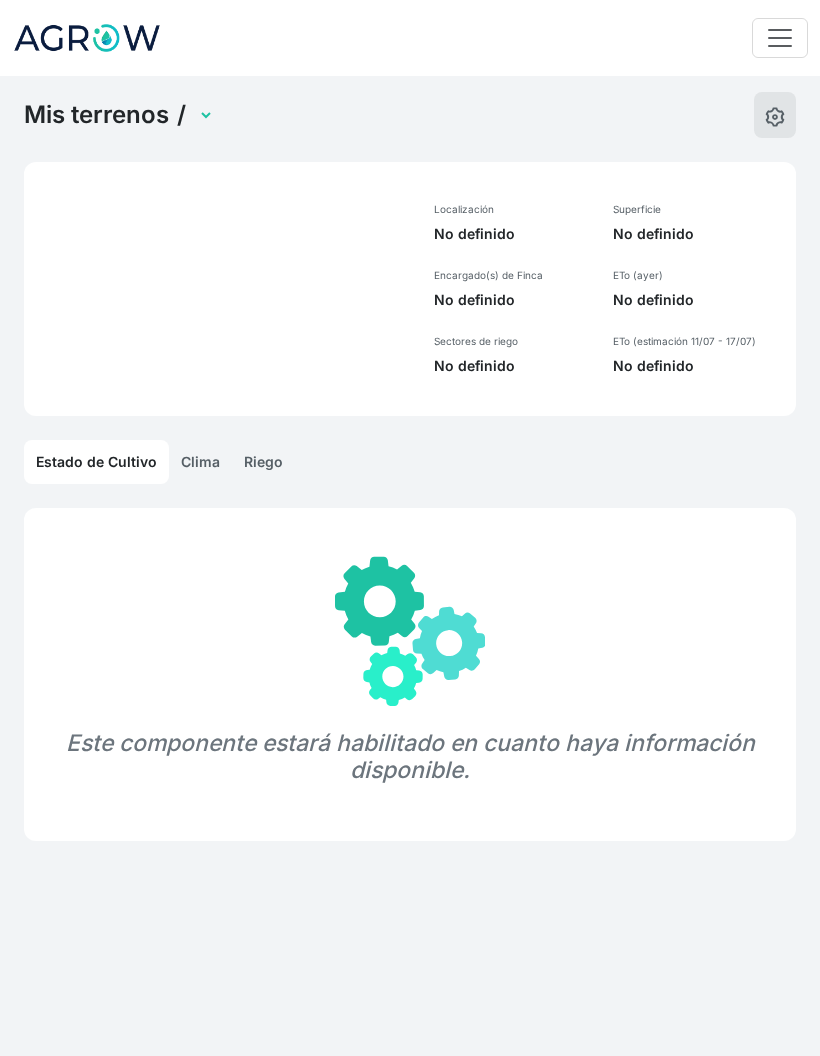 select on "1279" 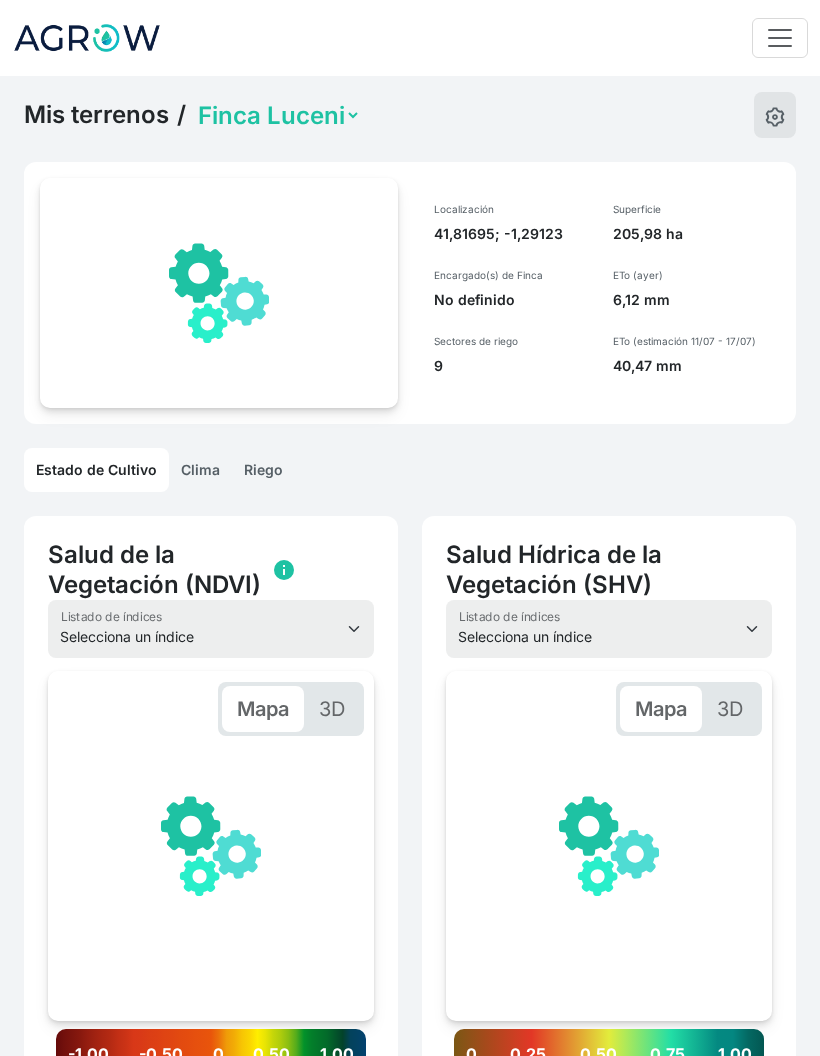 scroll, scrollTop: 0, scrollLeft: 301, axis: horizontal 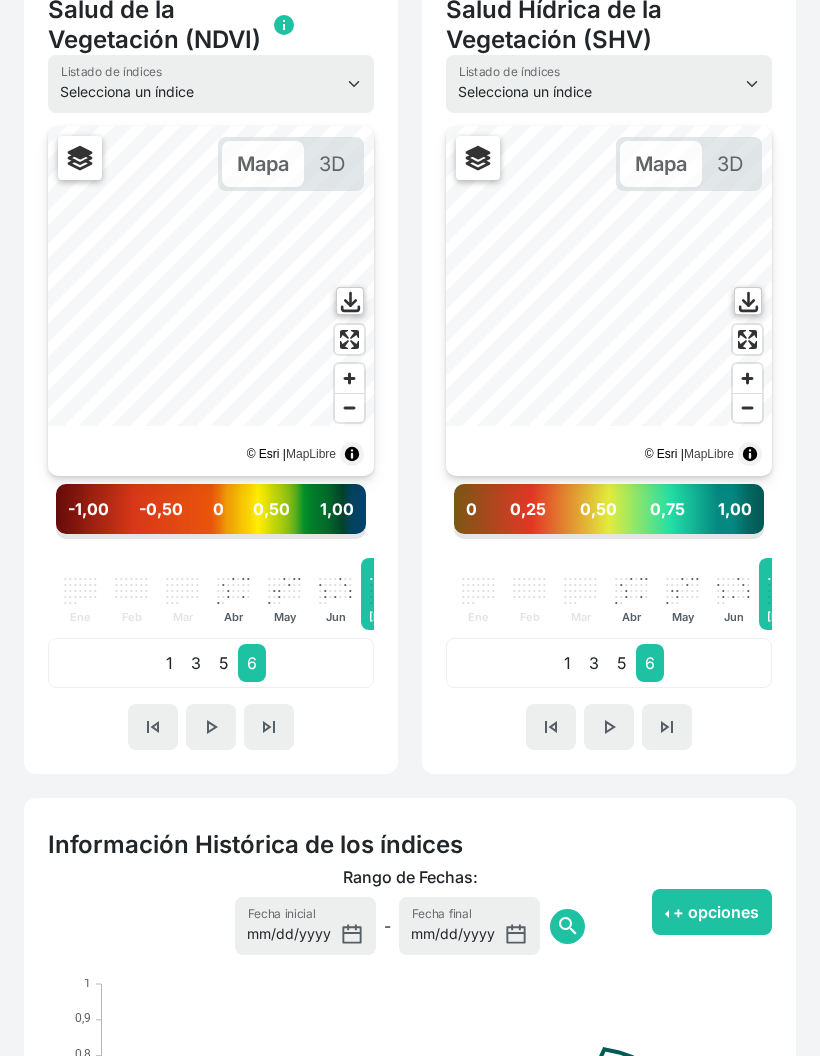 click on "1" at bounding box center (169, 664) 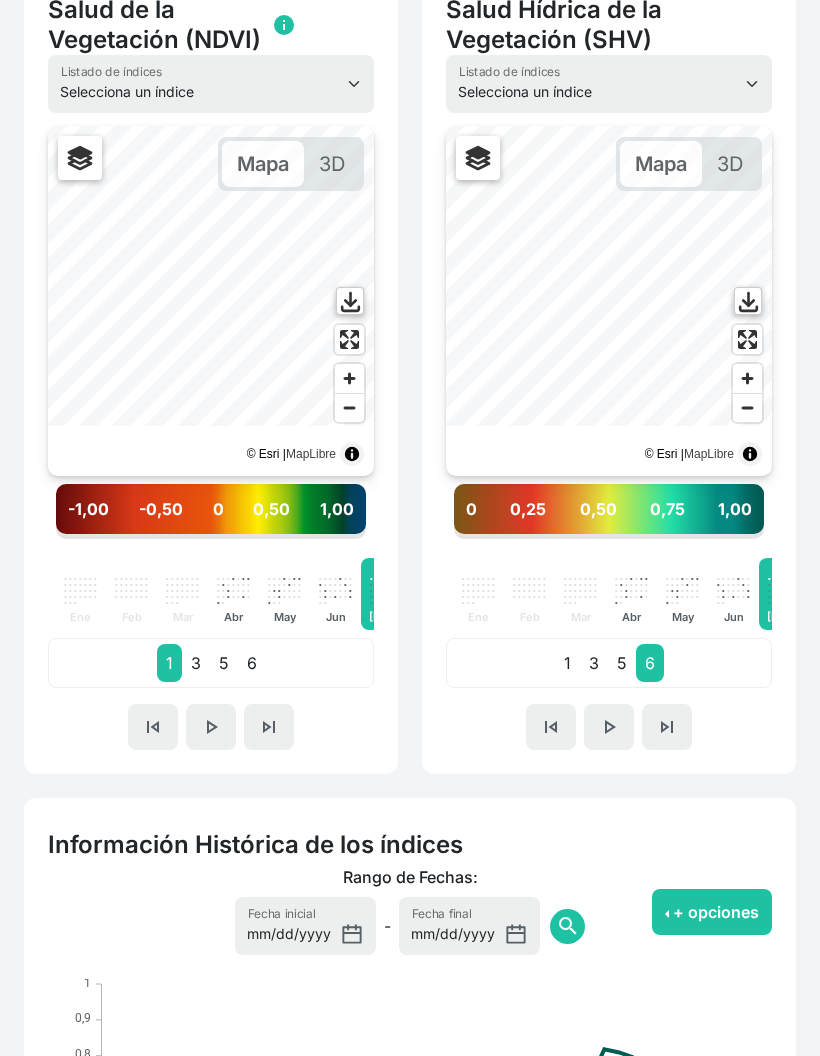 scroll, scrollTop: 545, scrollLeft: 0, axis: vertical 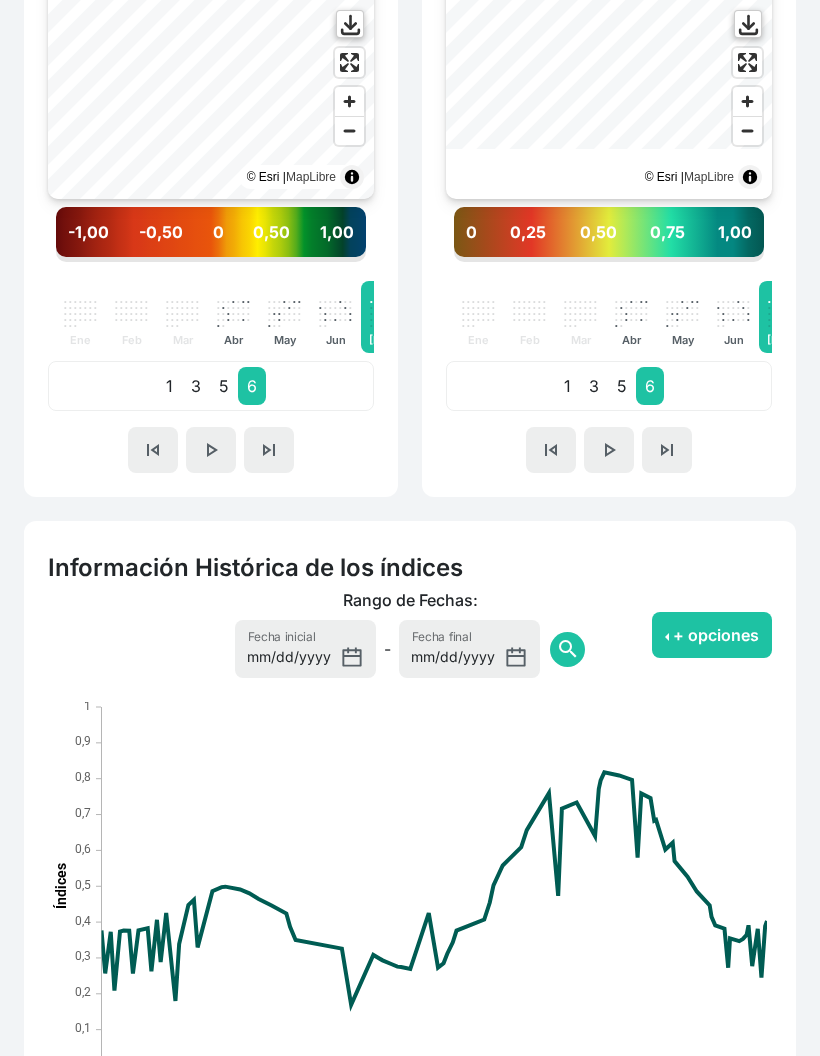 click on "1" at bounding box center (169, 386) 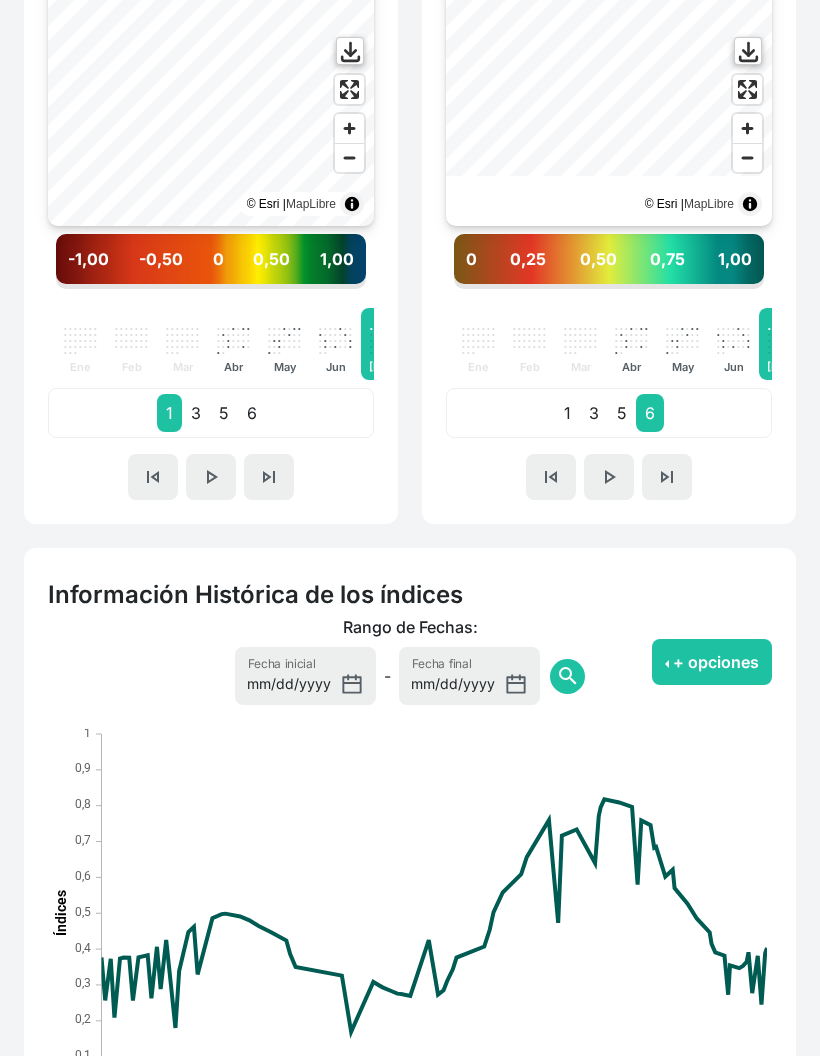 scroll, scrollTop: 635, scrollLeft: 0, axis: vertical 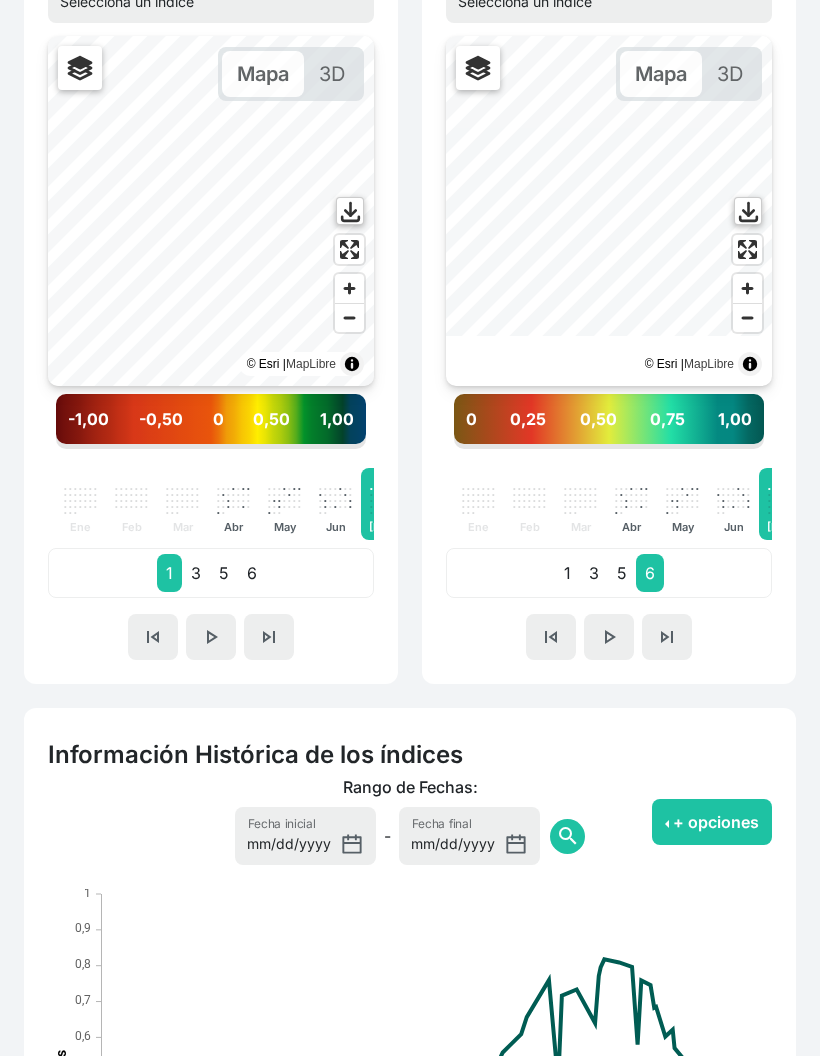 click on "3" at bounding box center (196, 573) 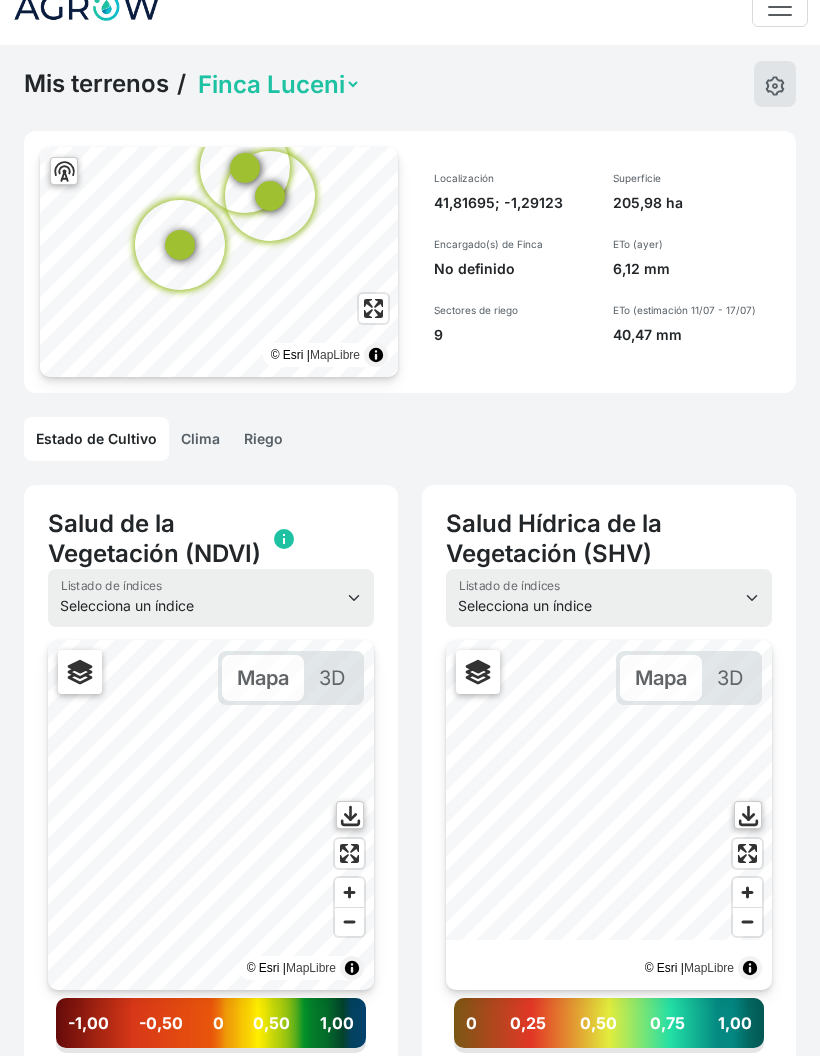 scroll, scrollTop: 0, scrollLeft: 0, axis: both 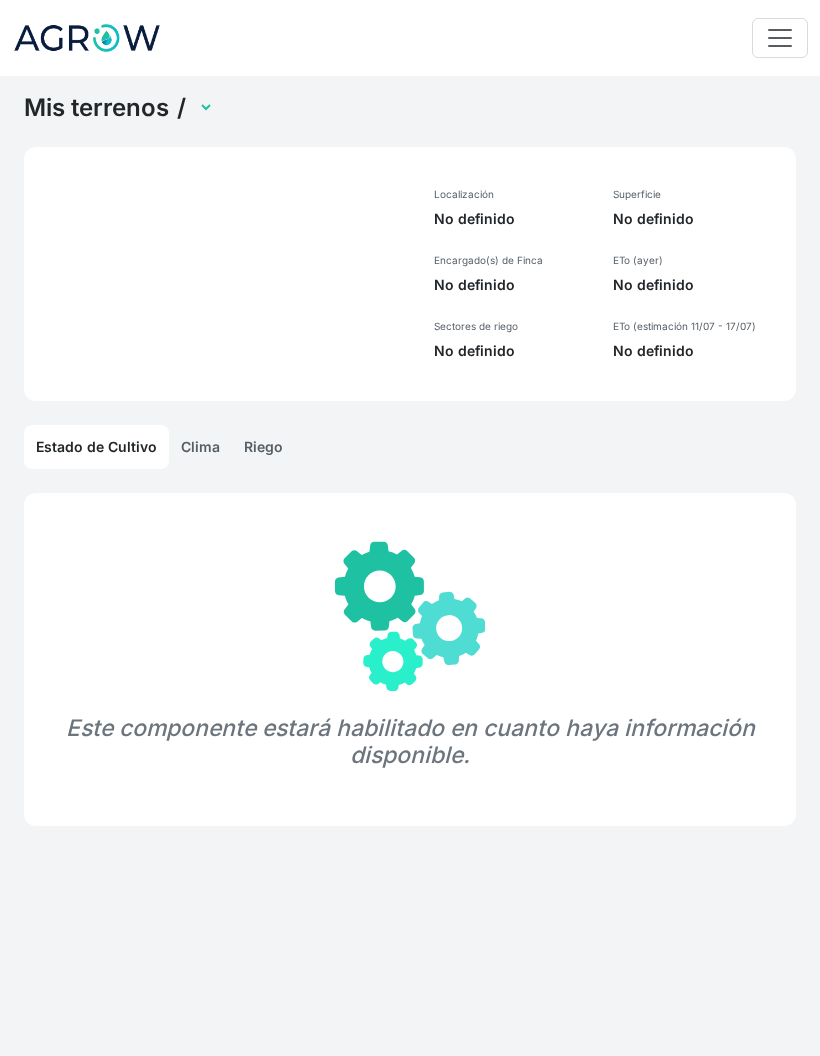 select on "1279" 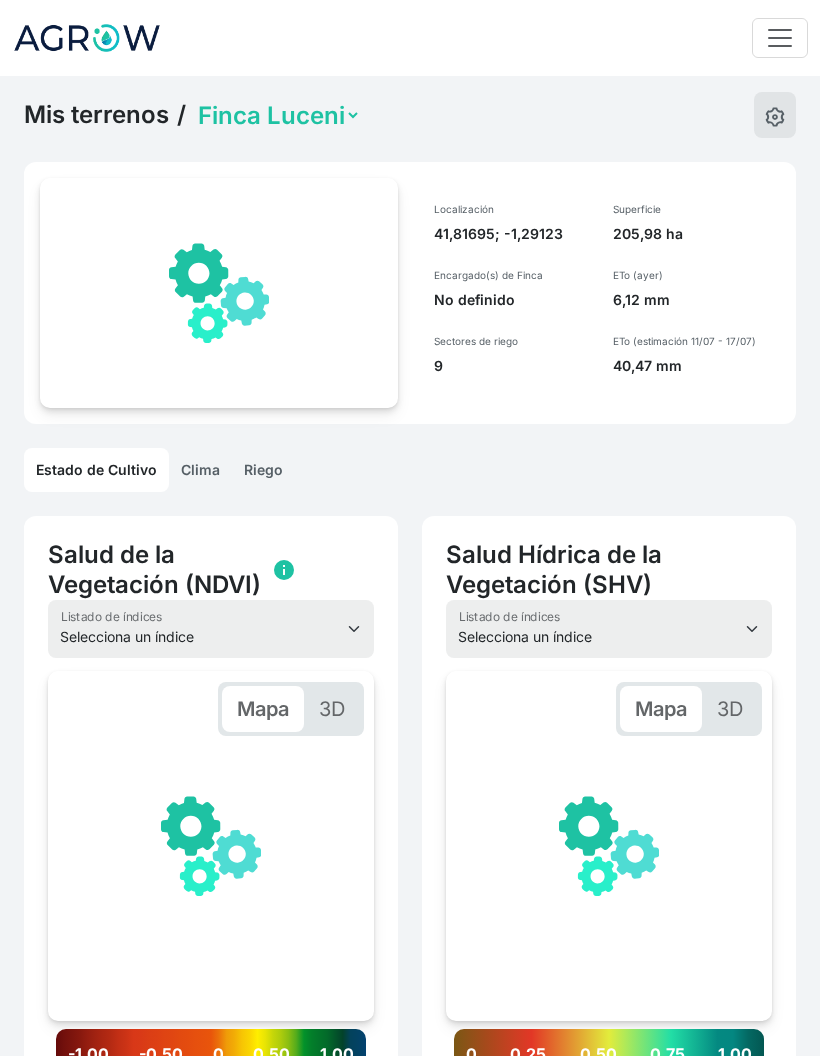 scroll, scrollTop: 230, scrollLeft: 0, axis: vertical 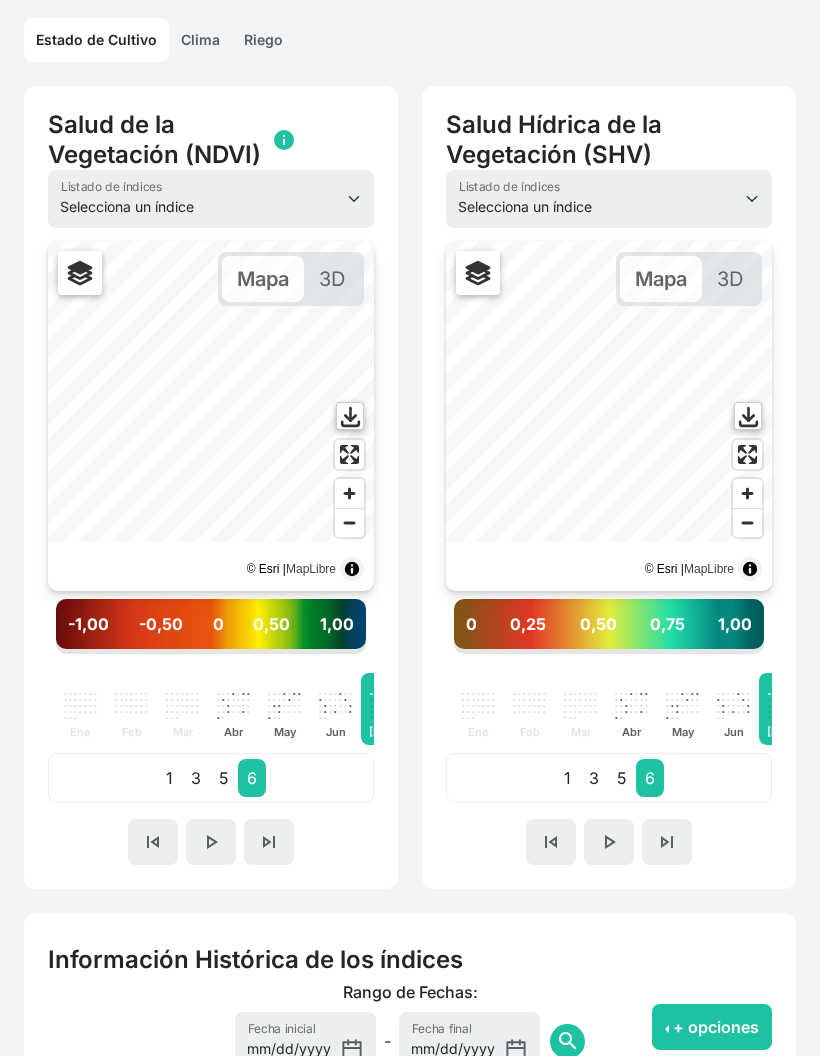 click on "1" at bounding box center (169, 778) 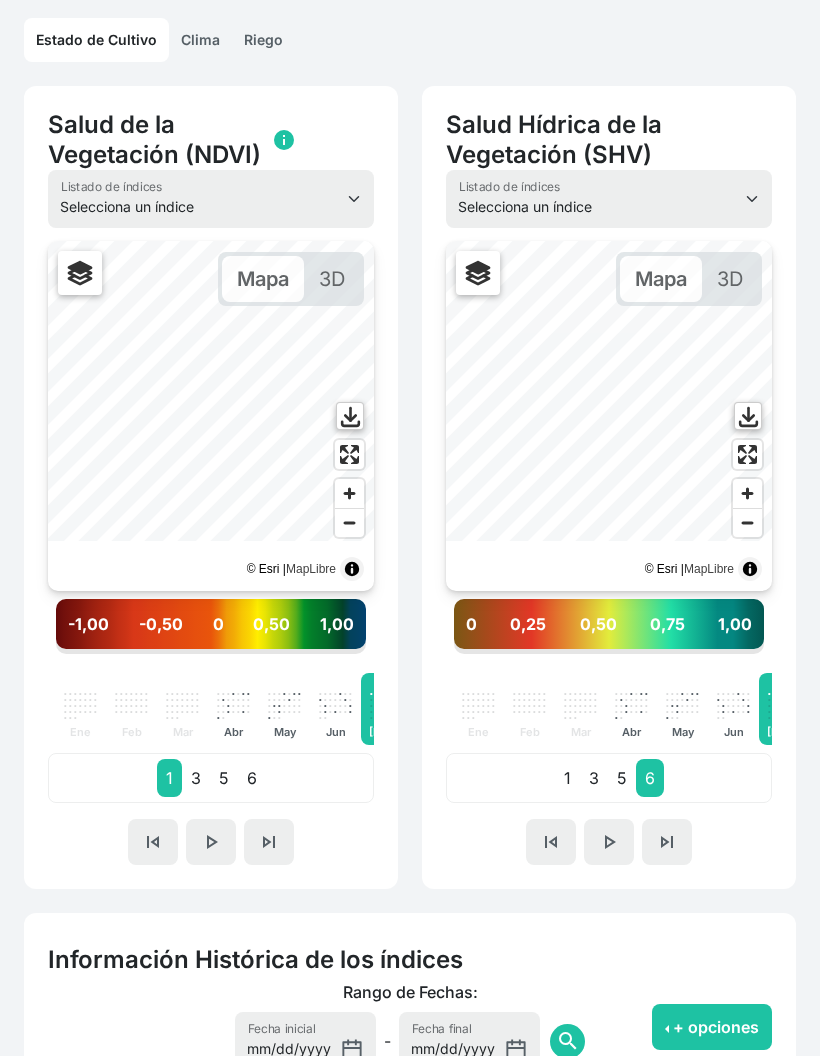 click on "3" at bounding box center (196, 778) 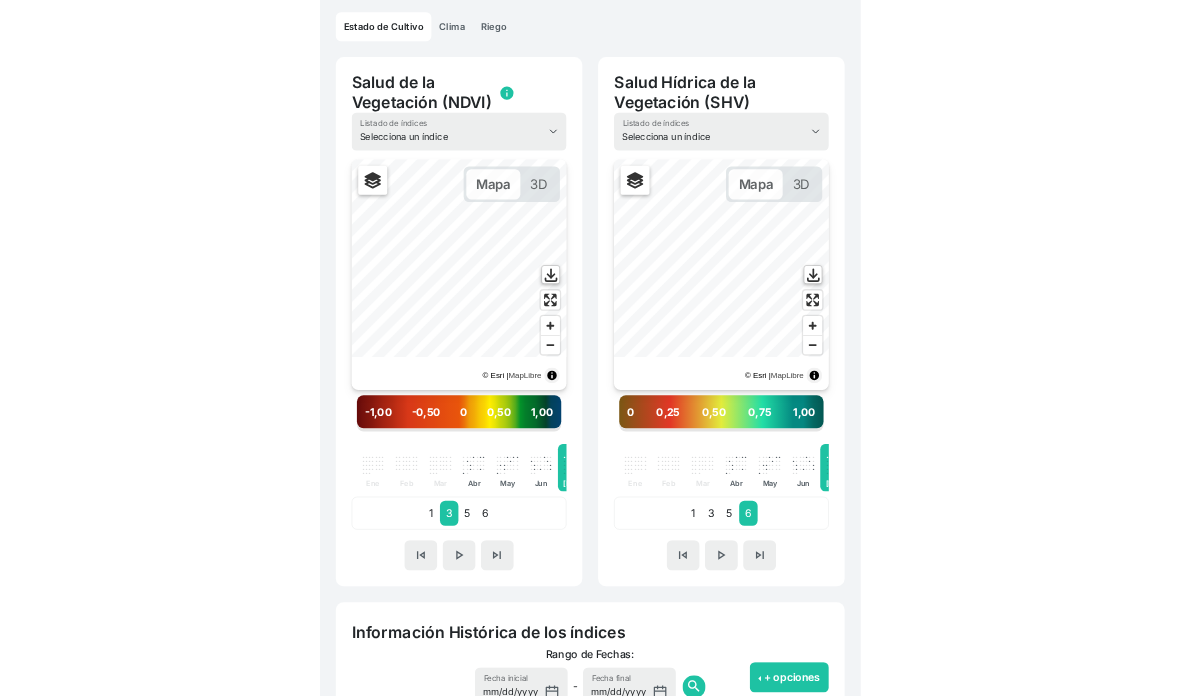 scroll, scrollTop: 510, scrollLeft: 0, axis: vertical 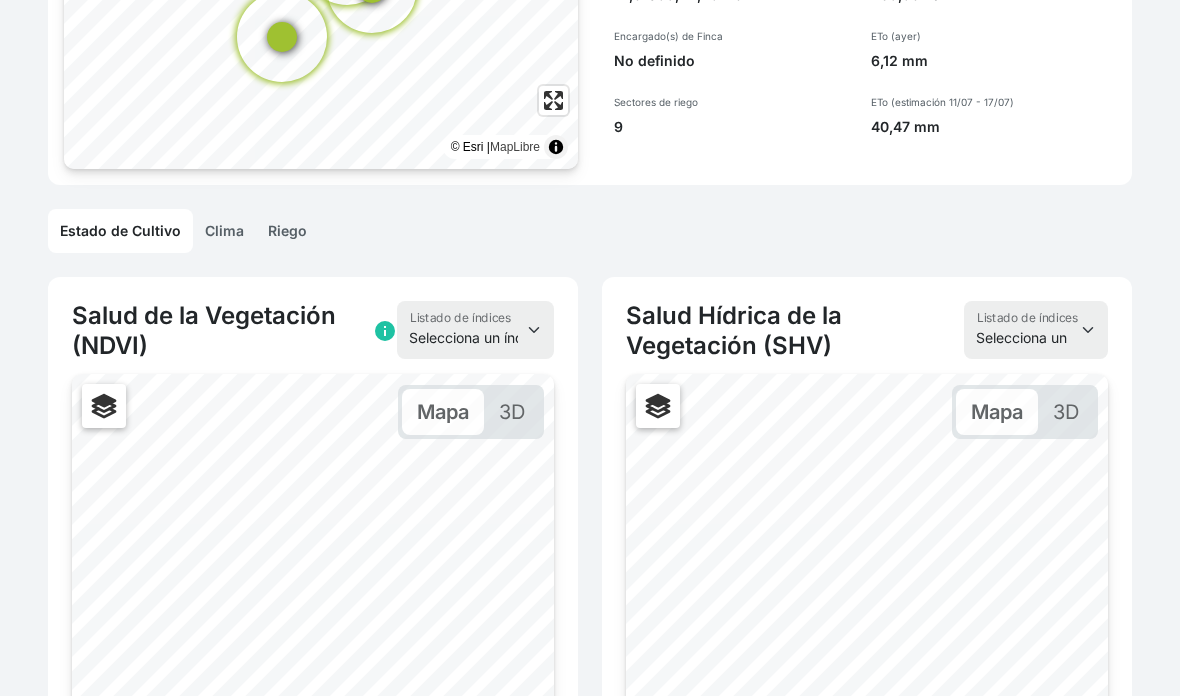 click on "Riego" 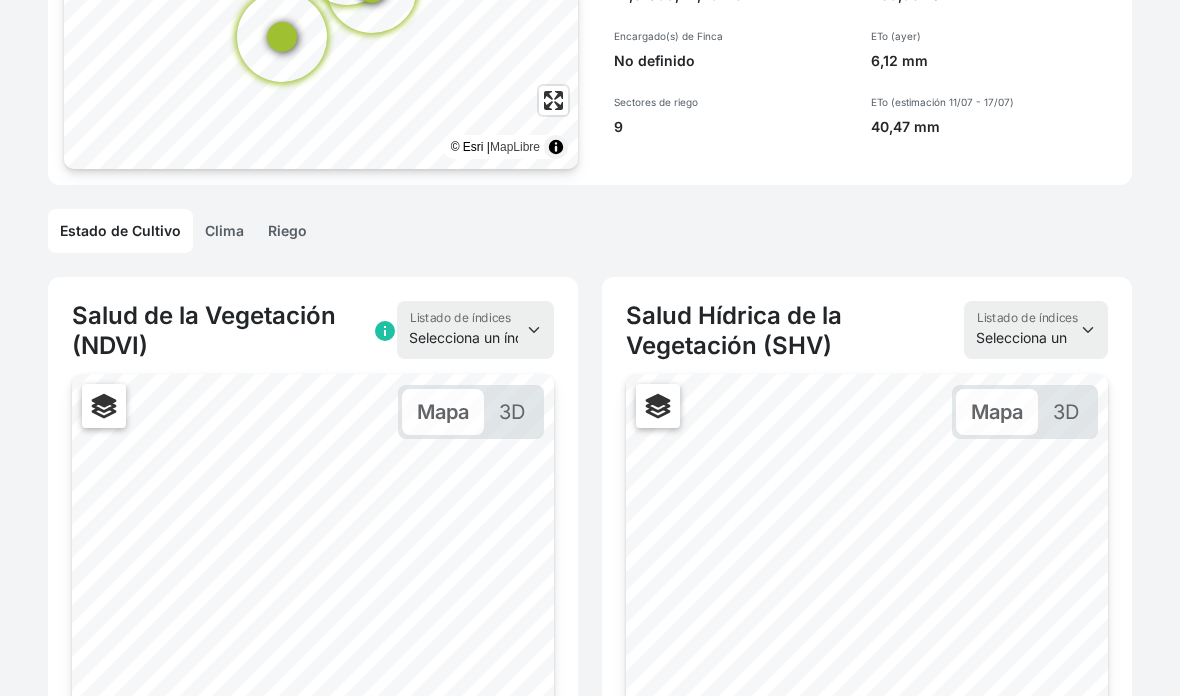 scroll, scrollTop: 156, scrollLeft: 0, axis: vertical 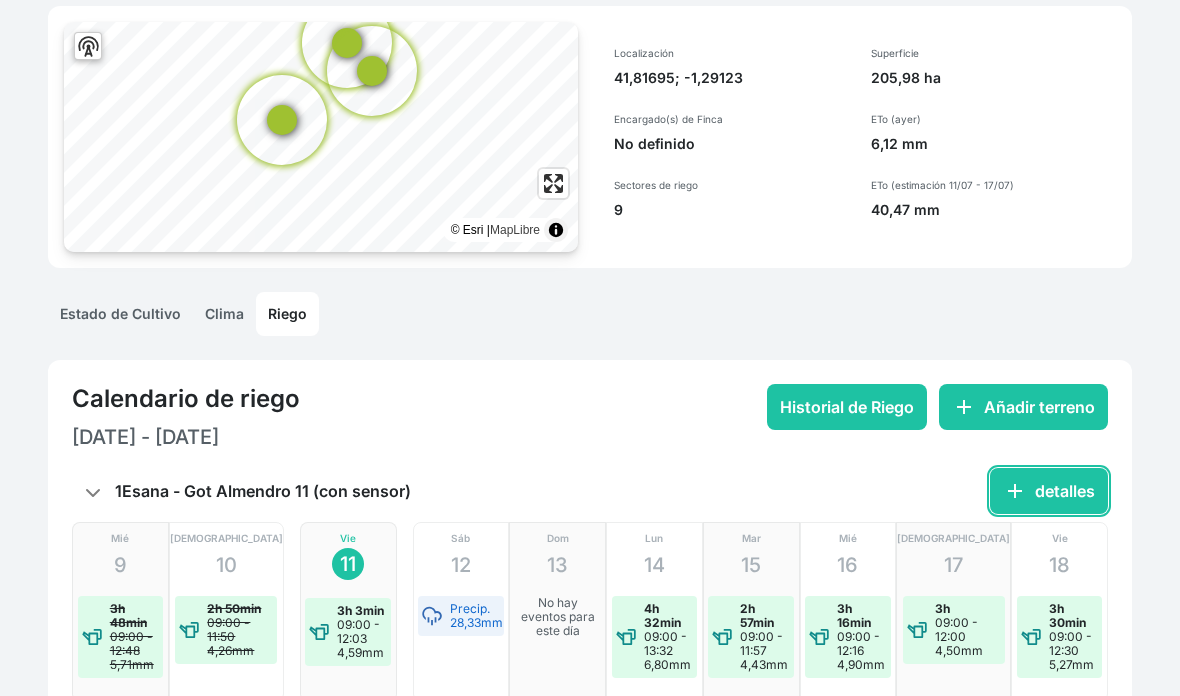 click on "add  detalles" 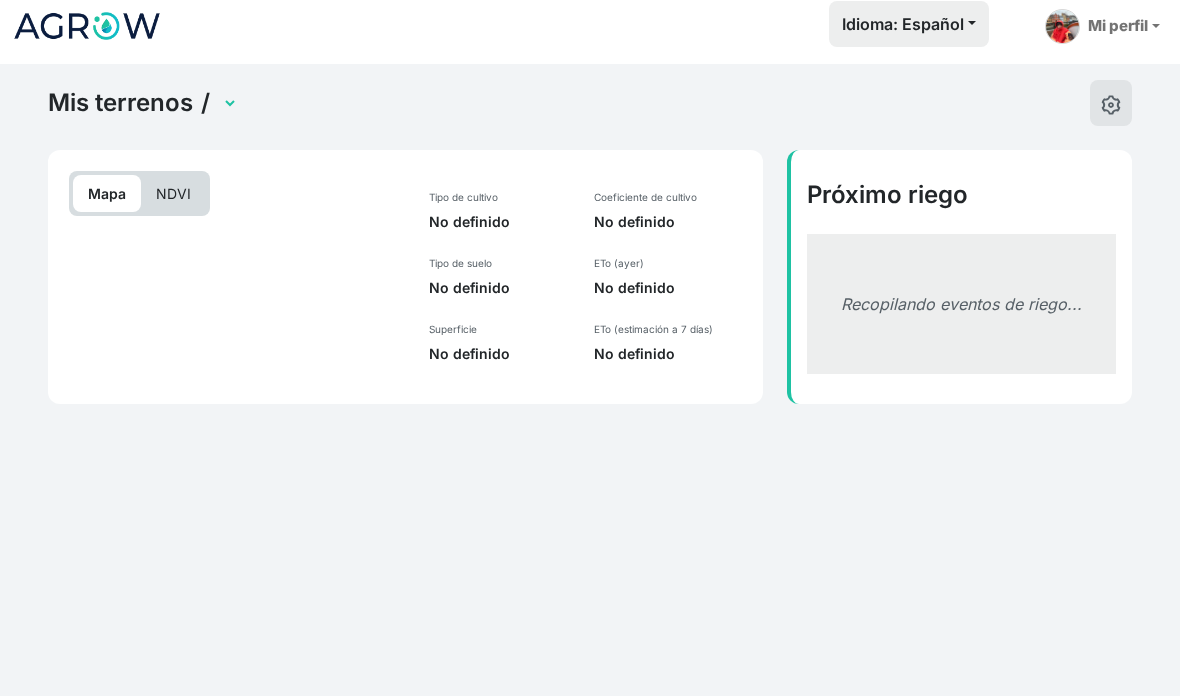 scroll, scrollTop: 84, scrollLeft: 0, axis: vertical 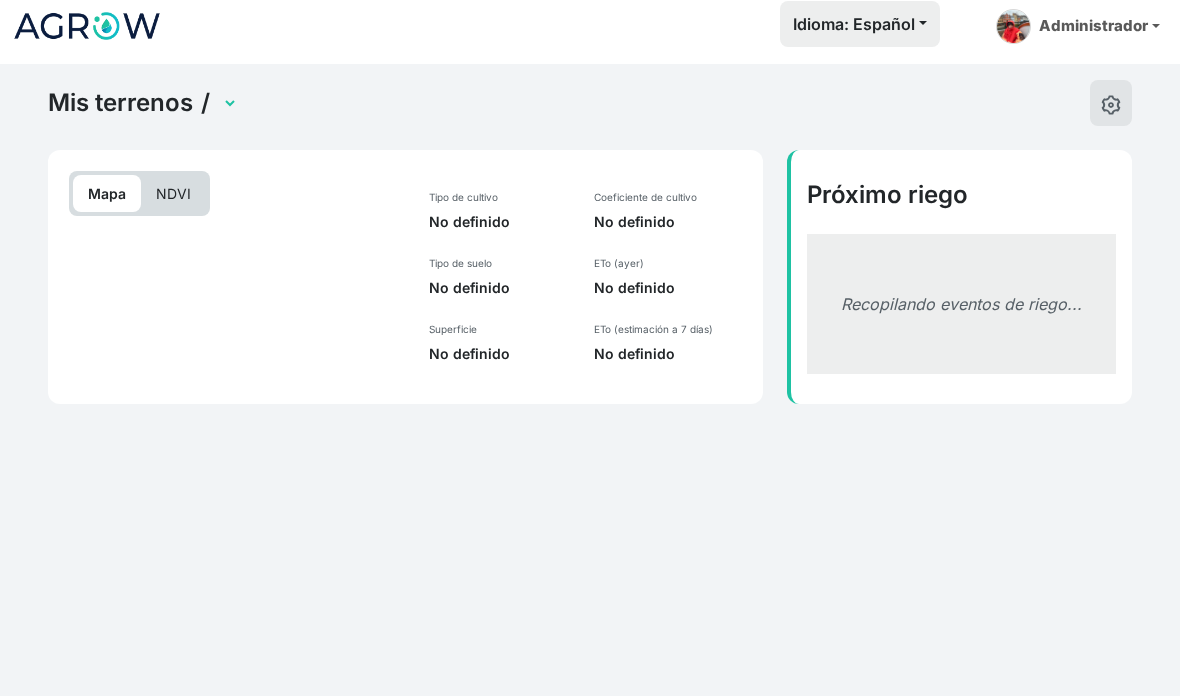 select on "2568" 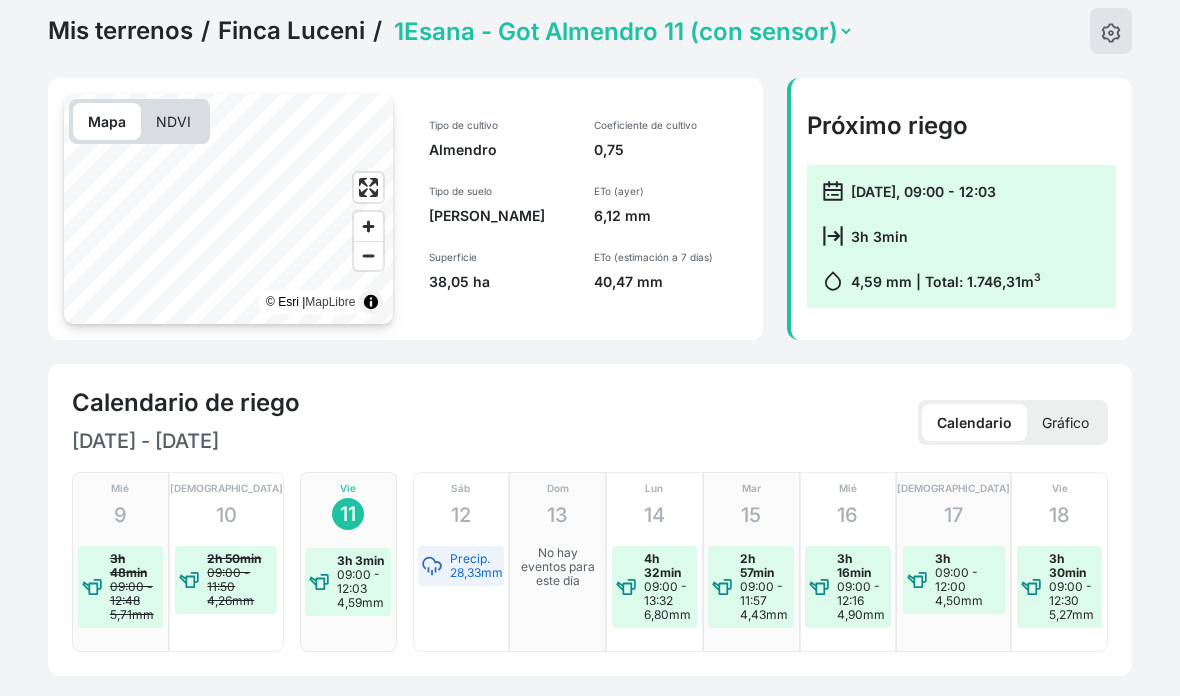 click on "1Esana - Got Almendro 11 (con sensor)   2Esana - Sup Cebada 1   3Esana - Sup Cebada 2   4Esana - Asp Cebada 11   5Esana - Asp Cebada 11   6Esana - Piv Cebada 11   7Esana - Piv Cebada 11   8Esana - Piv Alfalfa 11 (con sensor)   9Esana - Piv Alfalfa 22" 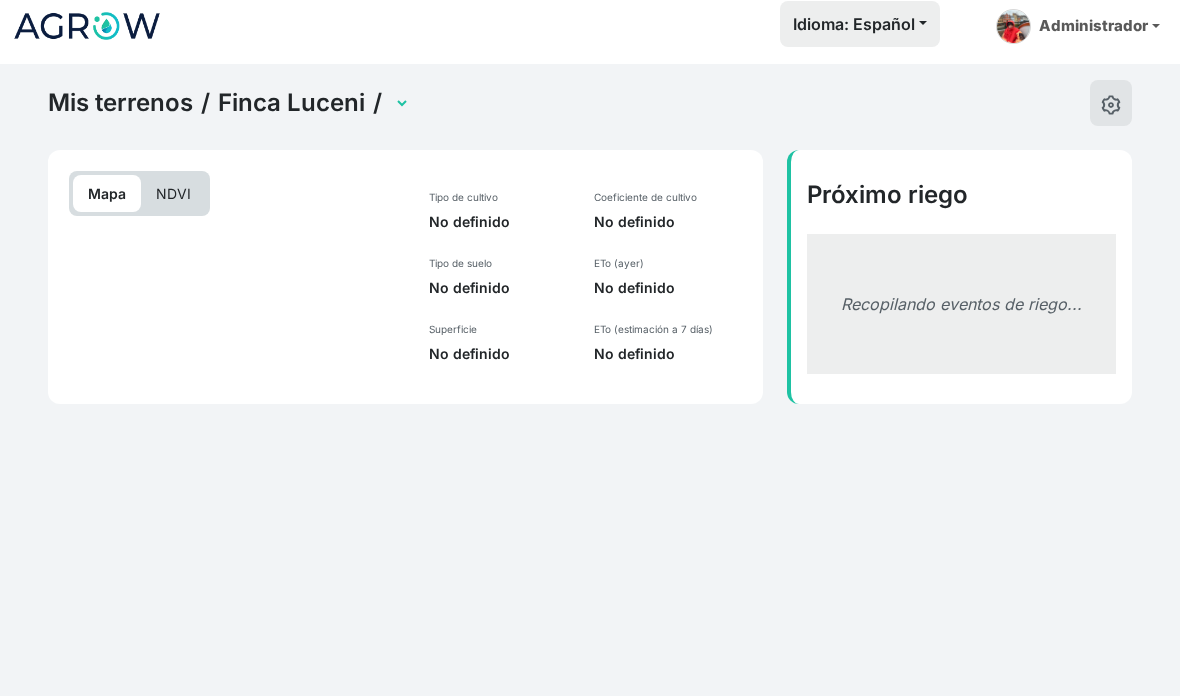 select on "2575" 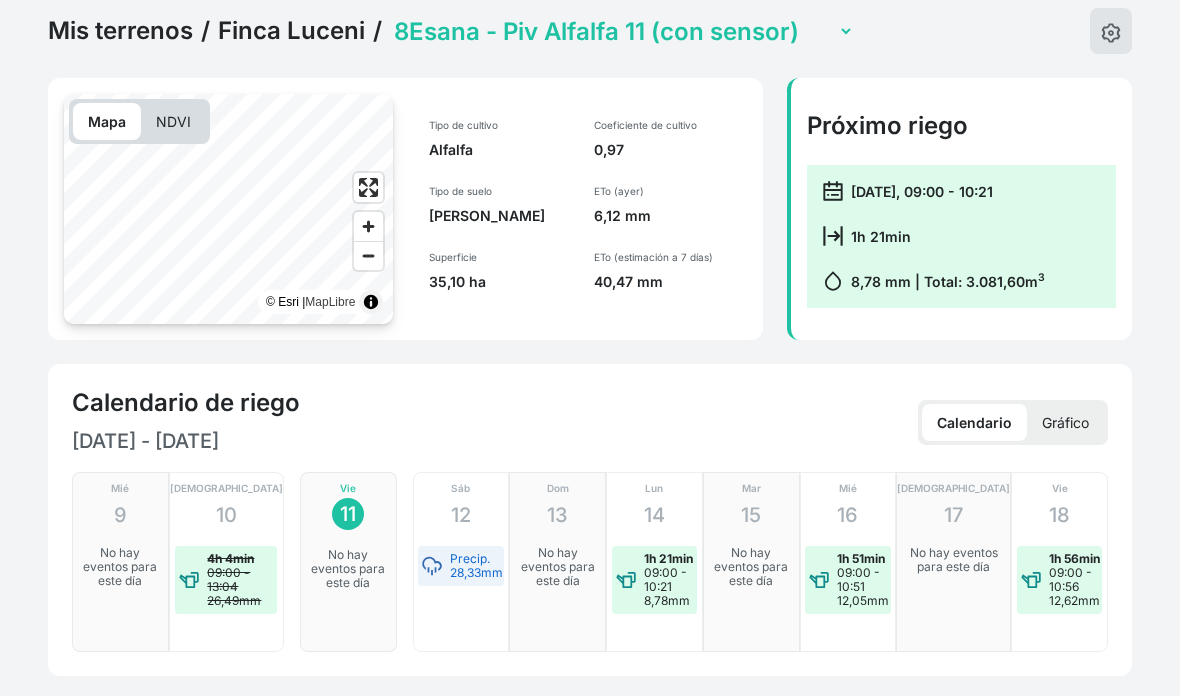 click on "1Esana - Got Almendro 11 (con sensor)   2Esana - Sup Cebada 1   3Esana - Sup Cebada 2   4Esana - Asp Cebada 11   5Esana - Asp Cebada 11   6Esana - Piv Cebada 11   7Esana - Piv Cebada 11   8Esana - Piv Alfalfa 11 (con sensor)   9Esana - Piv Alfalfa 22" 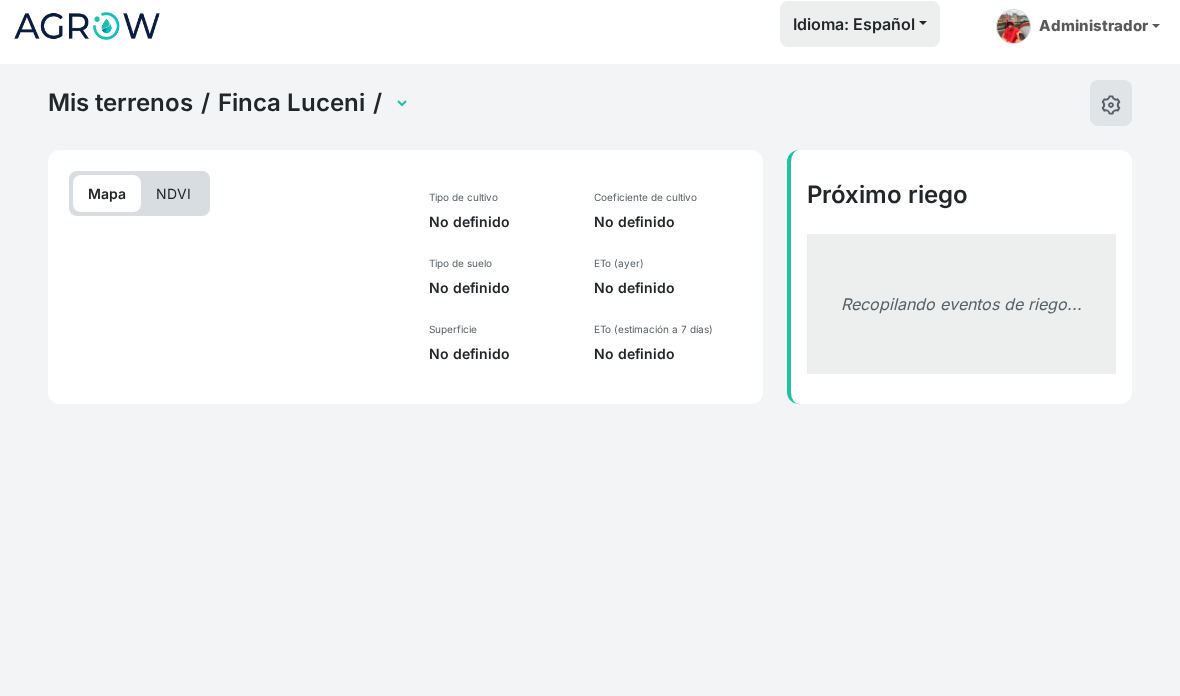 select on "2576" 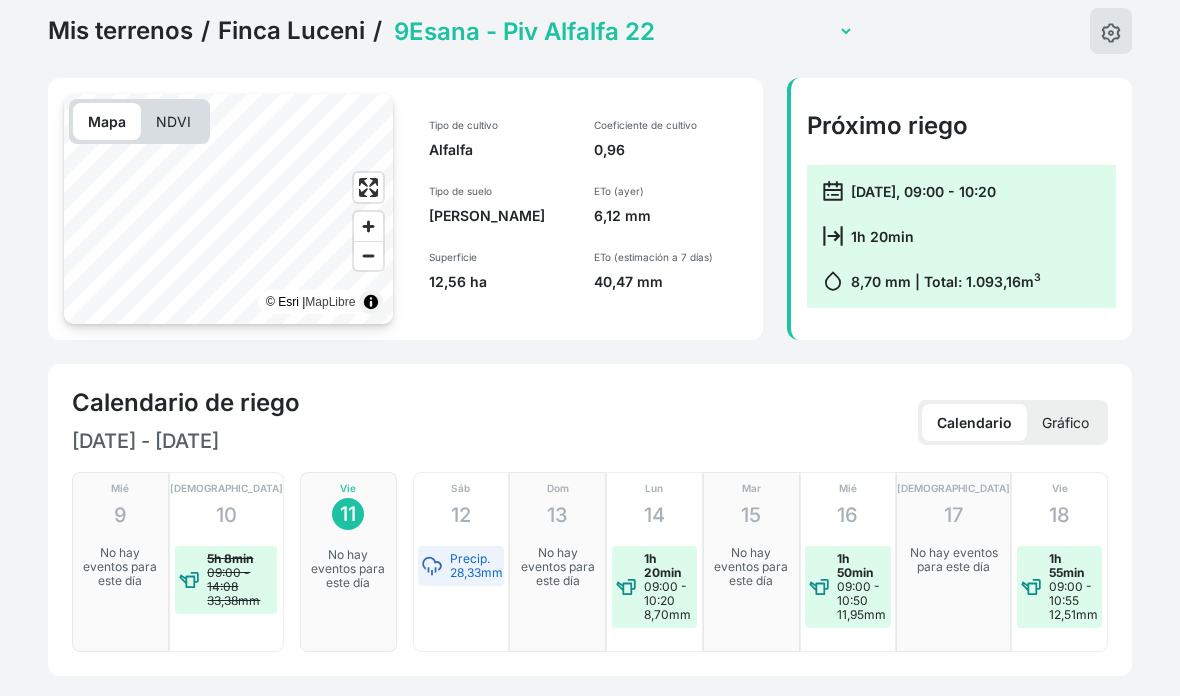 click on "Finca Luceni" 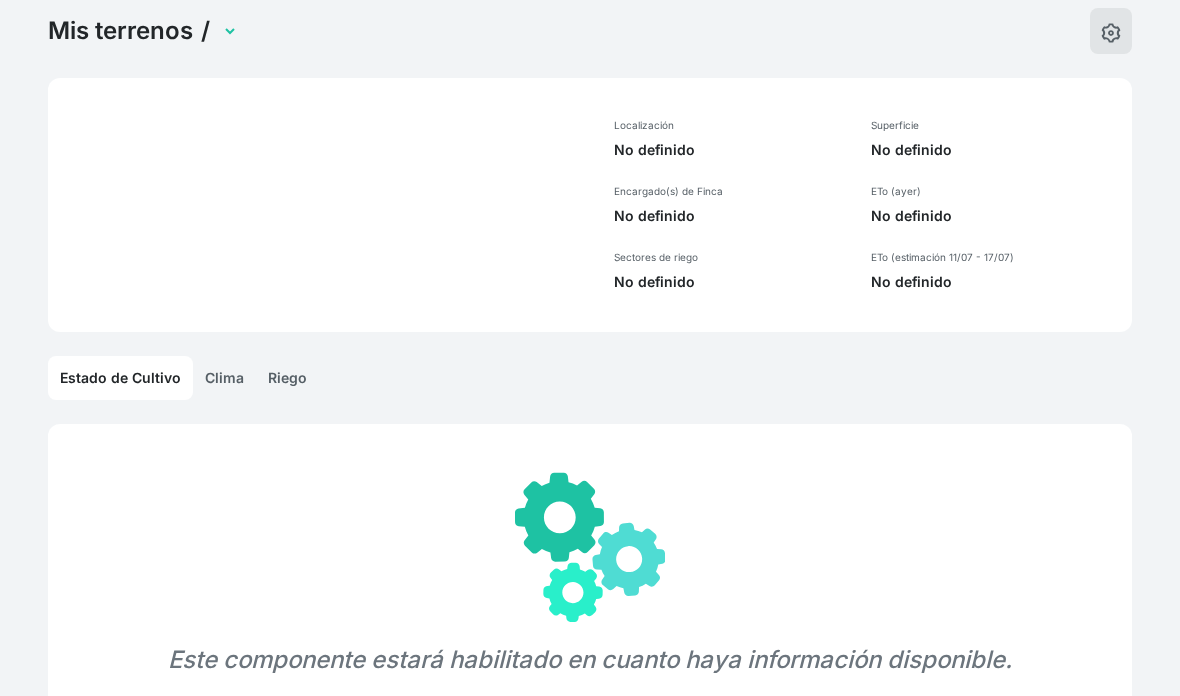 select on "1279" 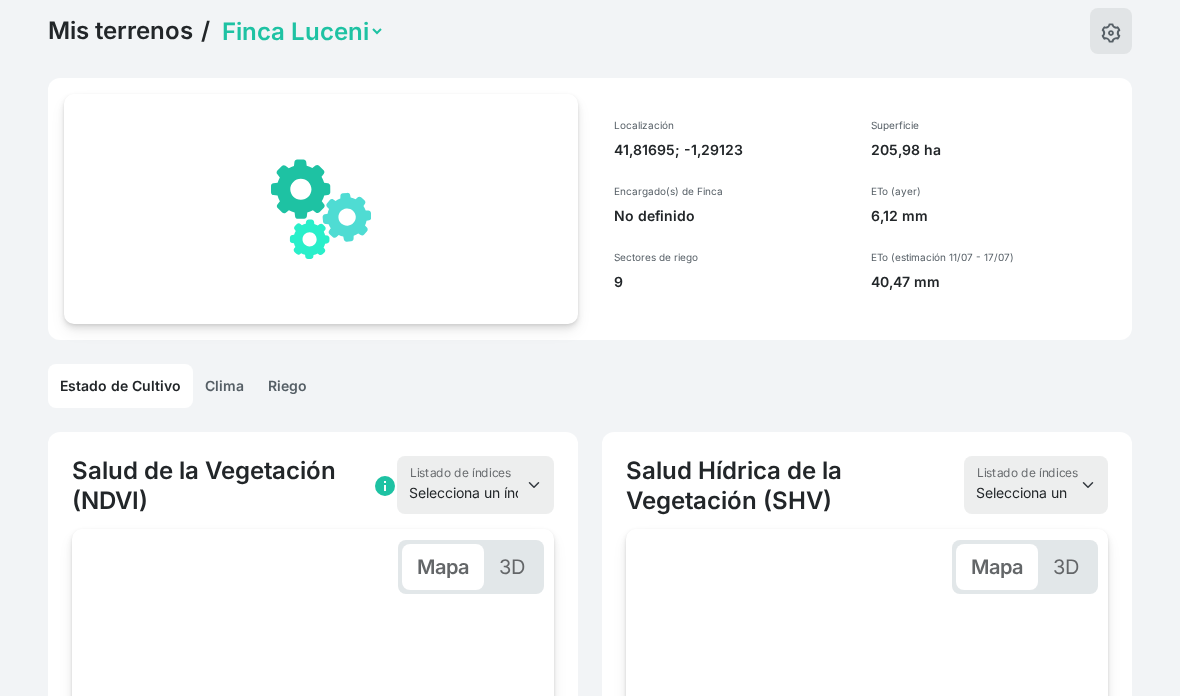 scroll, scrollTop: 0, scrollLeft: 145, axis: horizontal 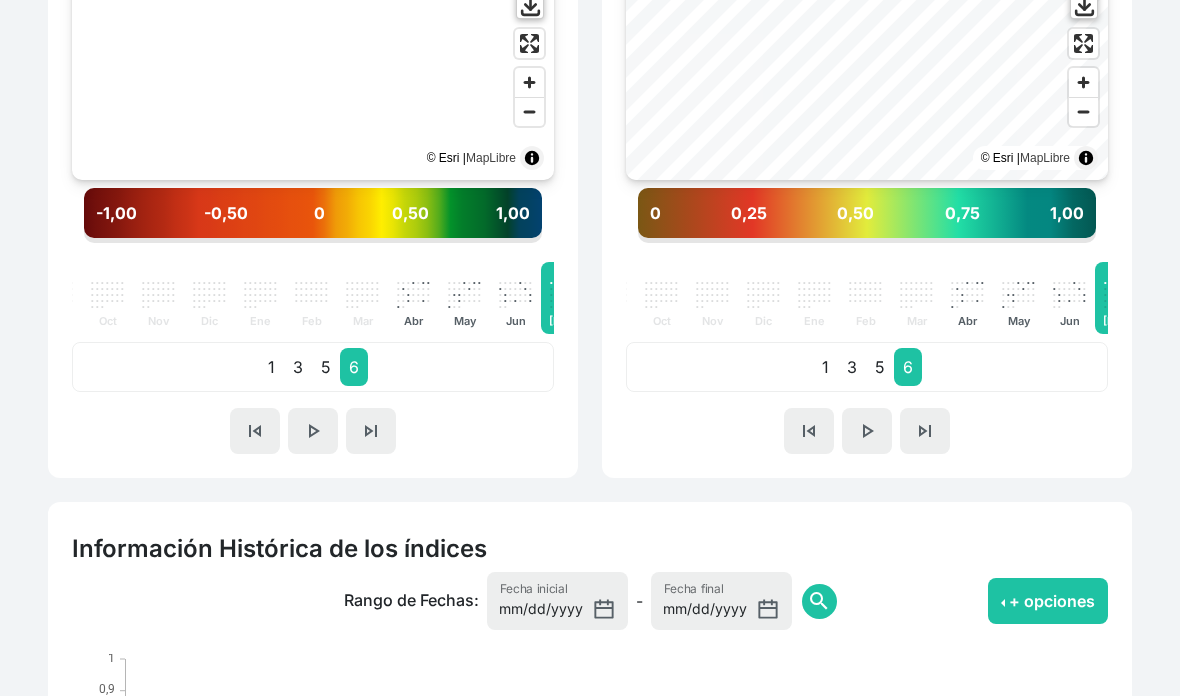 click on "1" at bounding box center (271, 368) 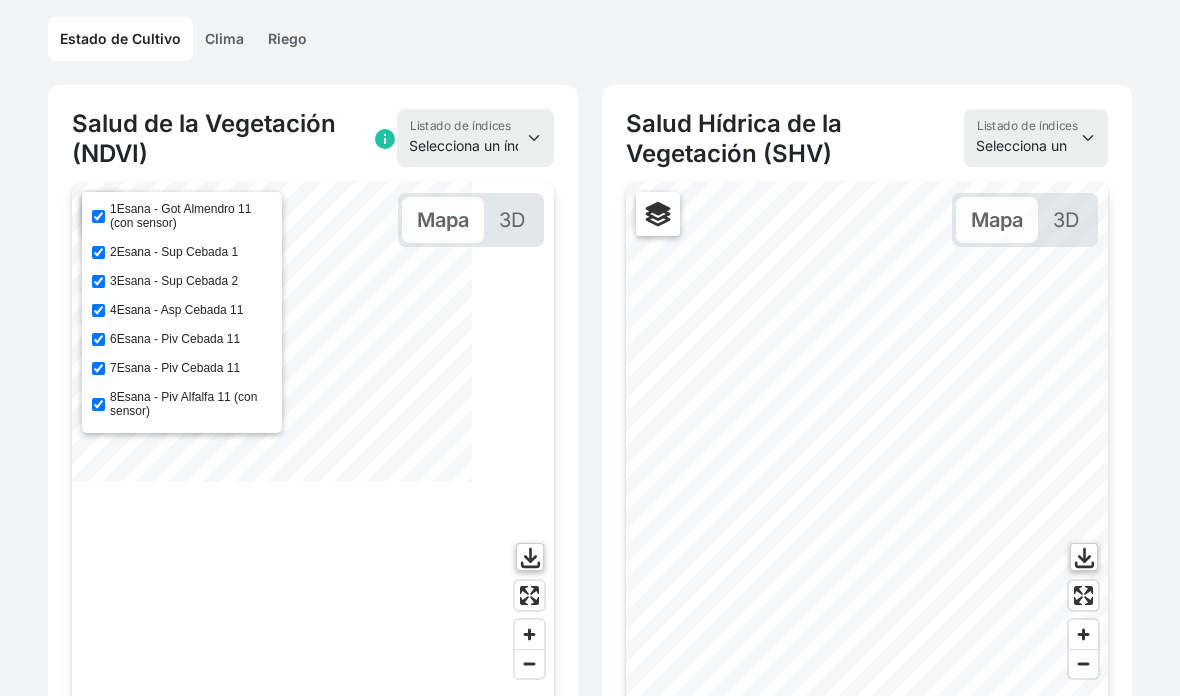 scroll, scrollTop: 436, scrollLeft: 0, axis: vertical 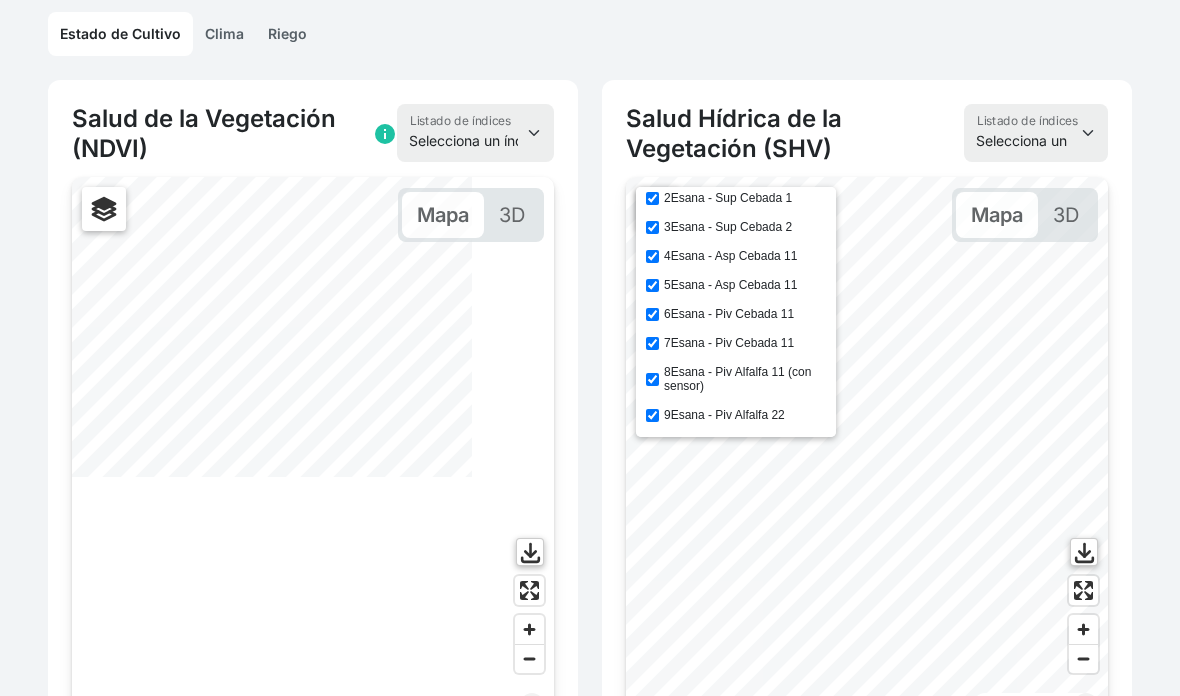 click on "9Esana - Piv Alfalfa 22" at bounding box center [724, 415] 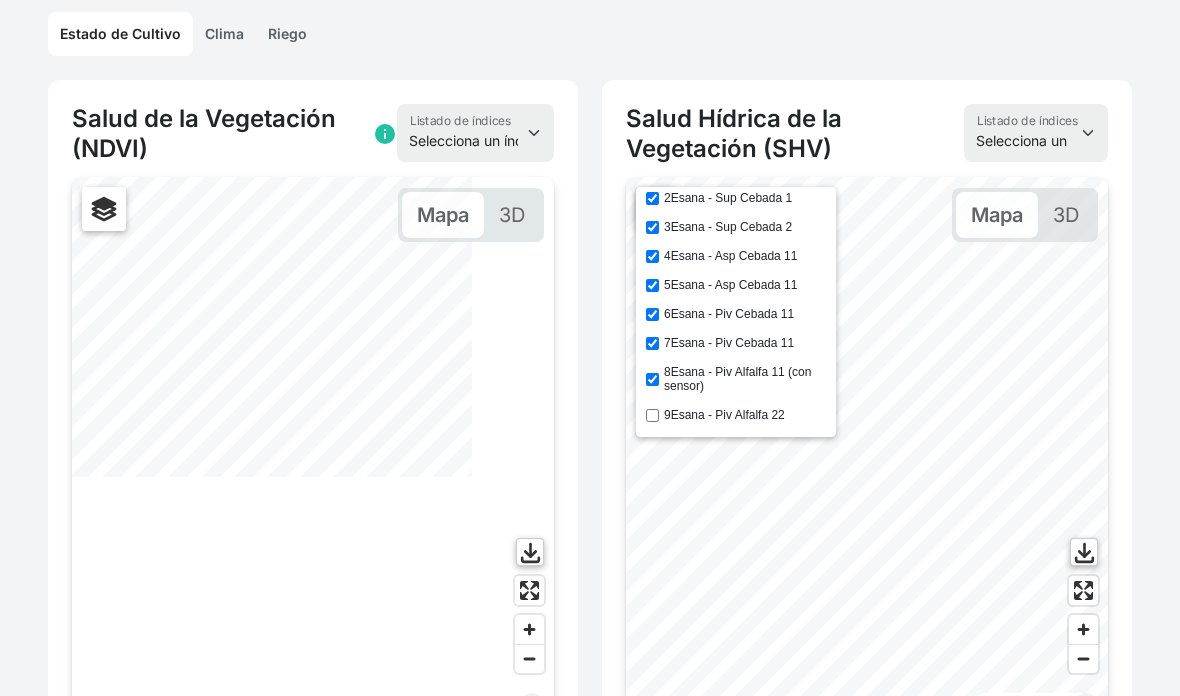 click on "9Esana - Piv Alfalfa 22" at bounding box center (724, 415) 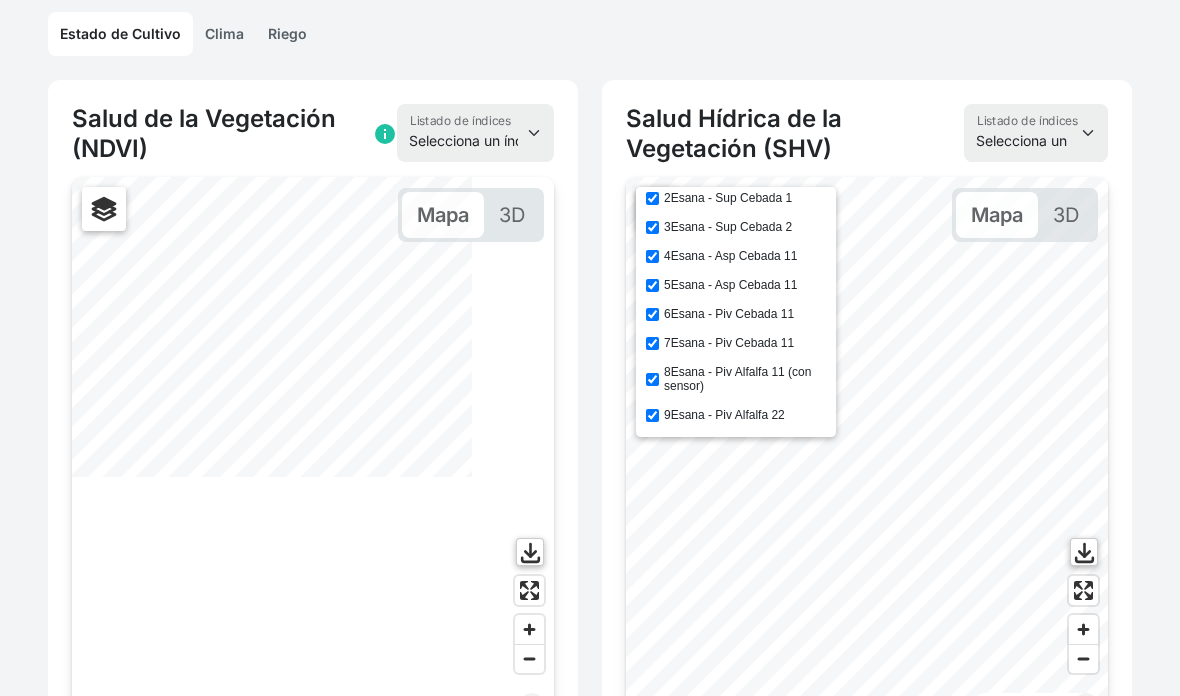 click on "9Esana - Piv Alfalfa 22" at bounding box center [724, 415] 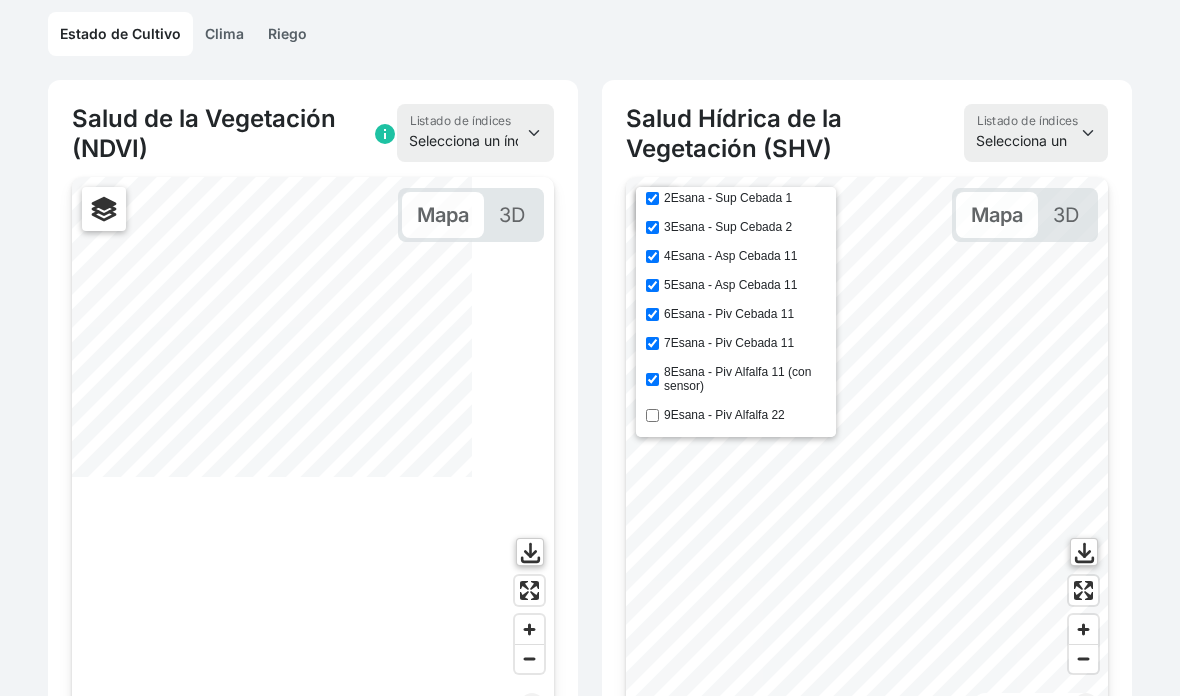 click on "9Esana - Piv Alfalfa 22" at bounding box center (724, 415) 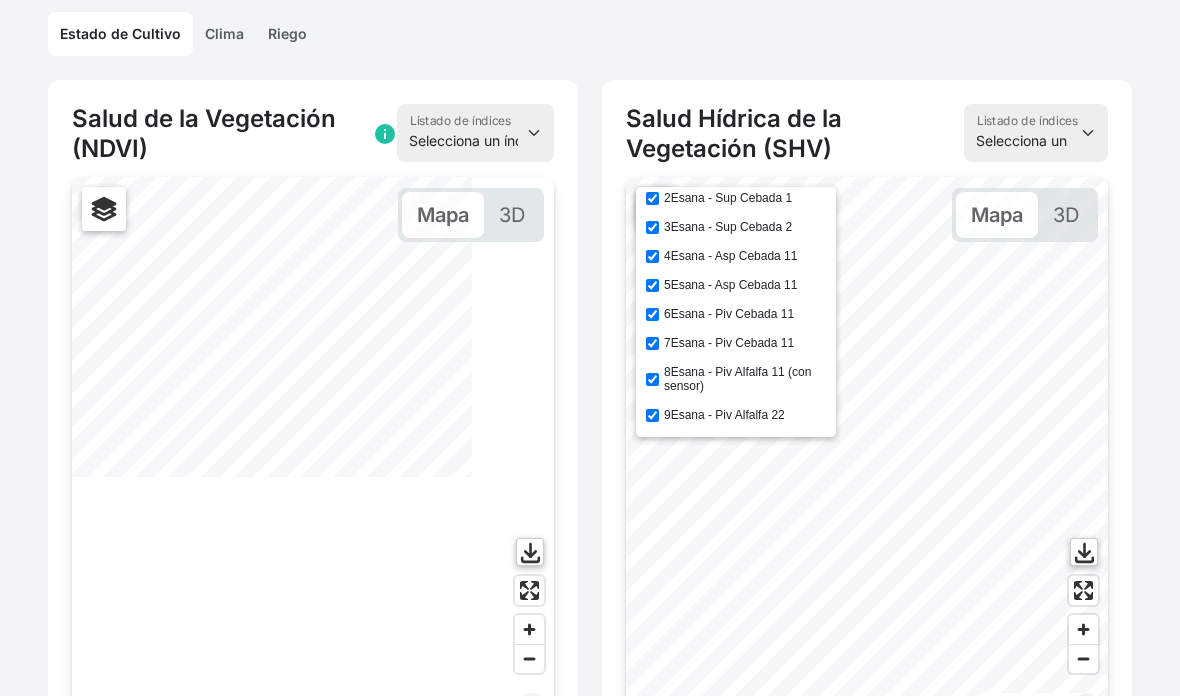 click on "8Esana - Piv Alfalfa 11 (con sensor)" at bounding box center (745, 379) 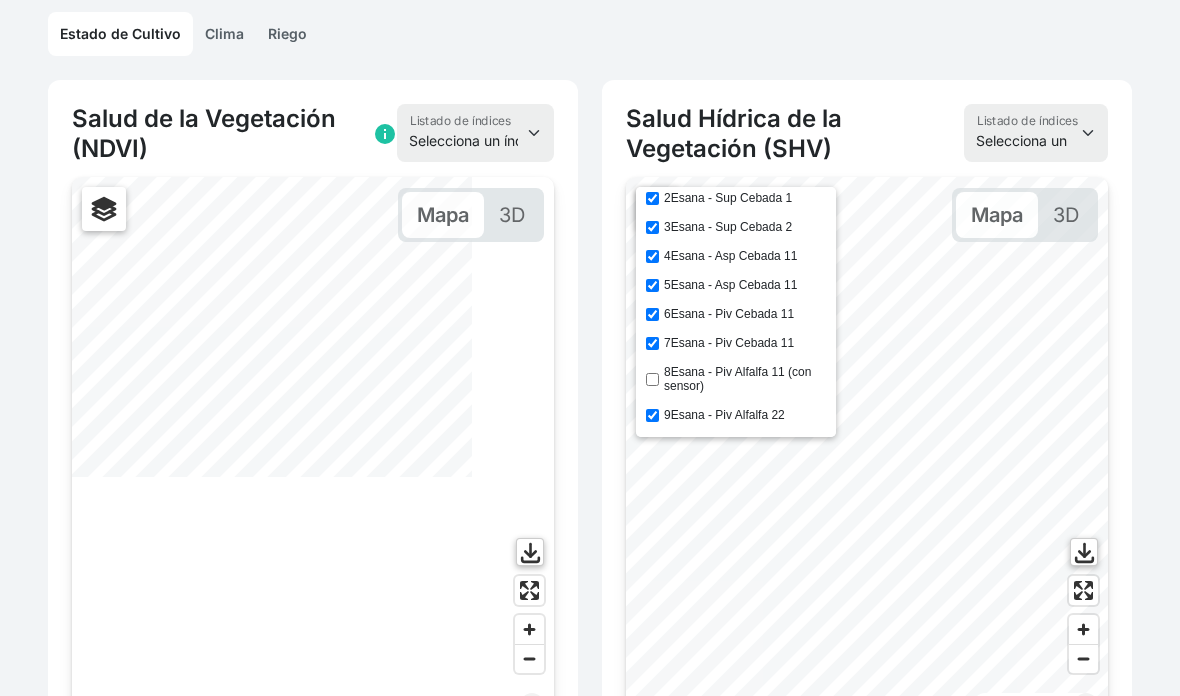 click on "8Esana - Piv Alfalfa 11 (con sensor)" at bounding box center [745, 379] 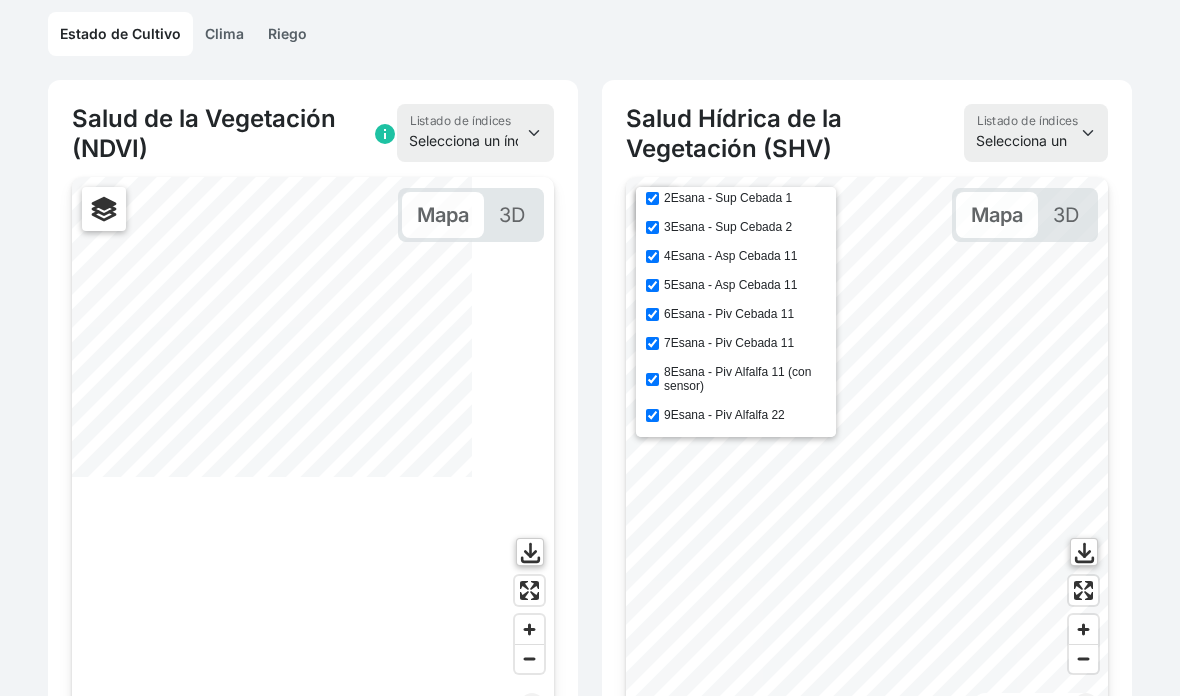click on "7Esana - Piv Cebada 11" at bounding box center (729, 343) 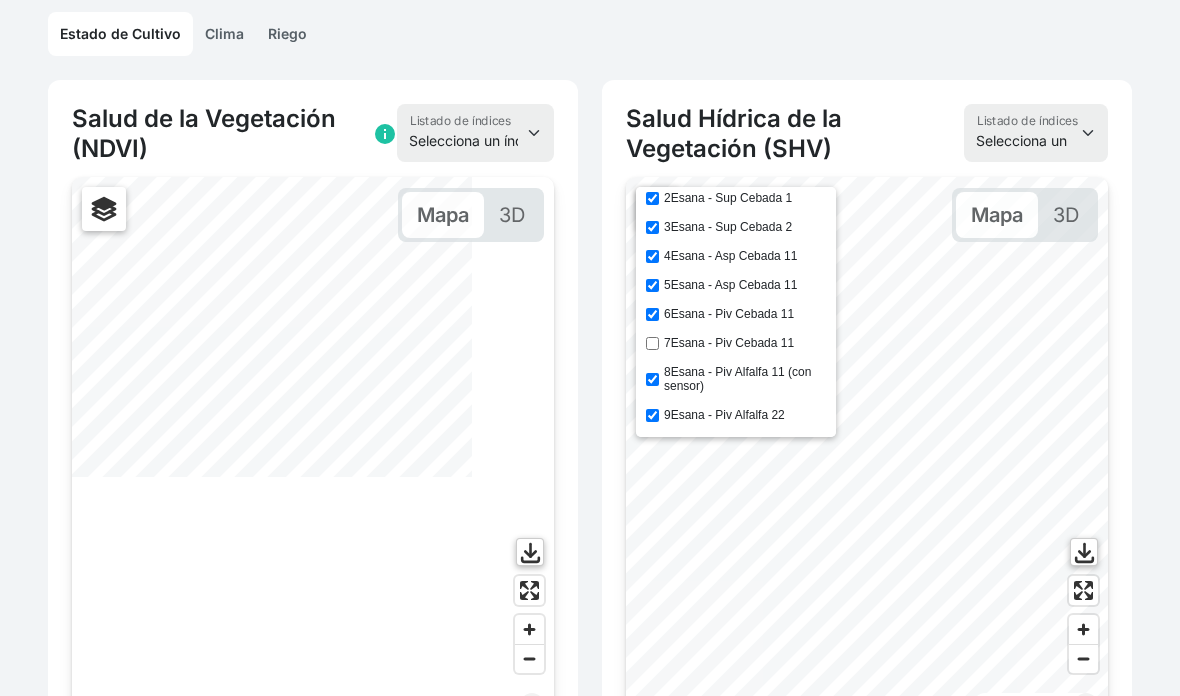 click on "7Esana - Piv Cebada 11" at bounding box center (729, 343) 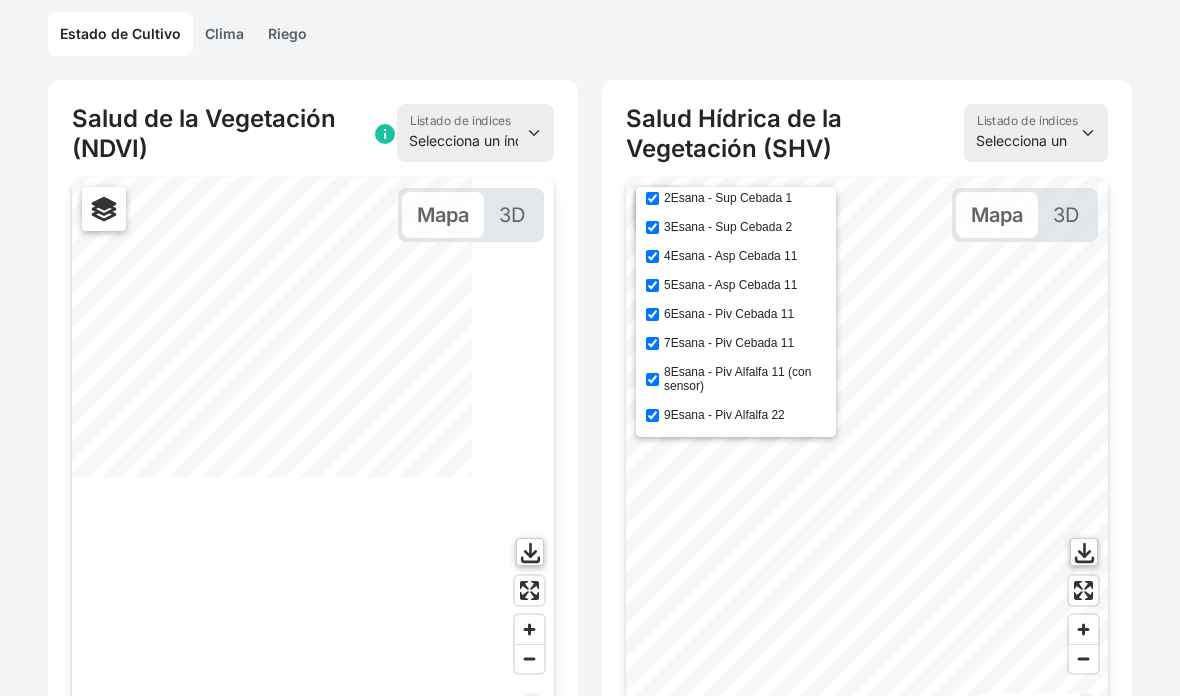 click on "6Esana - Piv Cebada 11" at bounding box center [729, 314] 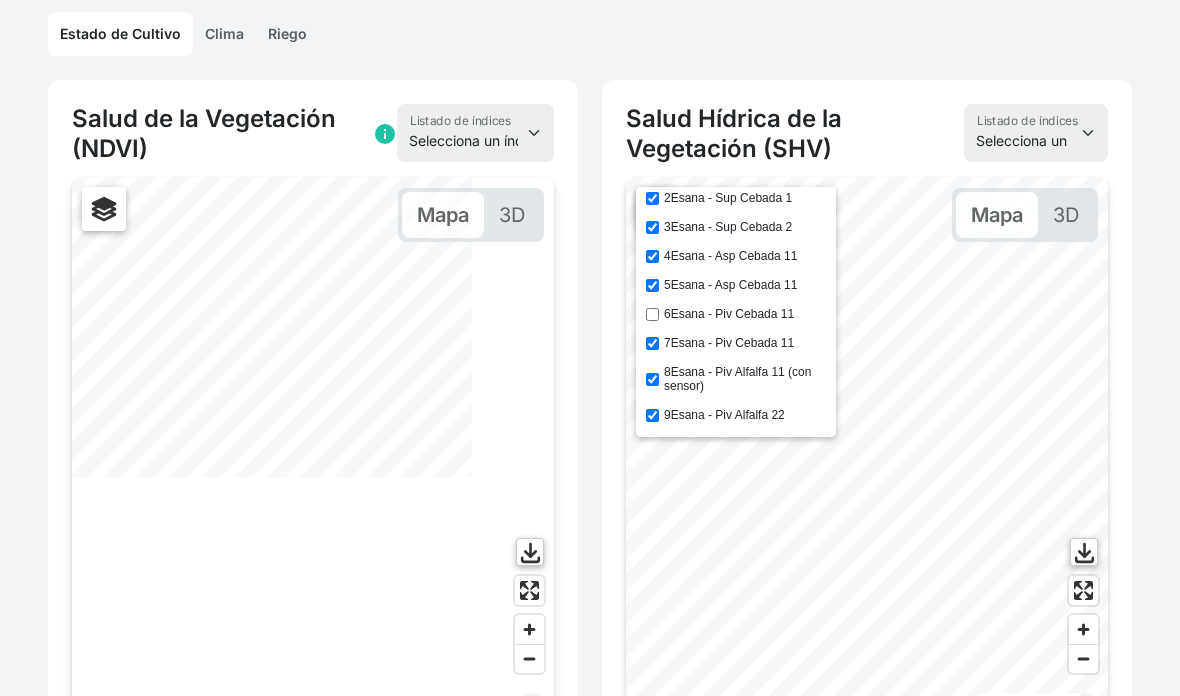 click on "5Esana - Asp Cebada 11" at bounding box center (730, 285) 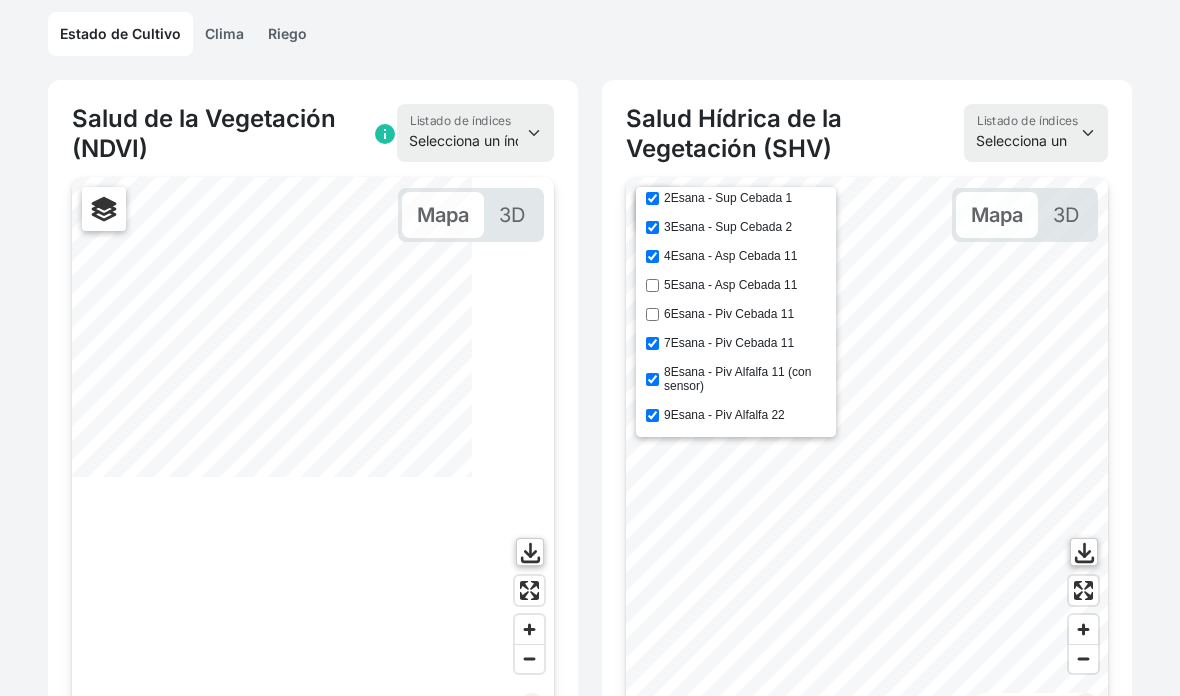 click on "5Esana - Asp Cebada 11" at bounding box center (730, 285) 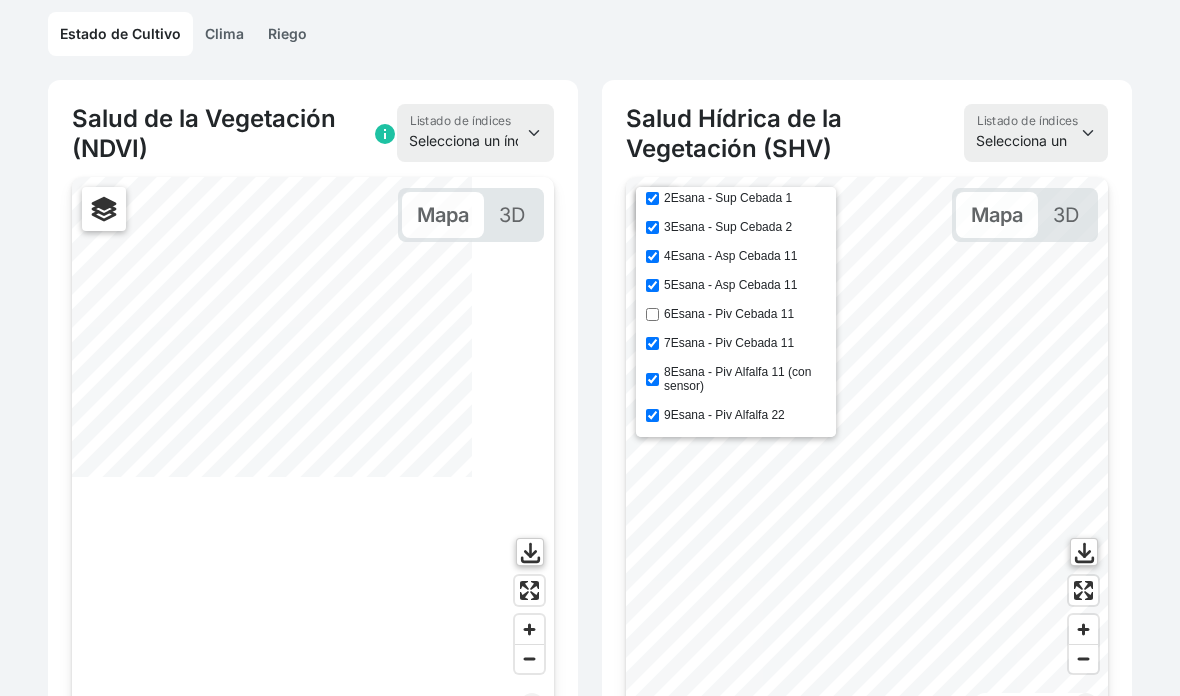 click on "8Esana - Piv Alfalfa 11 (con sensor)" at bounding box center (745, 379) 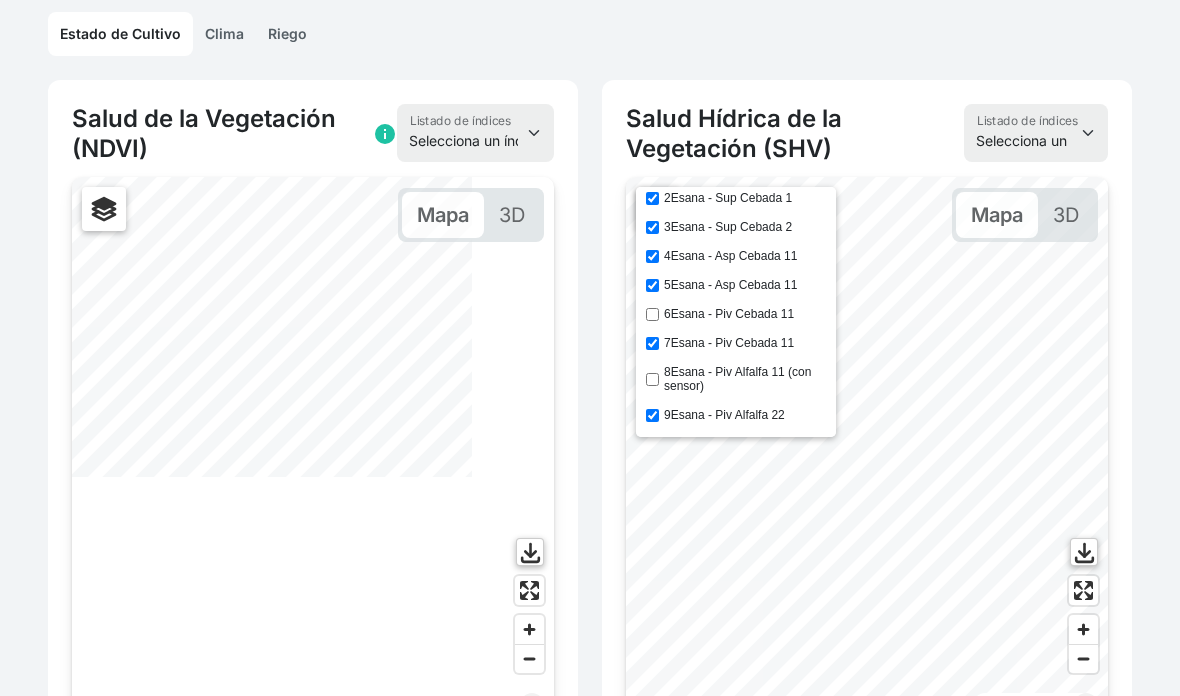 click on "8Esana - Piv Alfalfa 11 (con sensor)" at bounding box center (745, 379) 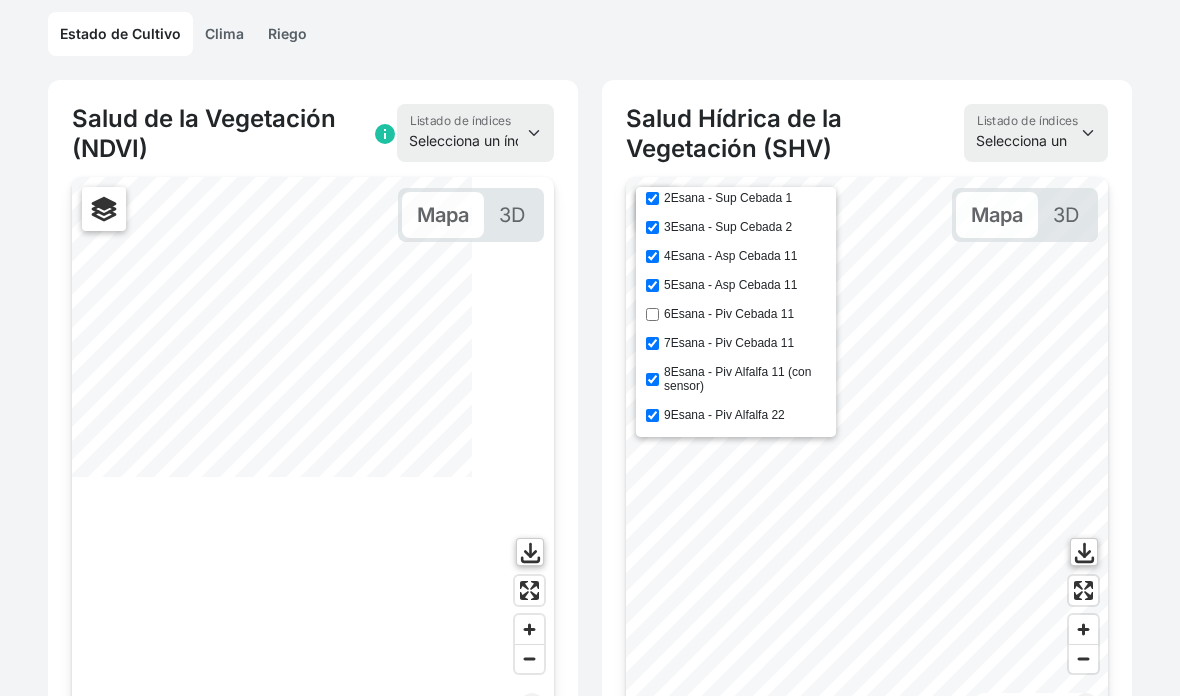 click on "9Esana - Piv Alfalfa 22" at bounding box center [724, 415] 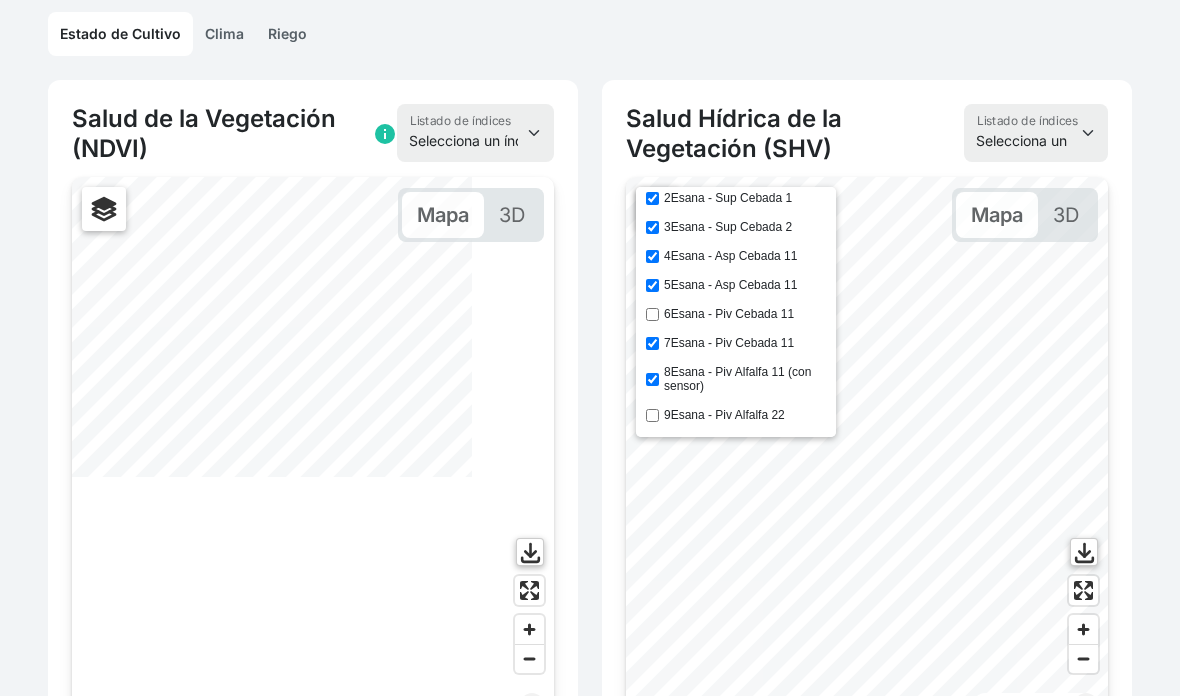 click on "9Esana - Piv Alfalfa 22" at bounding box center (724, 415) 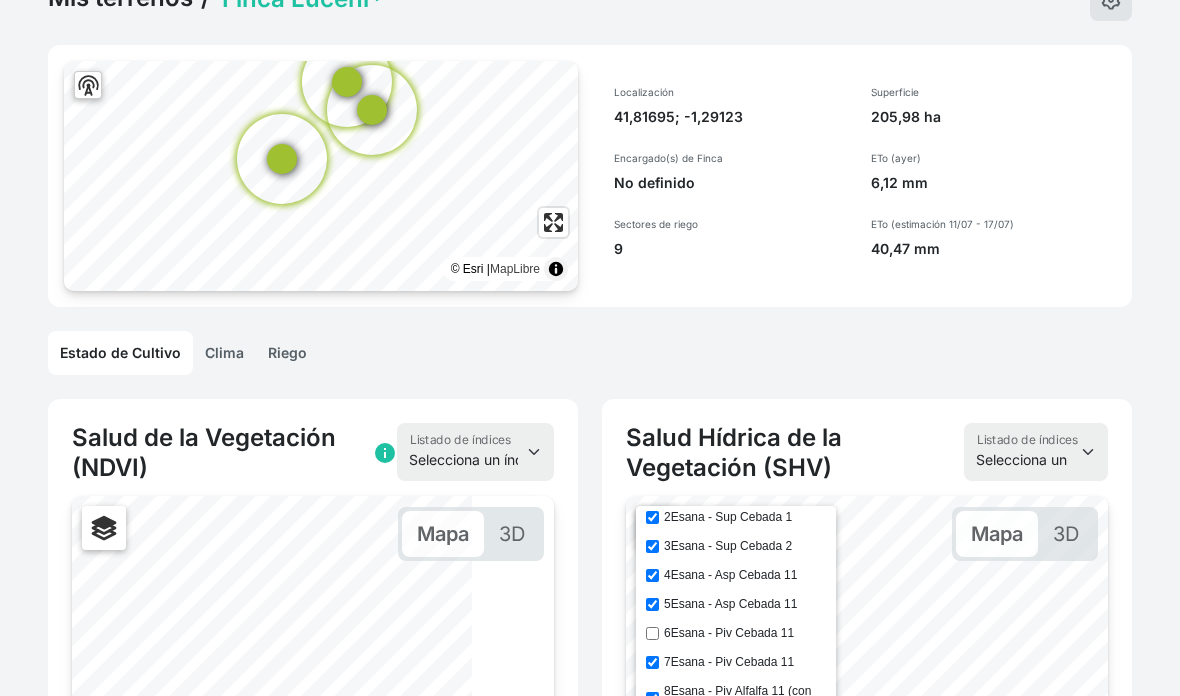 scroll, scrollTop: 62, scrollLeft: 0, axis: vertical 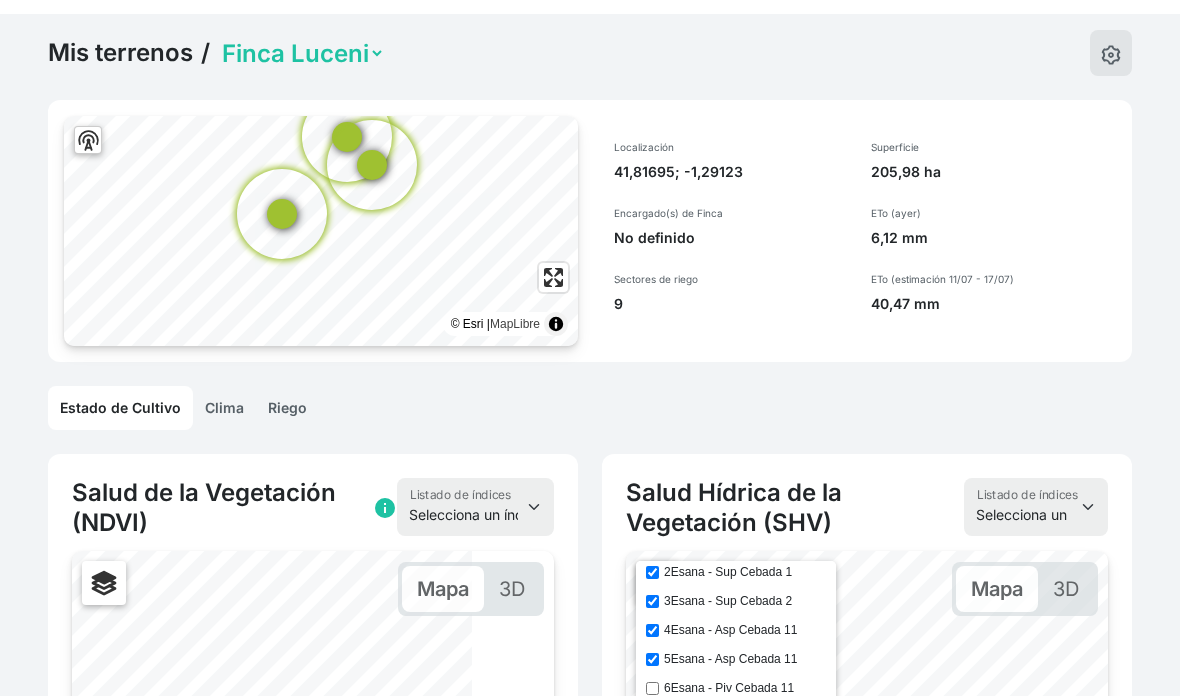 click on "Riego" 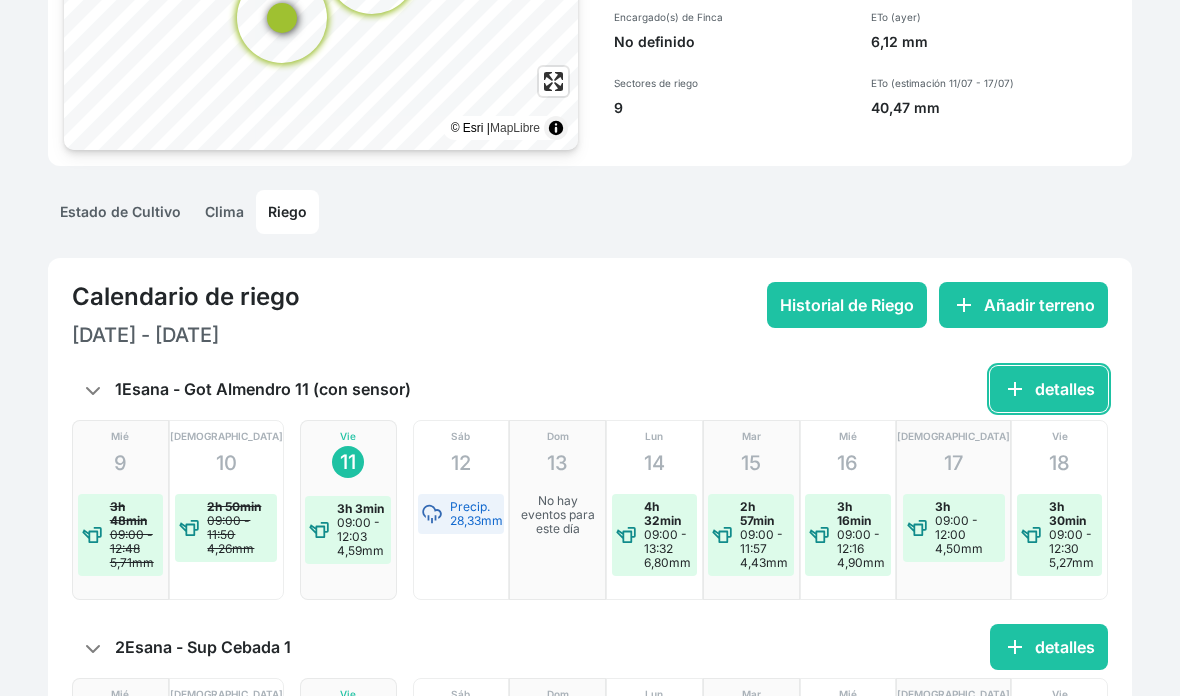 click on "add  detalles" 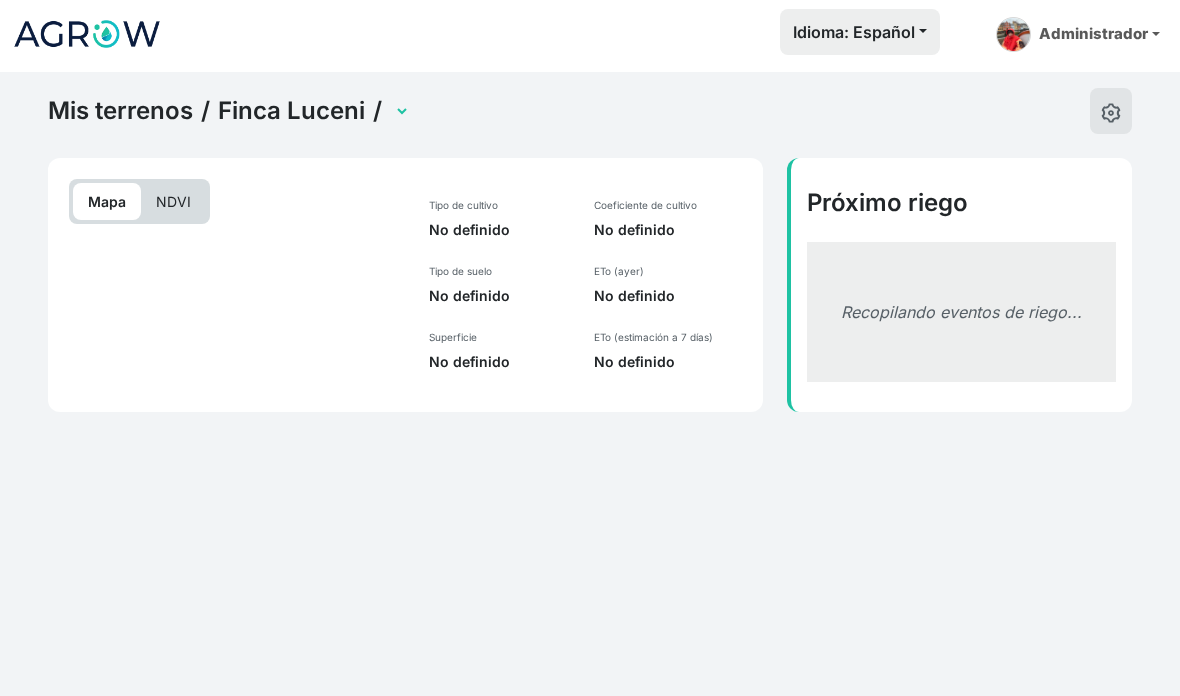 select on "2568" 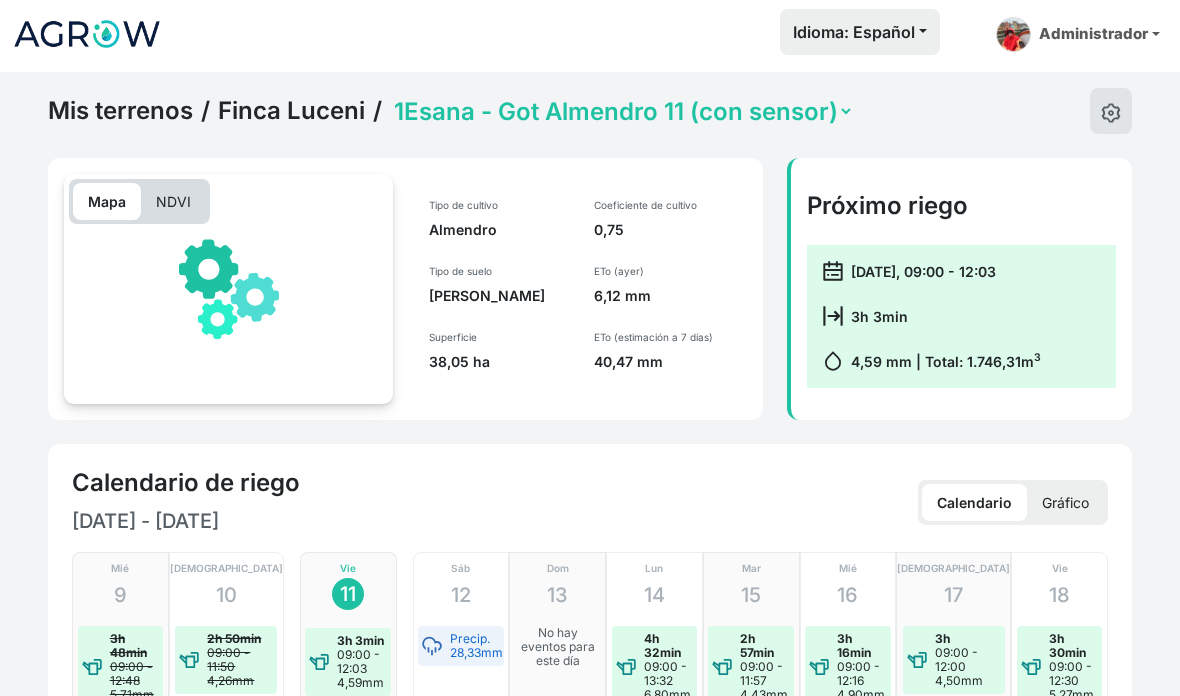 click on "1Esana - Got Almendro 11 (con sensor)   2Esana - Sup Cebada 1   3Esana - Sup Cebada 2   4Esana - Asp Cebada 11   5Esana - Asp Cebada 11   6Esana - Piv Cebada 11   7Esana - Piv Cebada 11   8Esana - Piv Alfalfa 11 (con sensor)   9Esana - Piv Alfalfa 22" 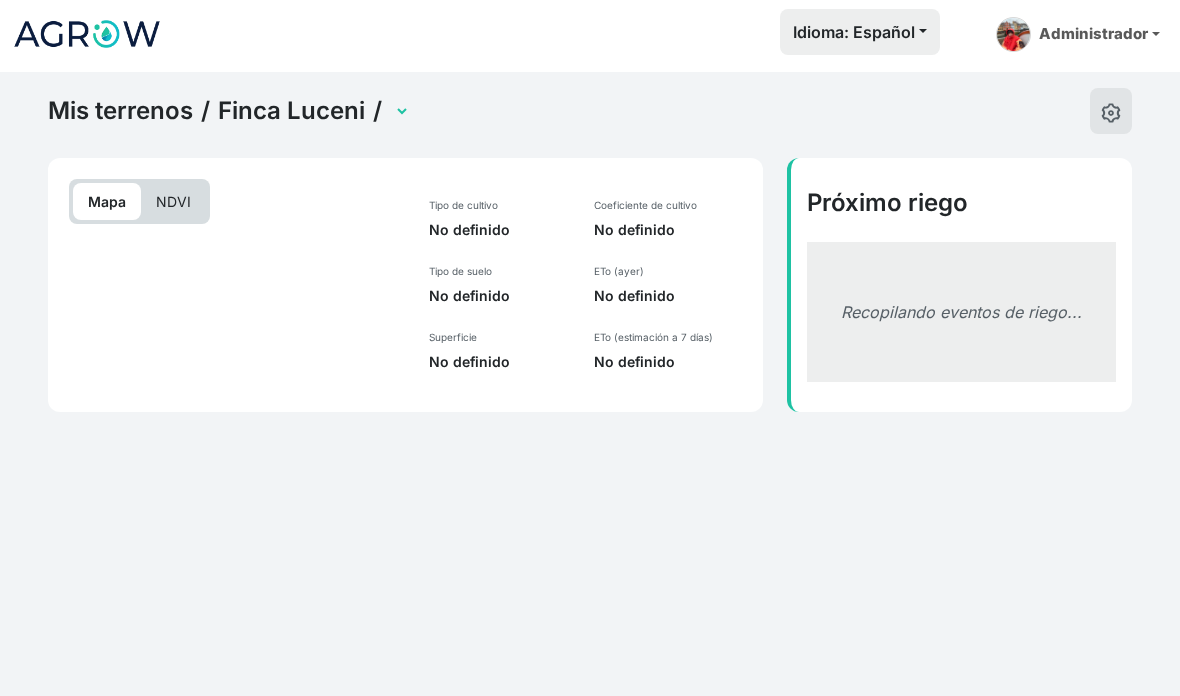 select on "2572" 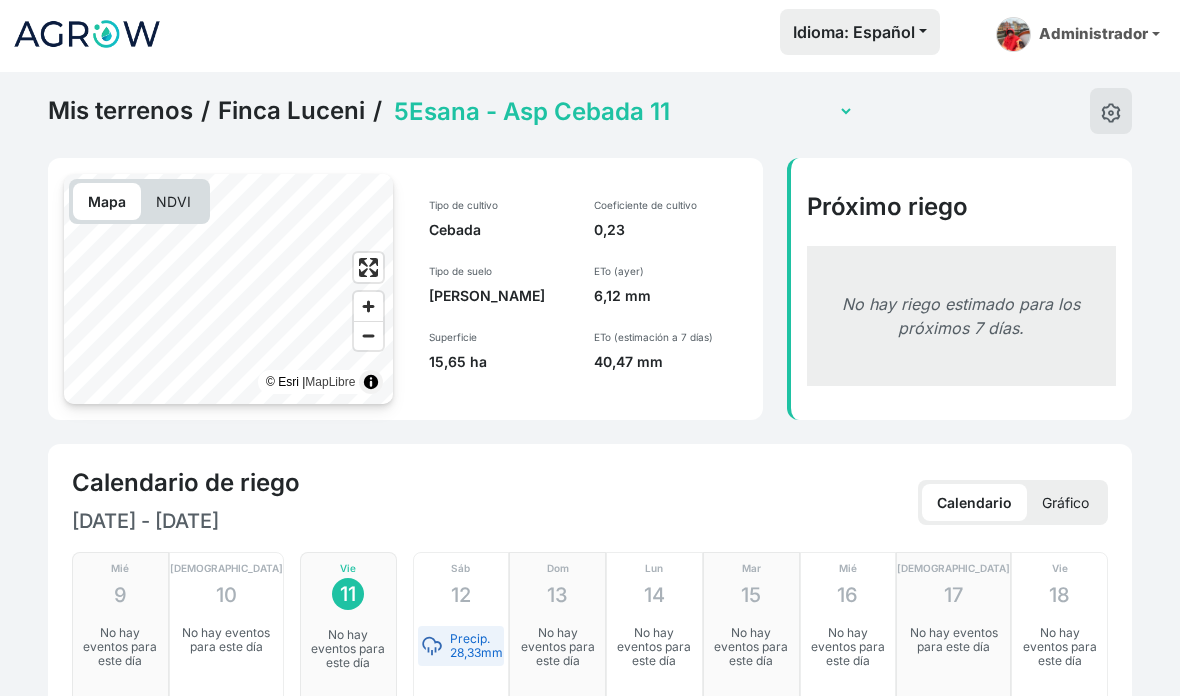 scroll, scrollTop: 0, scrollLeft: 0, axis: both 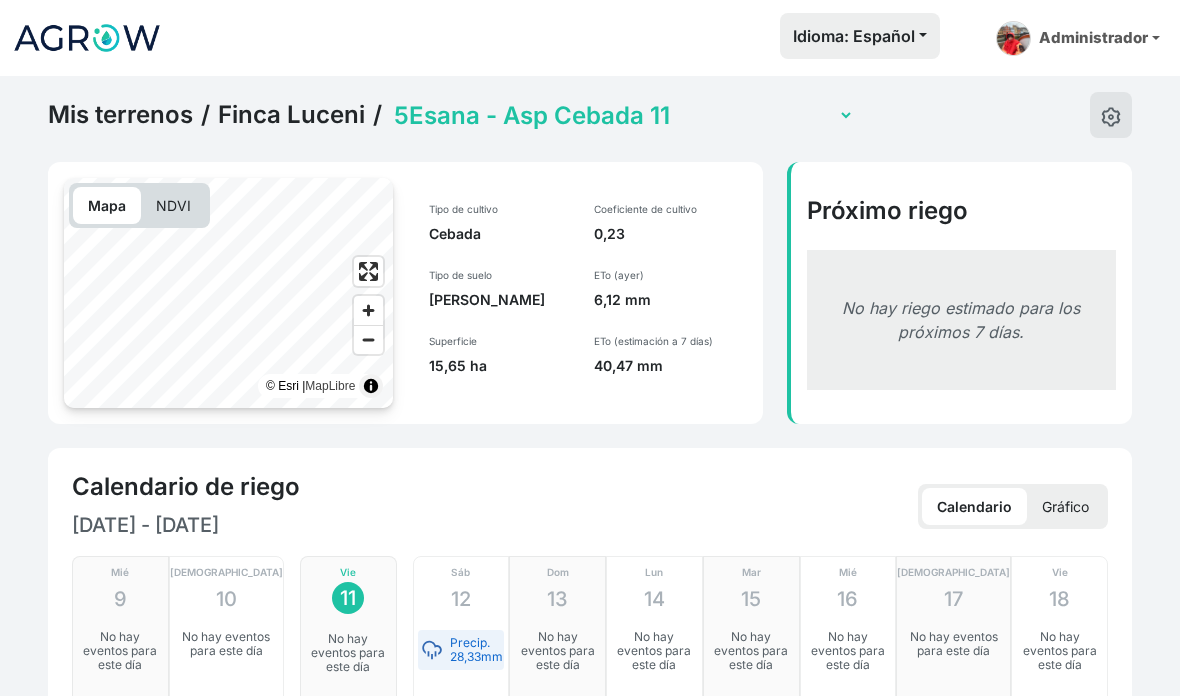 click on "1Esana - Got Almendro 11 (con sensor)   2Esana - Sup Cebada 1   3Esana - Sup Cebada 2   4Esana - Asp Cebada 11   5Esana - Asp Cebada 11   6Esana - Piv Cebada 11   7Esana - Piv Cebada 11   8Esana - Piv Alfalfa 11 (con sensor)   9Esana - Piv Alfalfa 22" 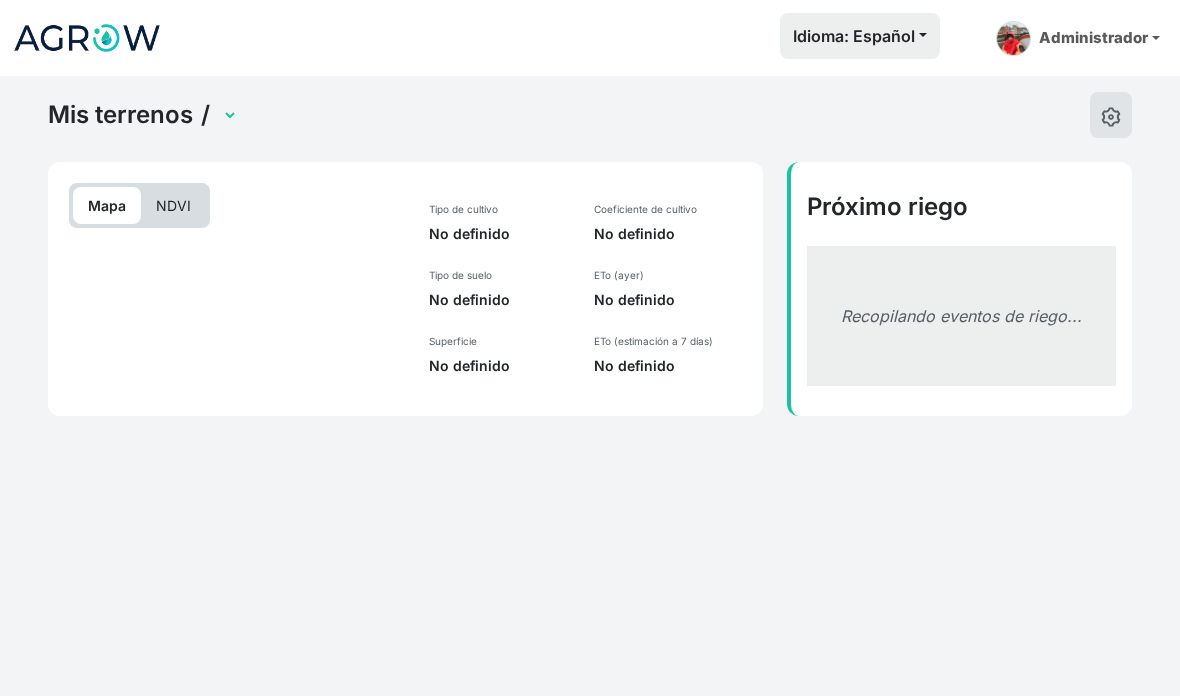 select on "2576" 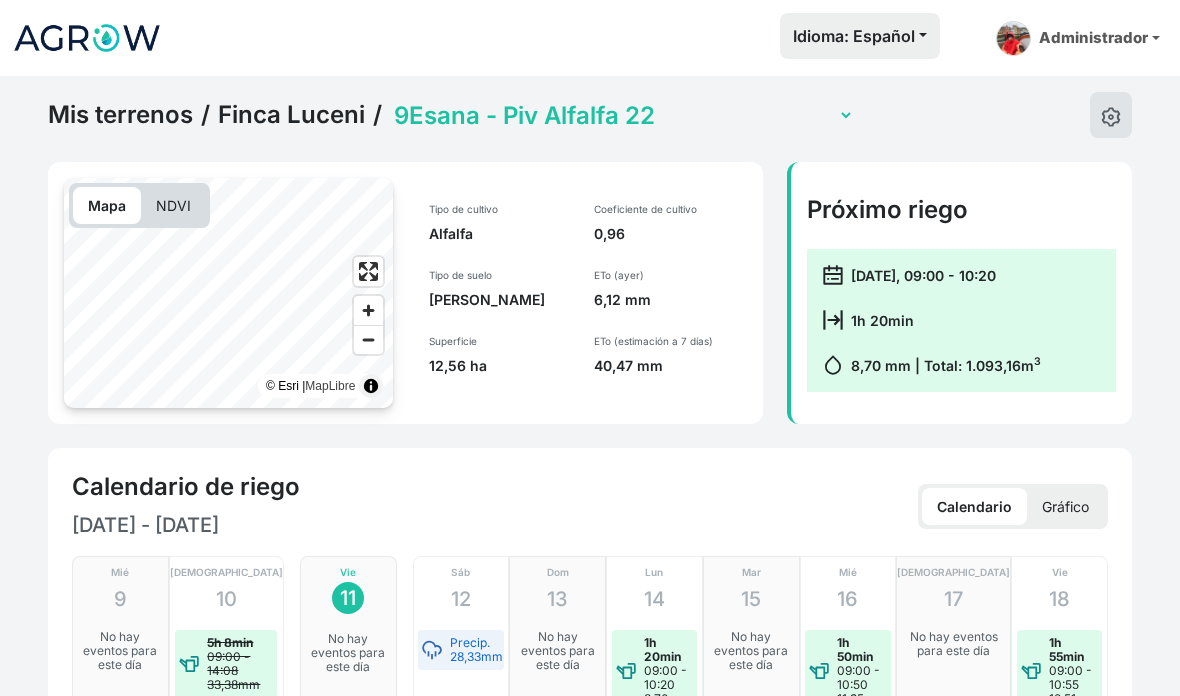 click on "Finca Luceni" 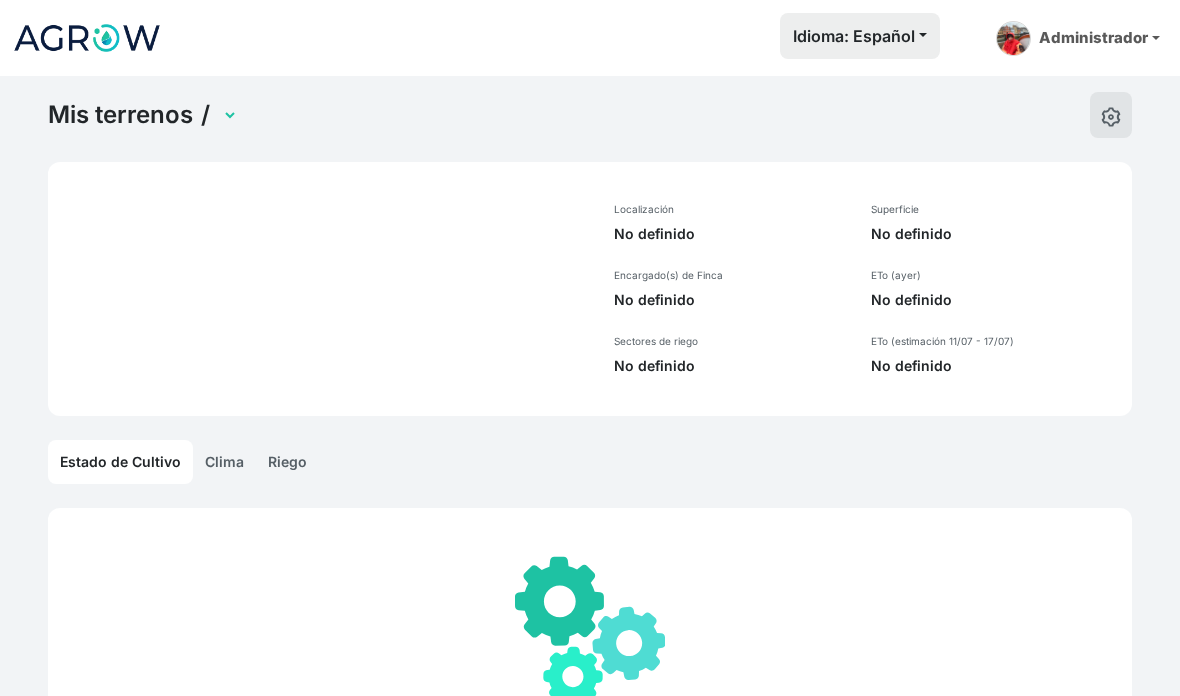 select on "1279" 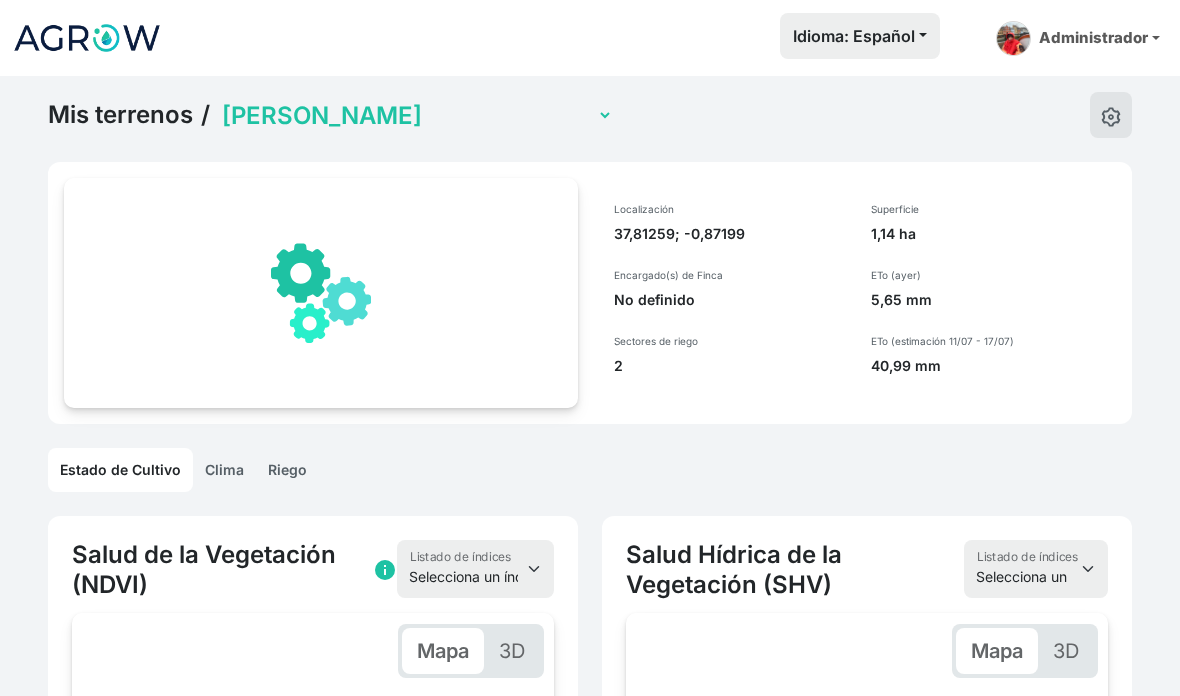 scroll, scrollTop: 0, scrollLeft: 145, axis: horizontal 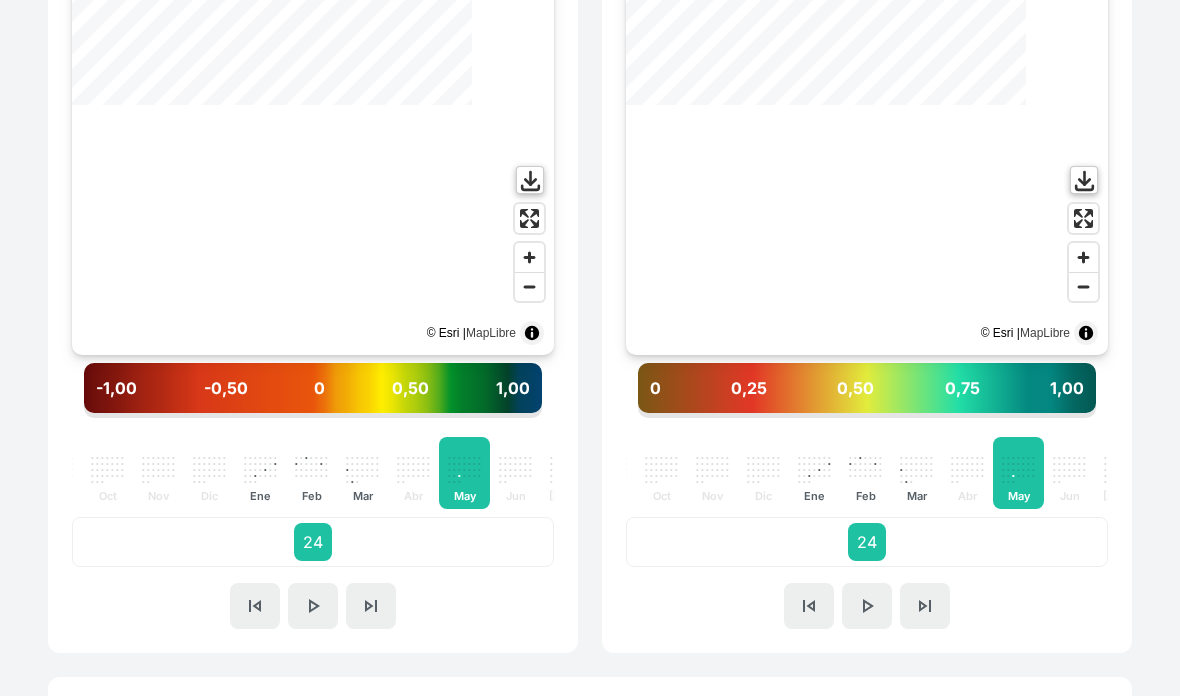 click on "skip_previous" at bounding box center [255, 607] 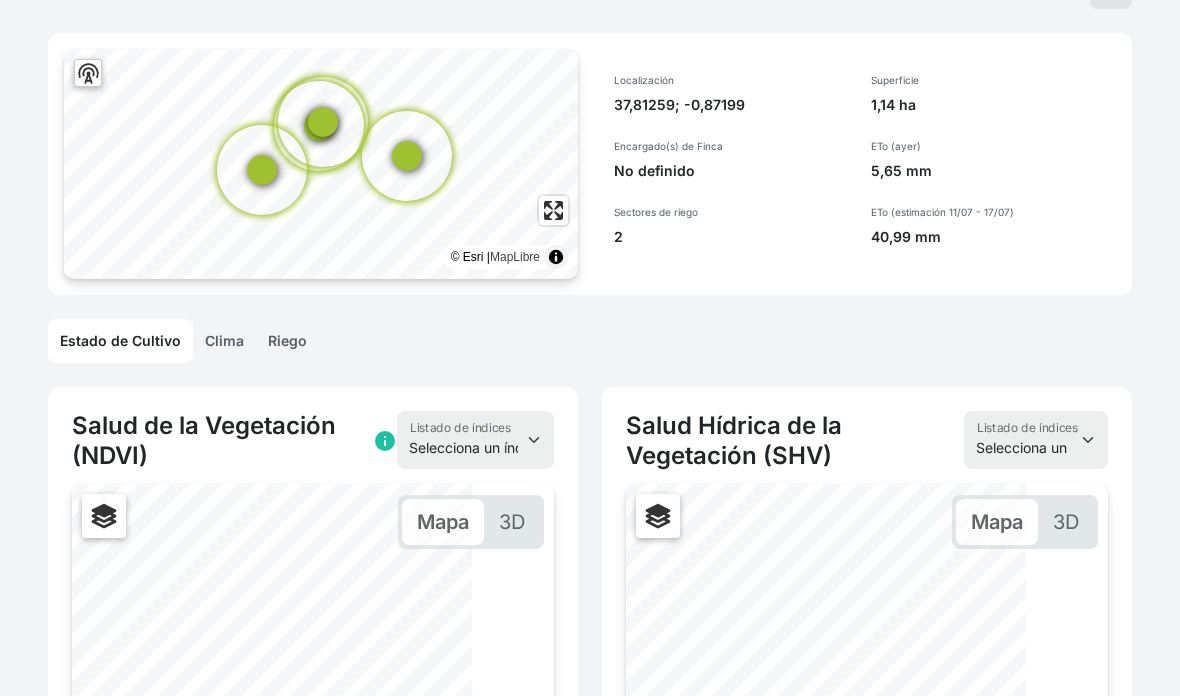 scroll, scrollTop: 0, scrollLeft: 0, axis: both 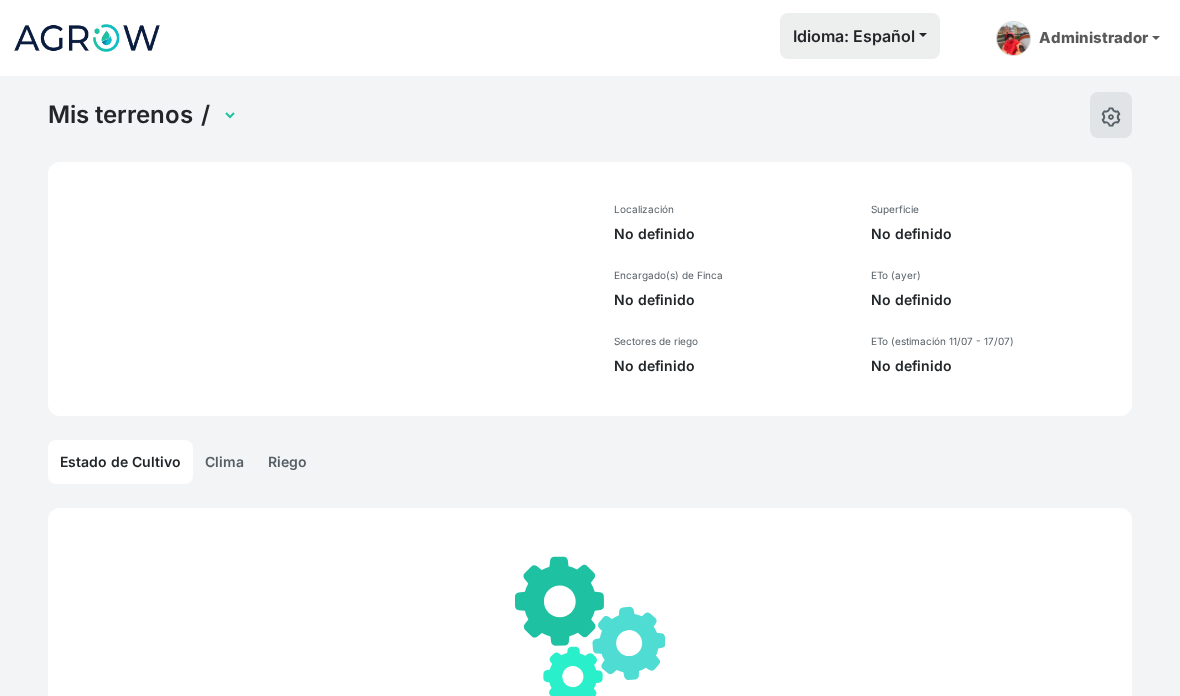 select on "1248" 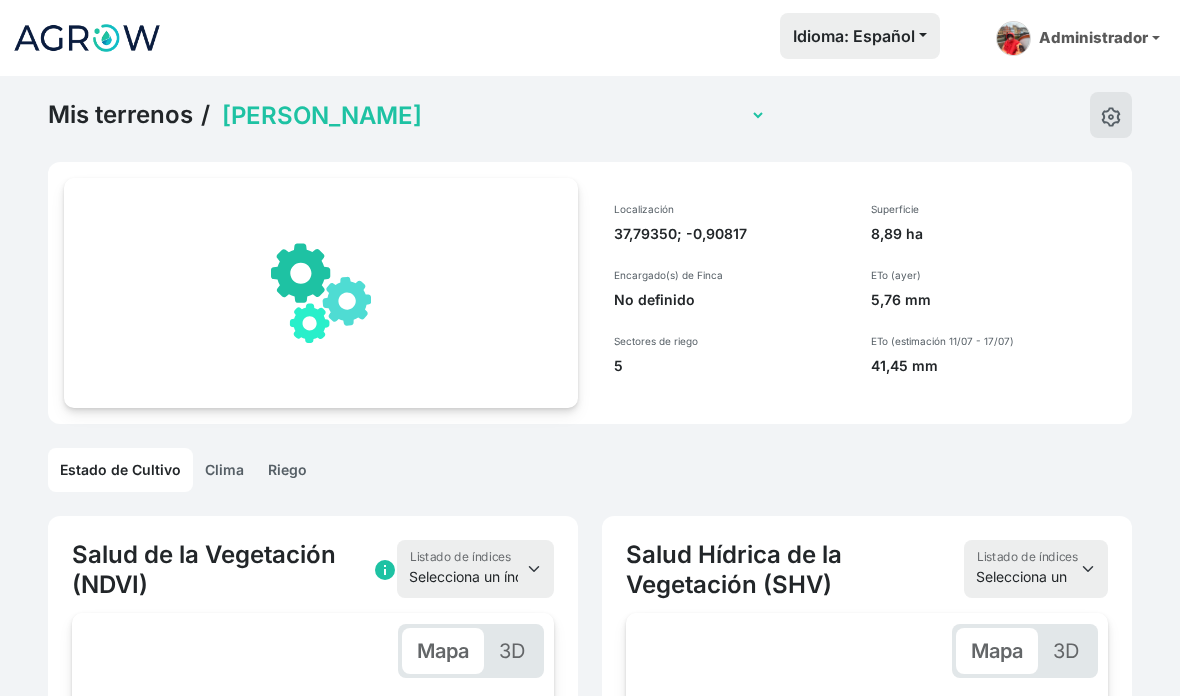 scroll, scrollTop: 0, scrollLeft: 145, axis: horizontal 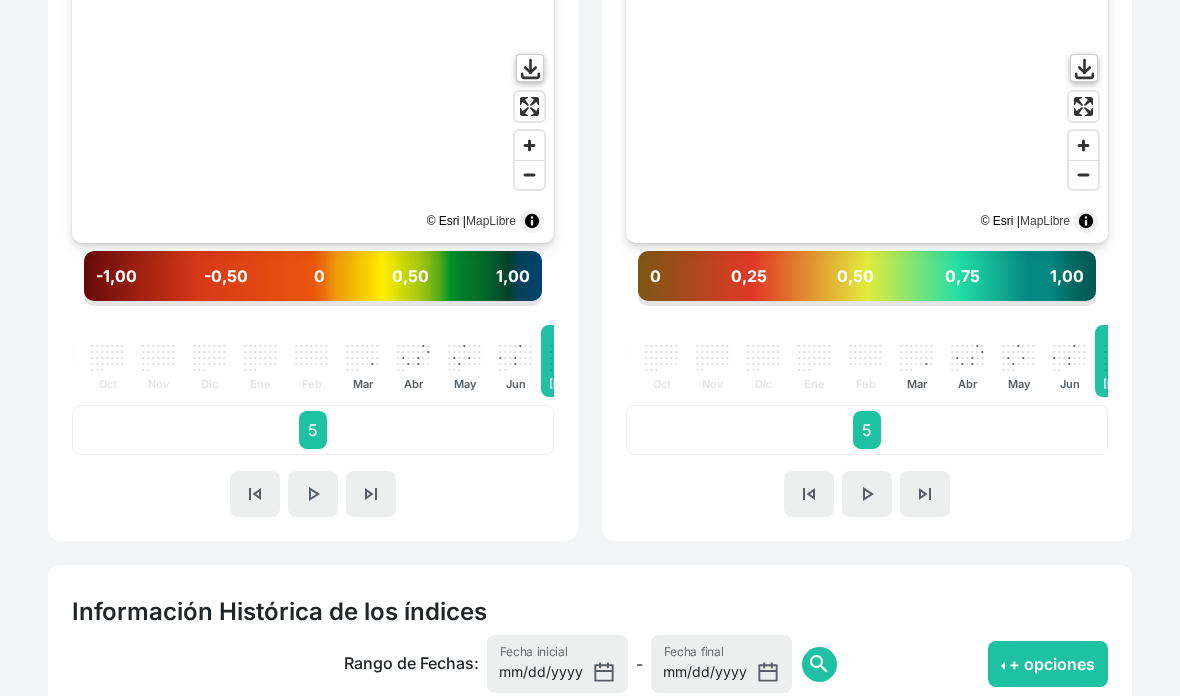 click on "skip_previous" at bounding box center (255, 494) 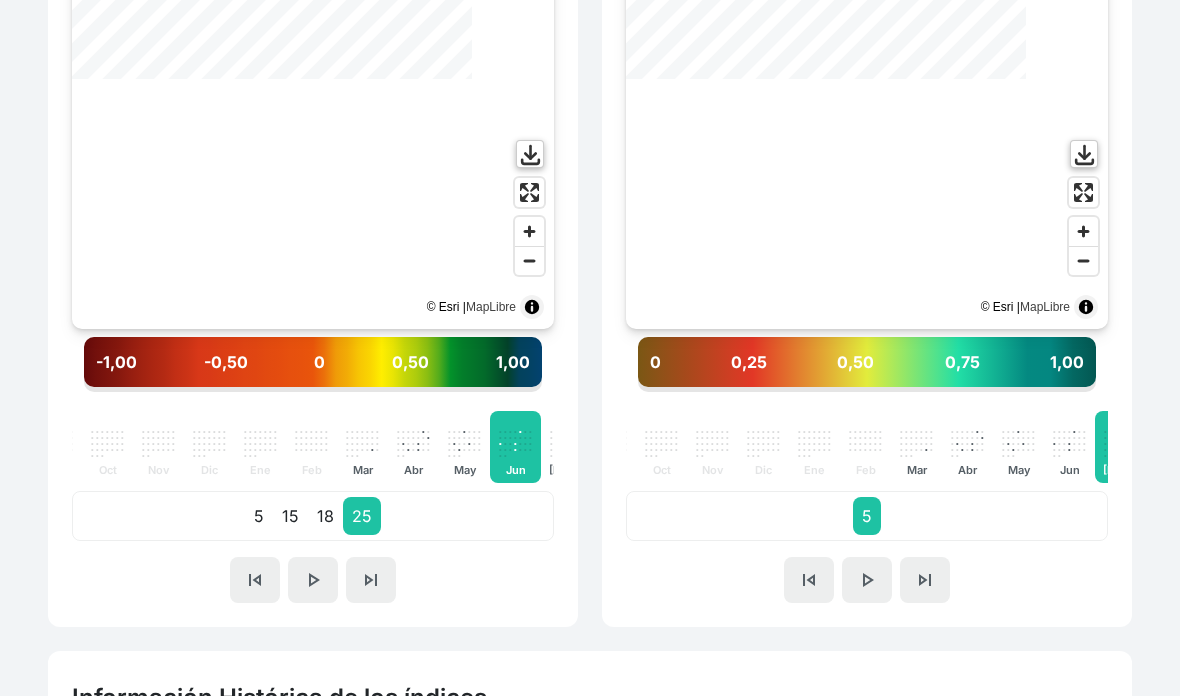 click on "skip_previous" at bounding box center (255, 581) 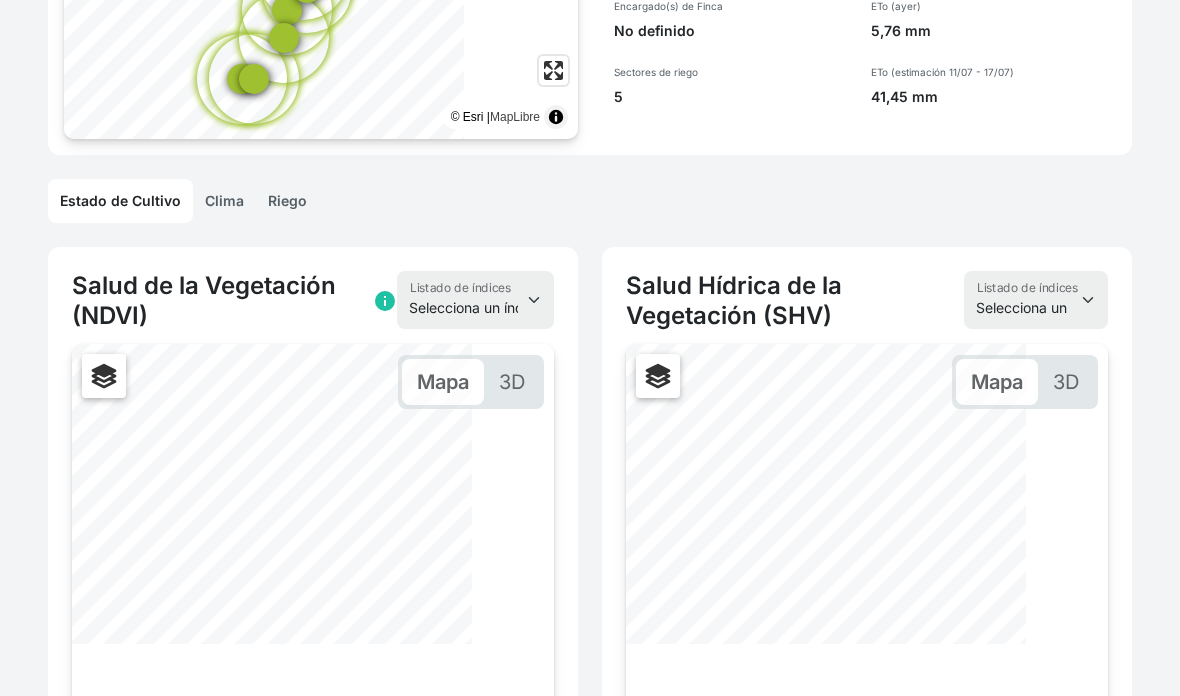 scroll, scrollTop: 269, scrollLeft: 0, axis: vertical 